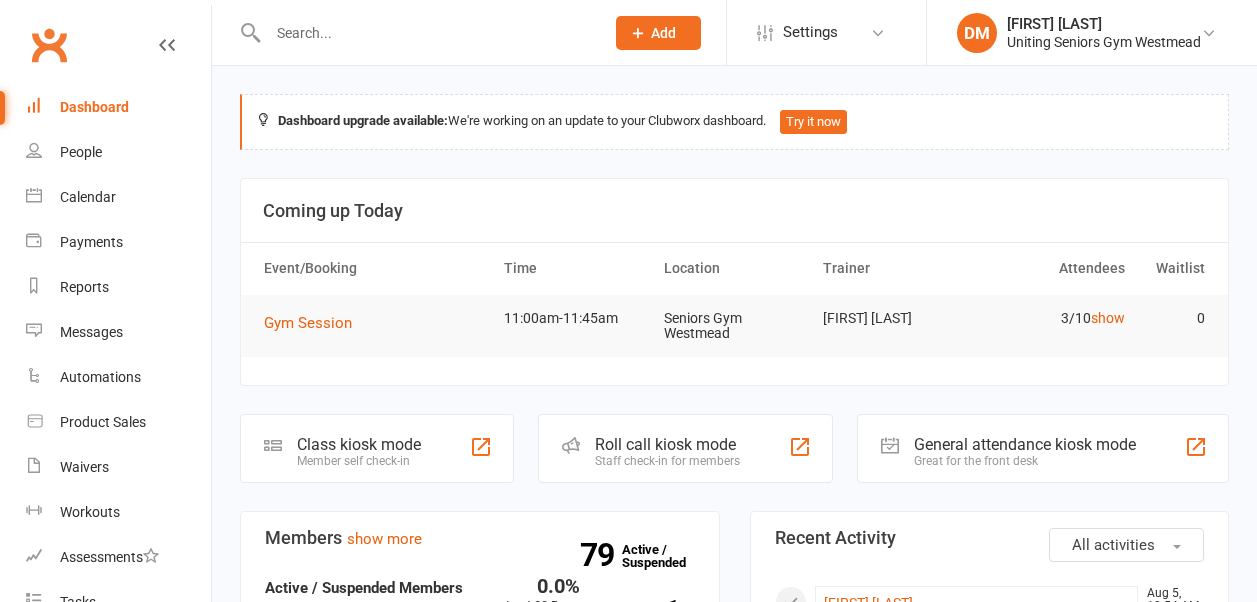 scroll, scrollTop: 0, scrollLeft: 0, axis: both 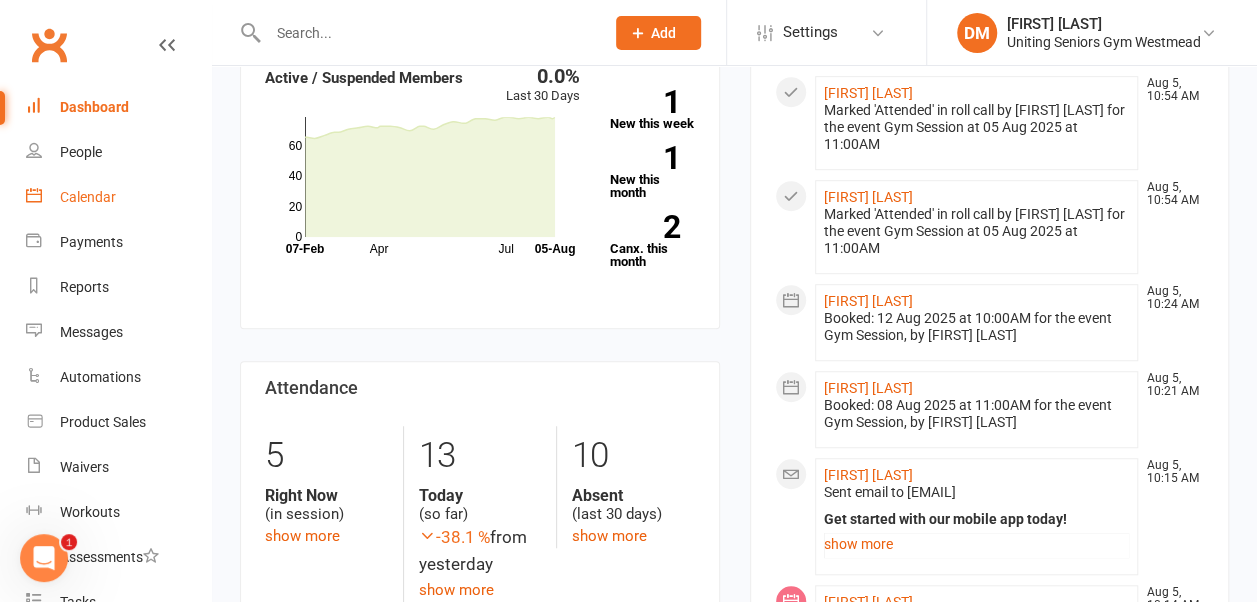 click on "Calendar" at bounding box center (88, 197) 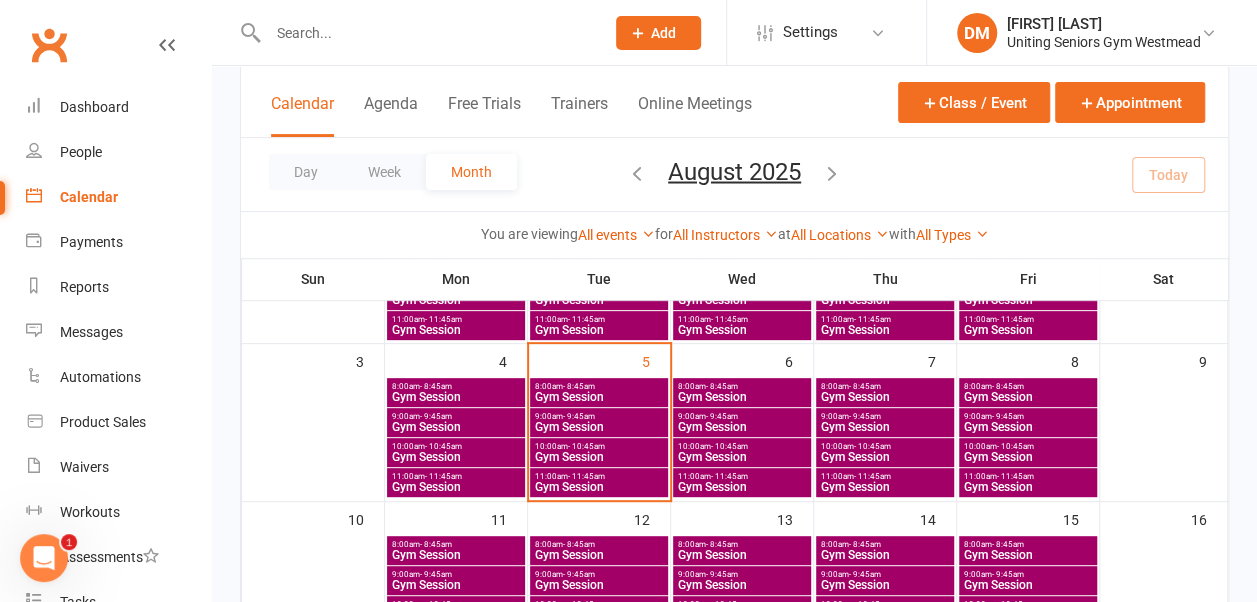 scroll, scrollTop: 242, scrollLeft: 0, axis: vertical 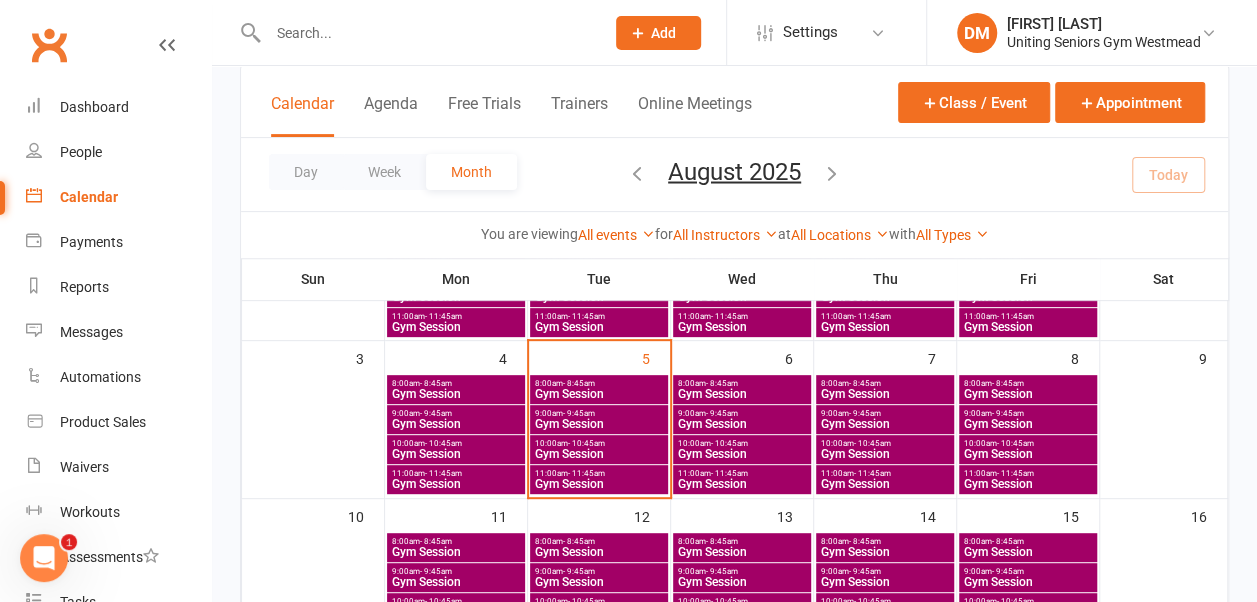 click on "Gym Session" at bounding box center [1028, 454] 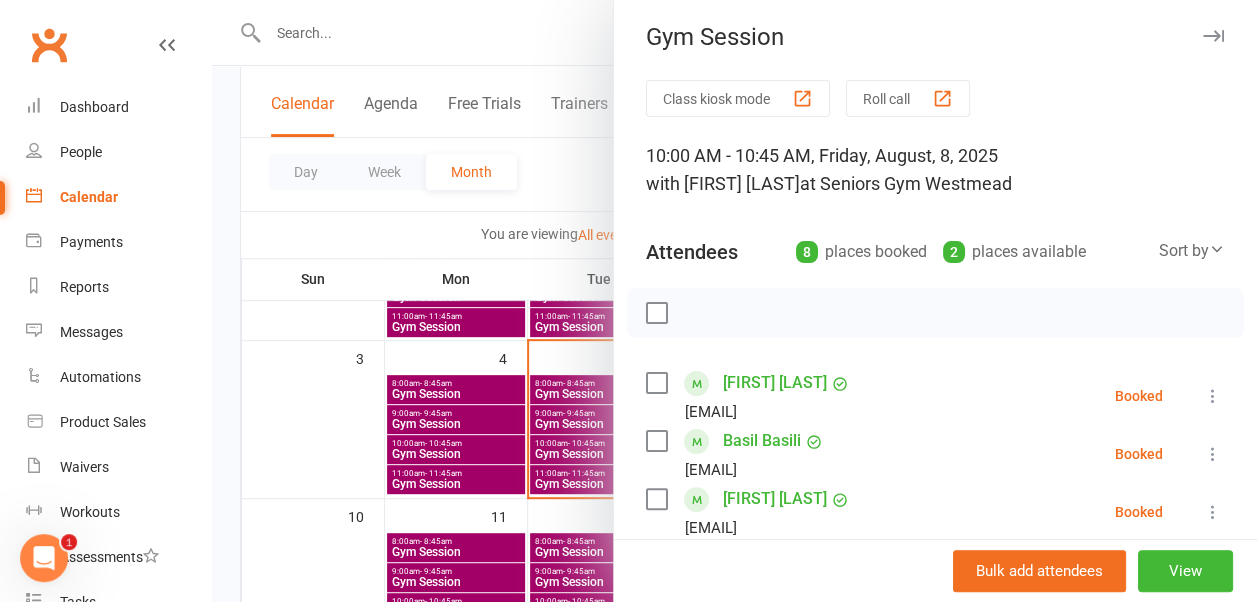 scroll, scrollTop: 0, scrollLeft: 0, axis: both 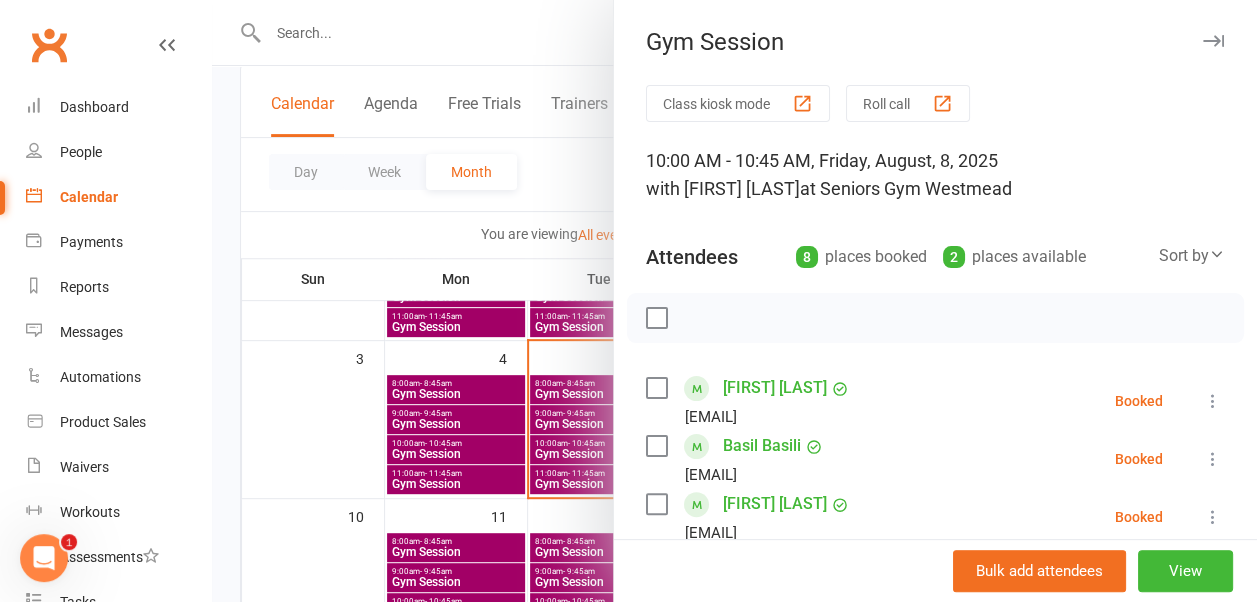 click at bounding box center (1213, 41) 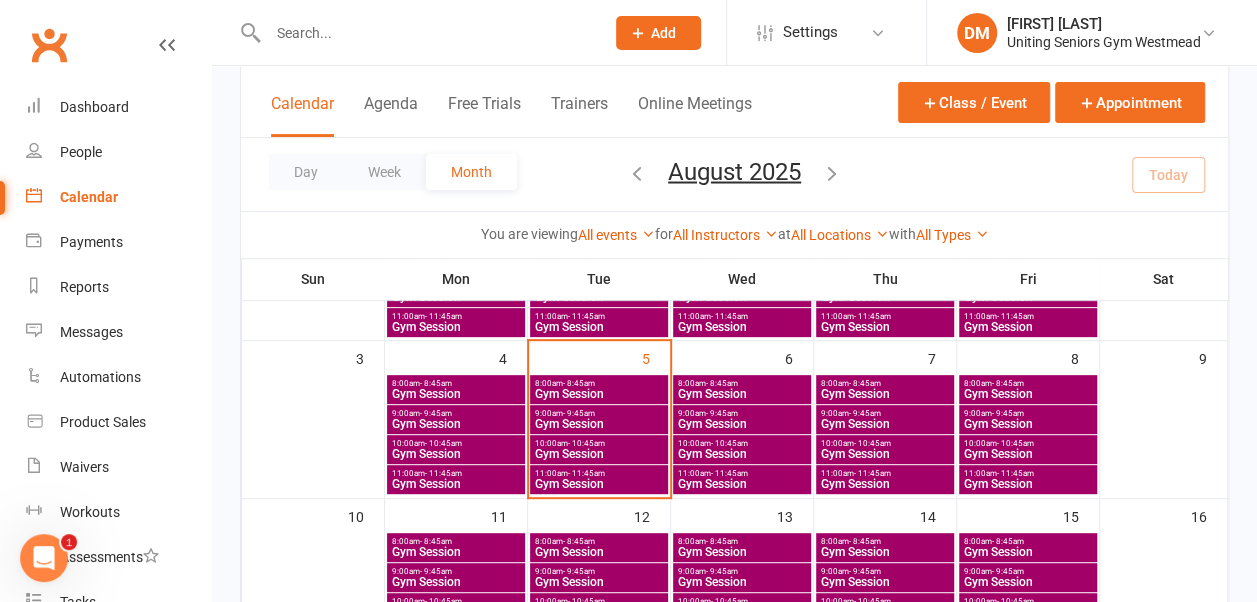 click on "Gym Session" at bounding box center (1028, 424) 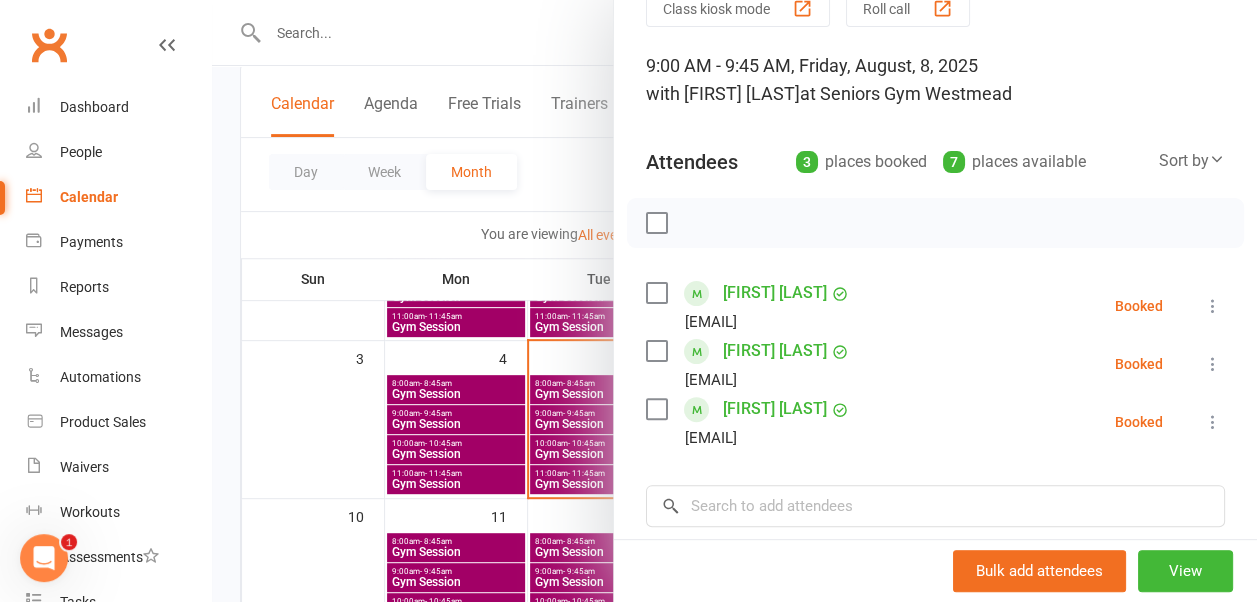 scroll, scrollTop: 0, scrollLeft: 0, axis: both 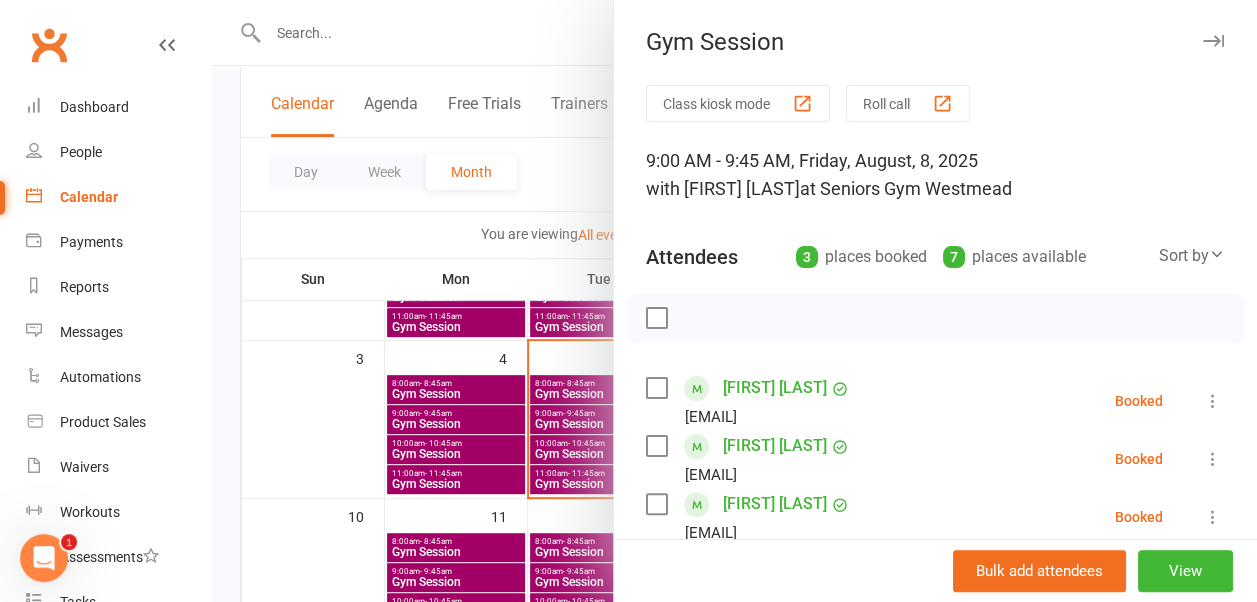 click at bounding box center (1213, 41) 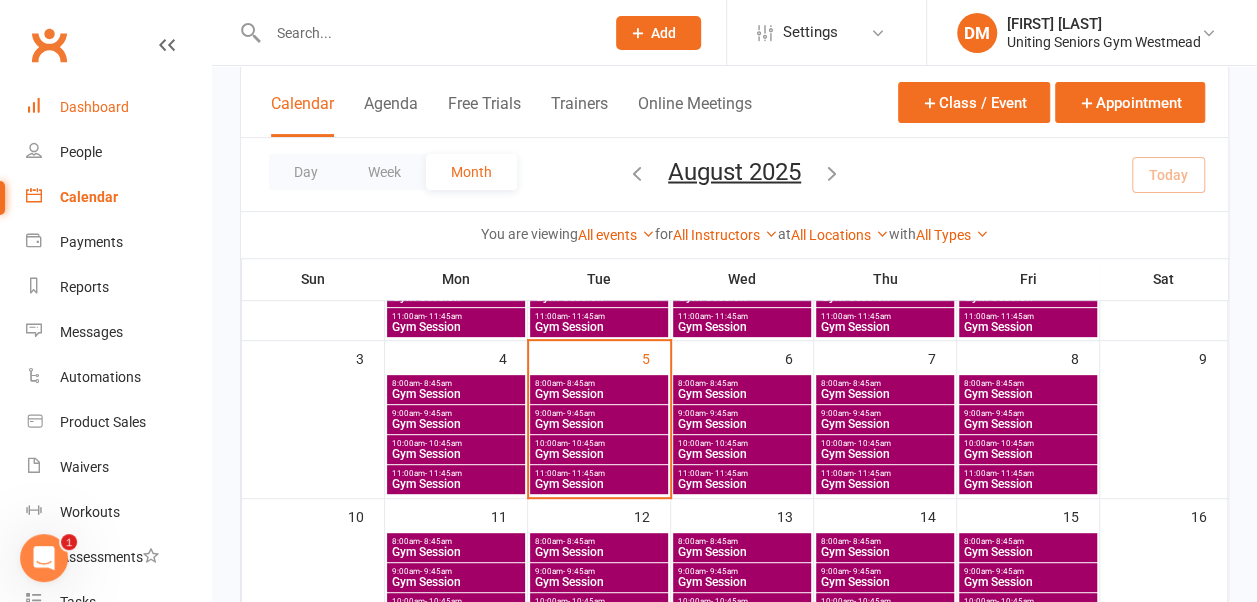 click on "Dashboard" at bounding box center (118, 107) 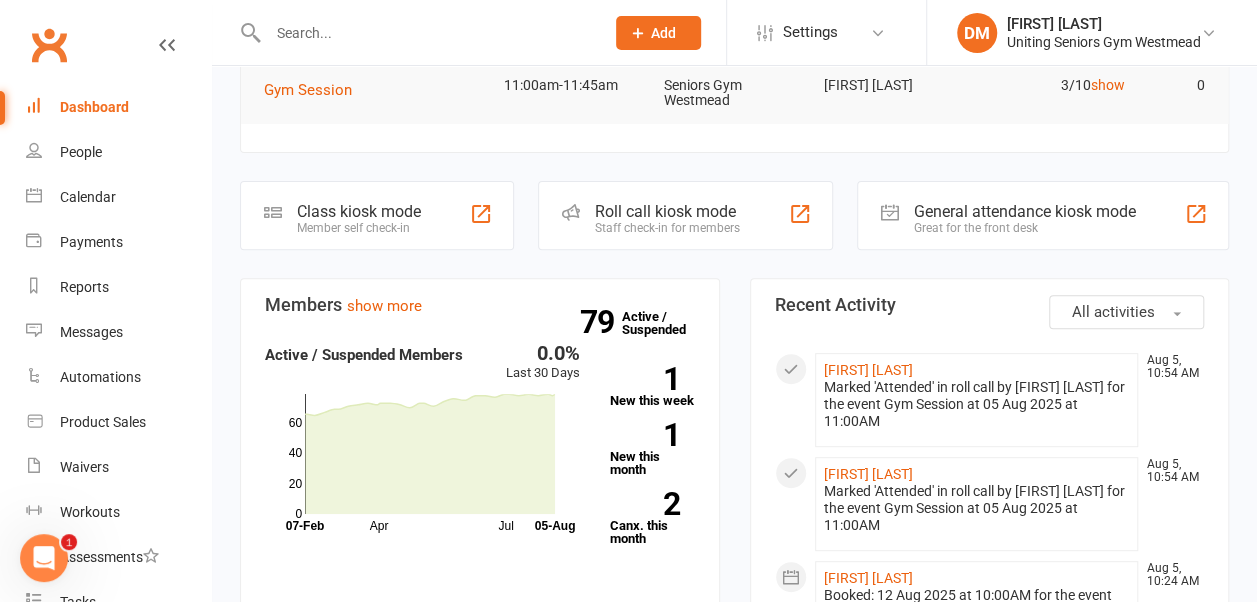 scroll, scrollTop: 239, scrollLeft: 0, axis: vertical 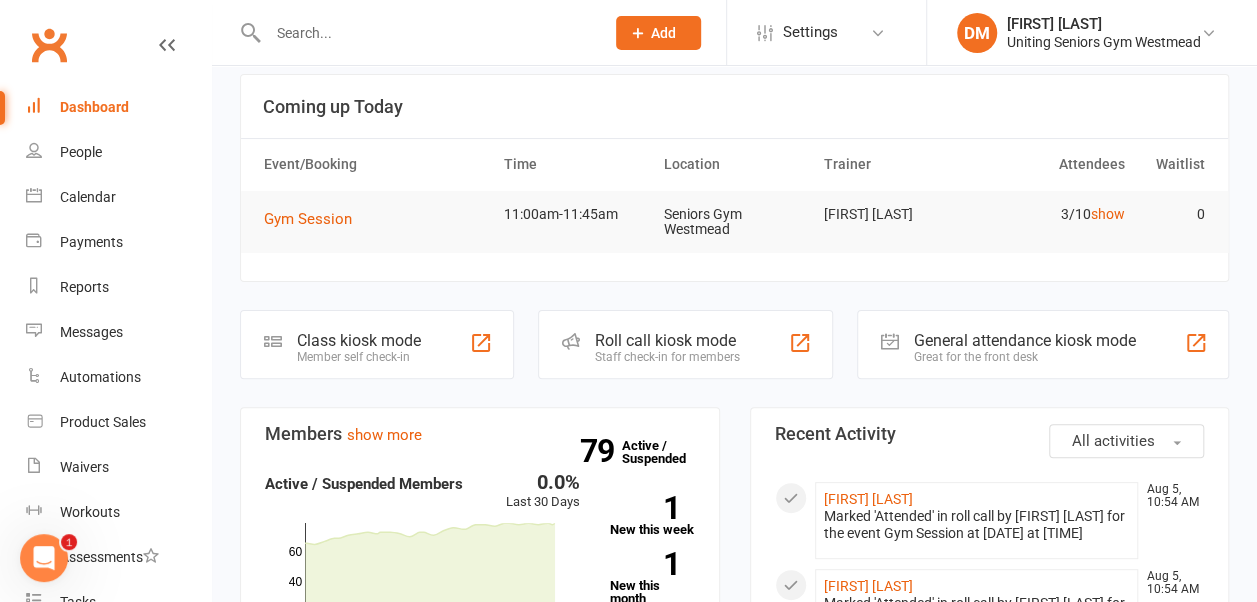 click at bounding box center (426, 33) 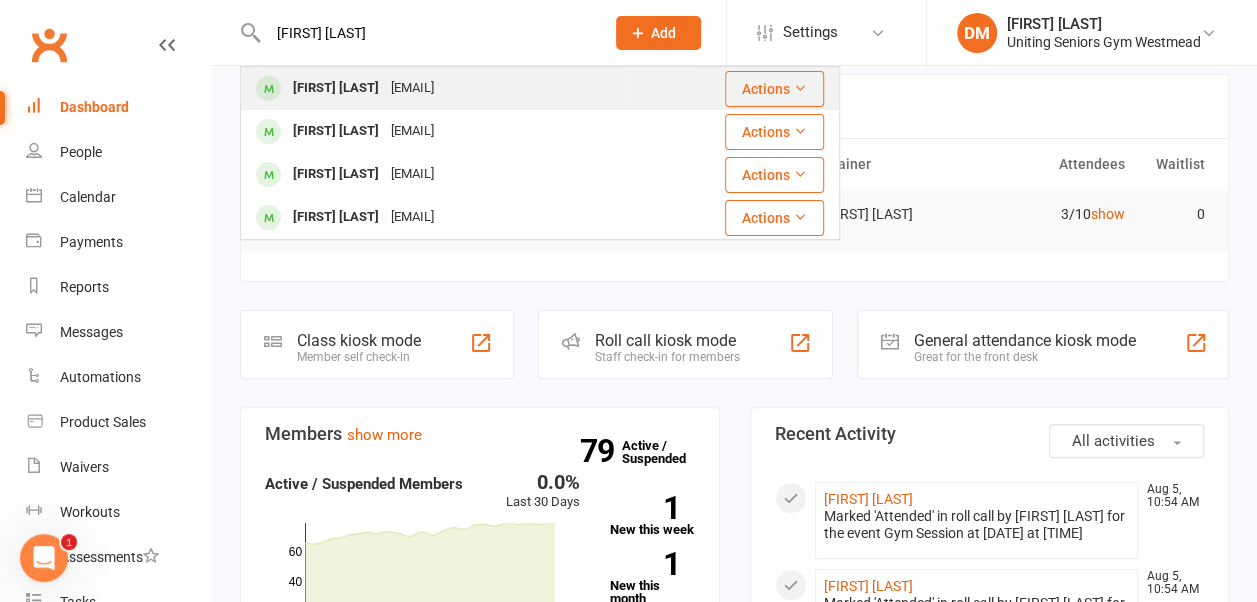 type on "jennifer fl" 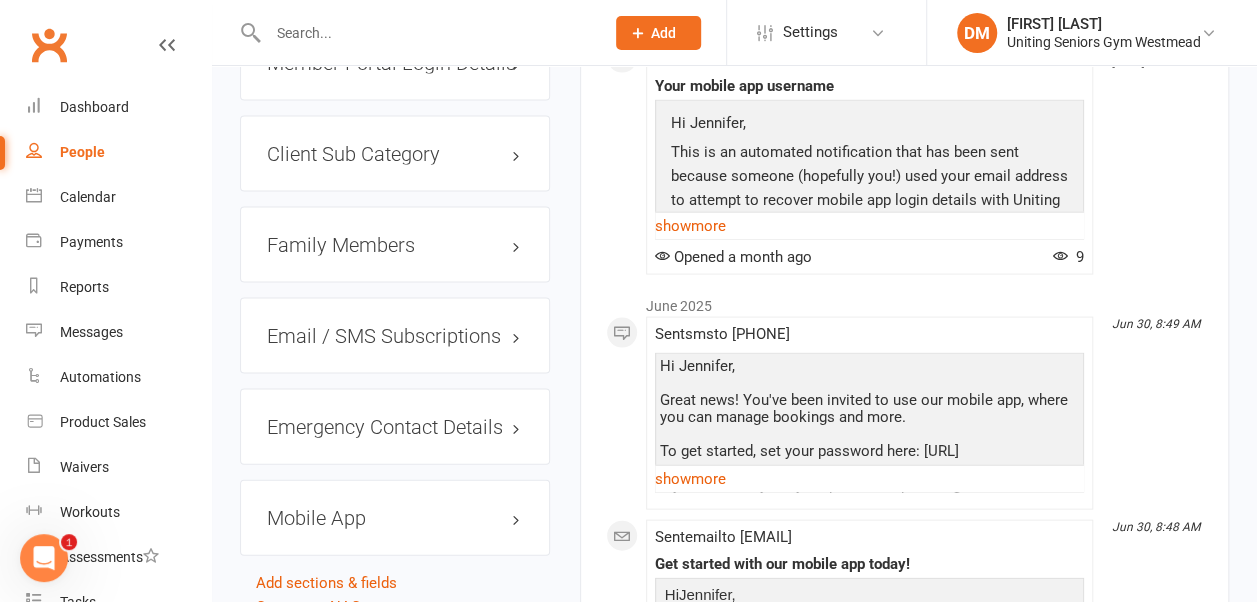 scroll, scrollTop: 1975, scrollLeft: 0, axis: vertical 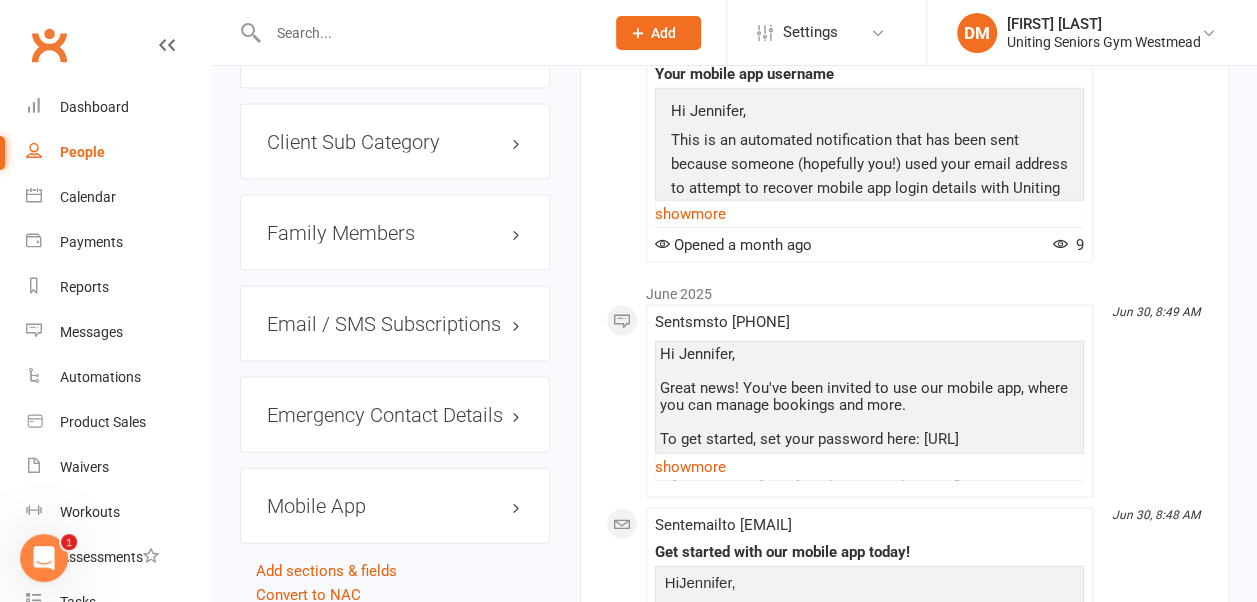 click on "Mobile App" at bounding box center [395, 506] 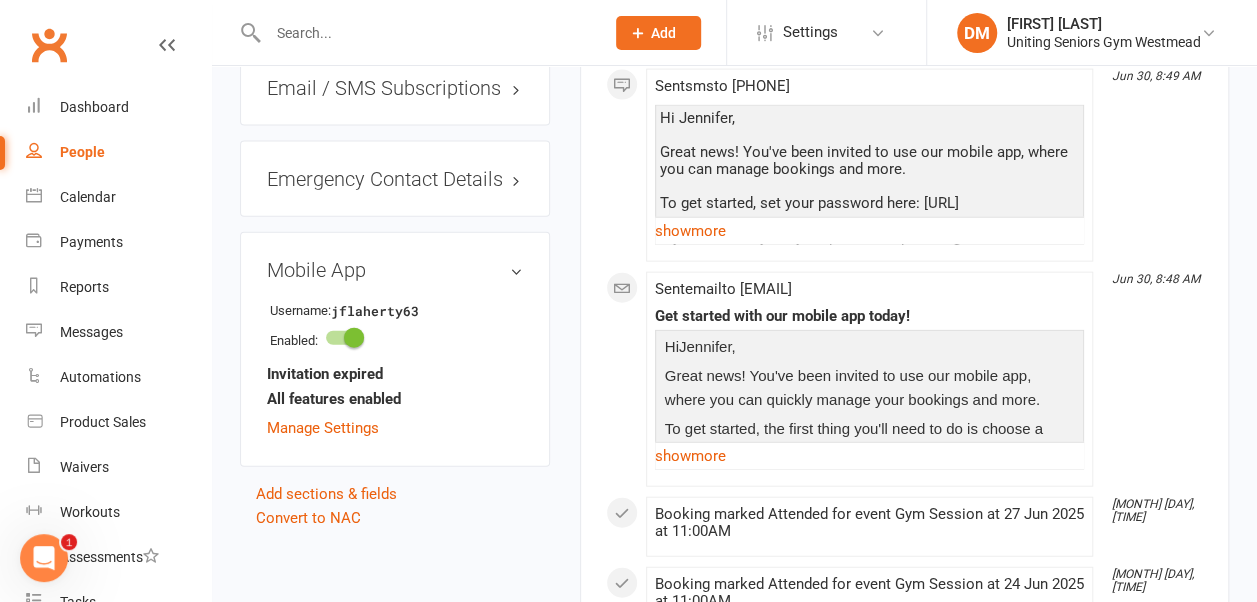 scroll, scrollTop: 2212, scrollLeft: 0, axis: vertical 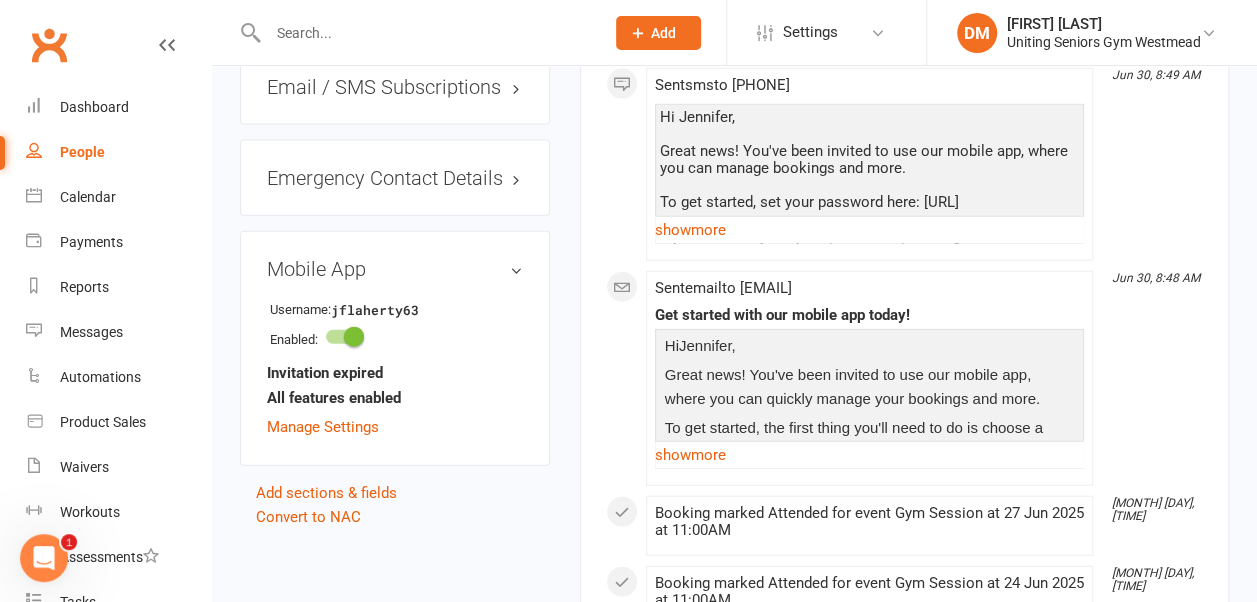 click on "Mobile App" at bounding box center (395, 269) 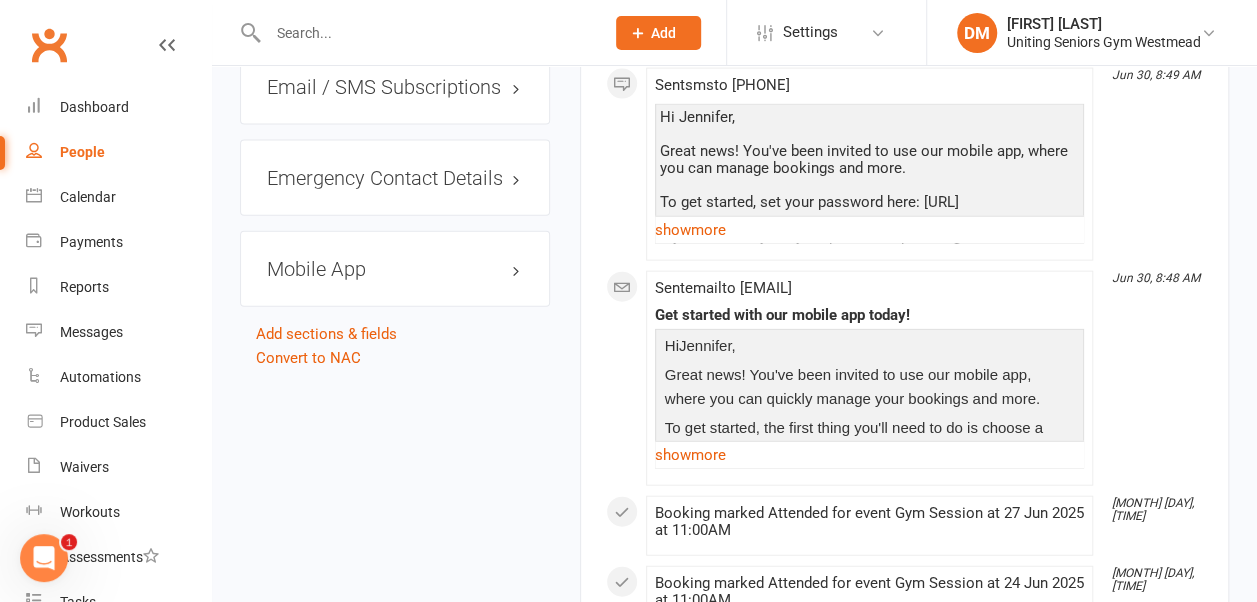 click on "Mobile App" at bounding box center [395, 269] 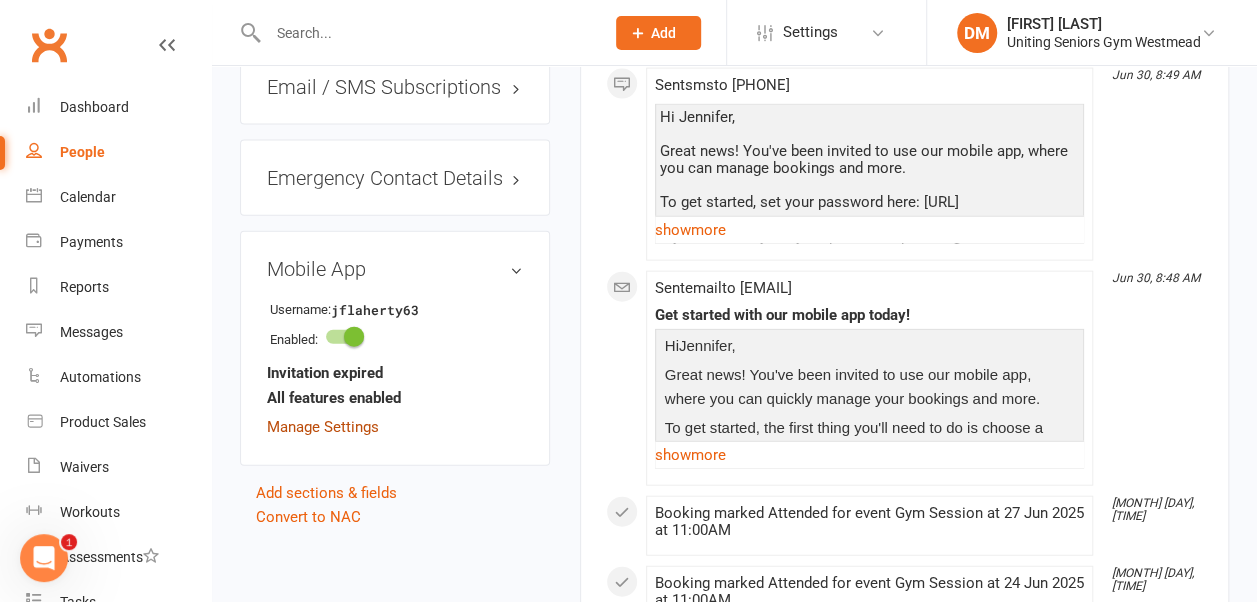click on "Manage Settings" at bounding box center (323, 427) 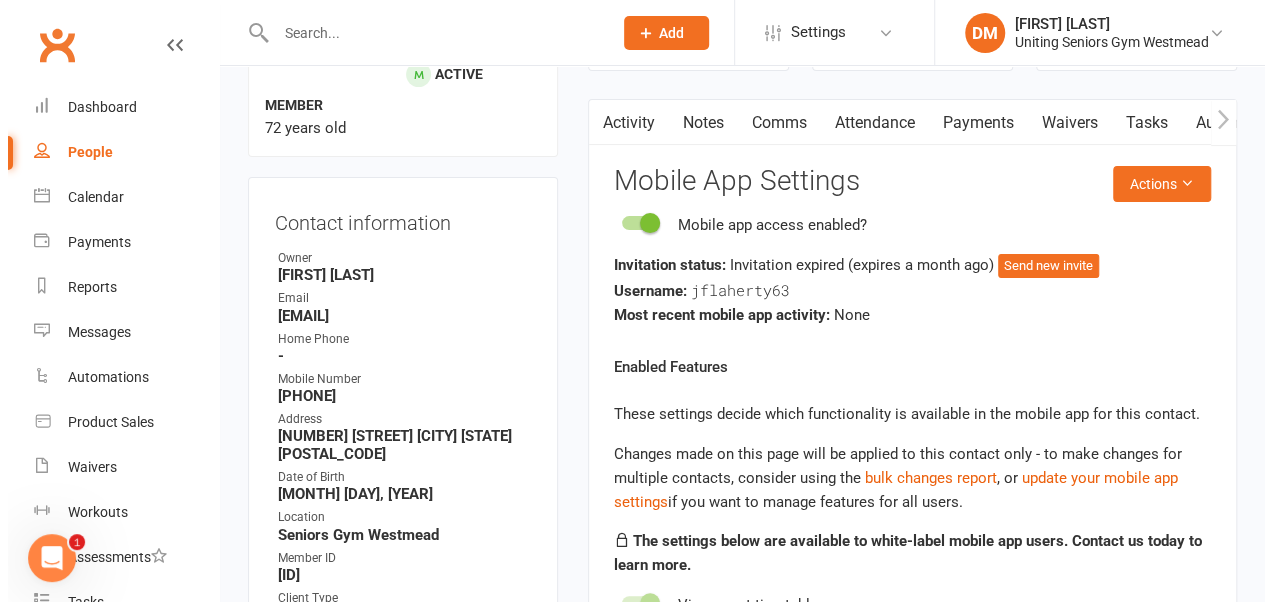 scroll, scrollTop: 170, scrollLeft: 0, axis: vertical 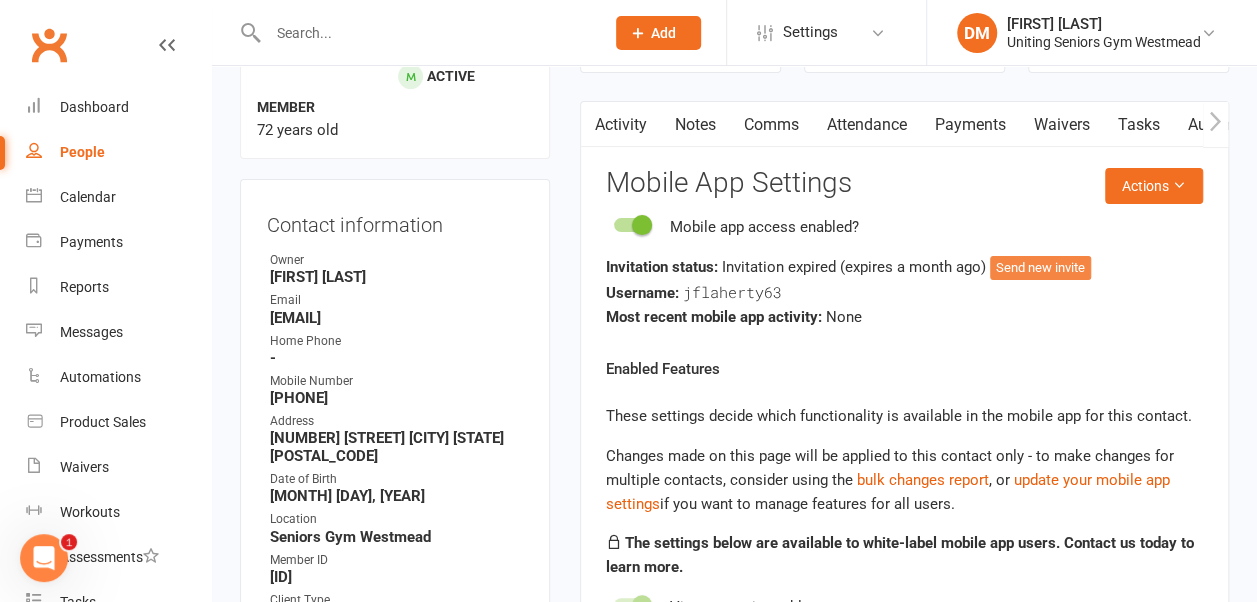 click on "Send new invite" at bounding box center (1040, 268) 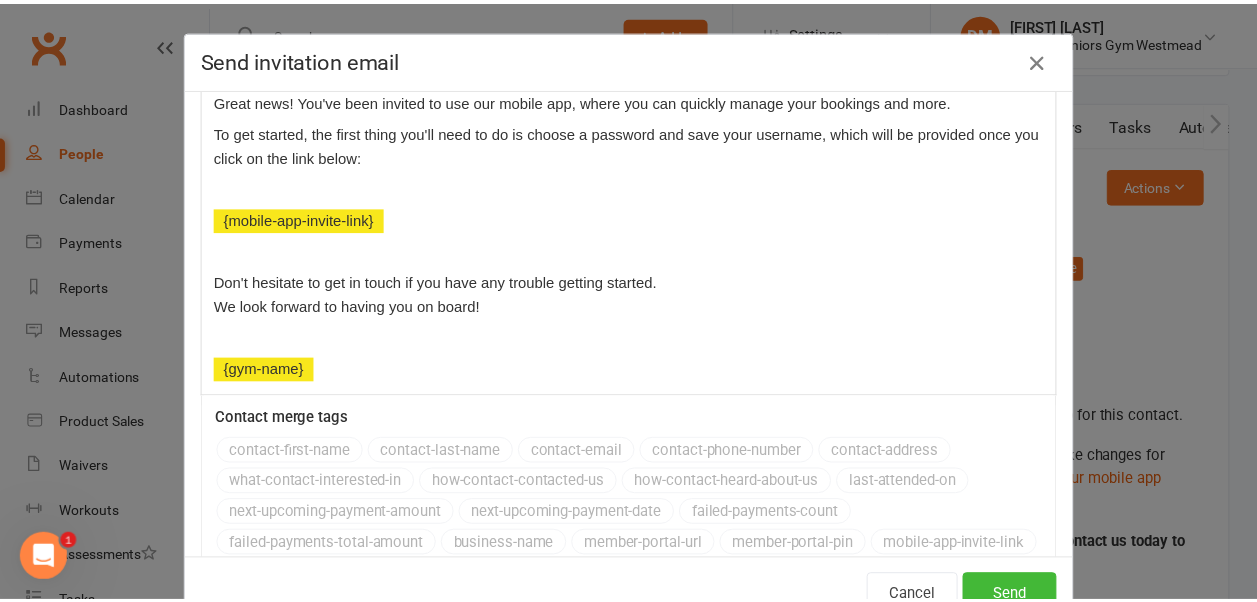 scroll, scrollTop: 274, scrollLeft: 0, axis: vertical 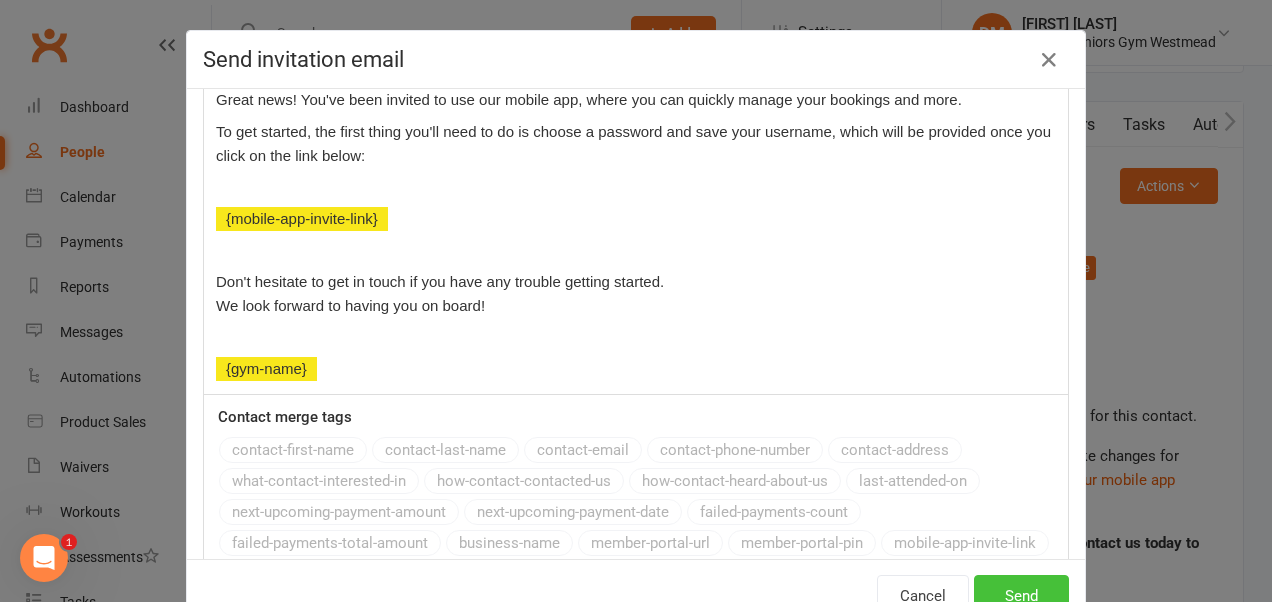 click on "Send" at bounding box center [1021, 596] 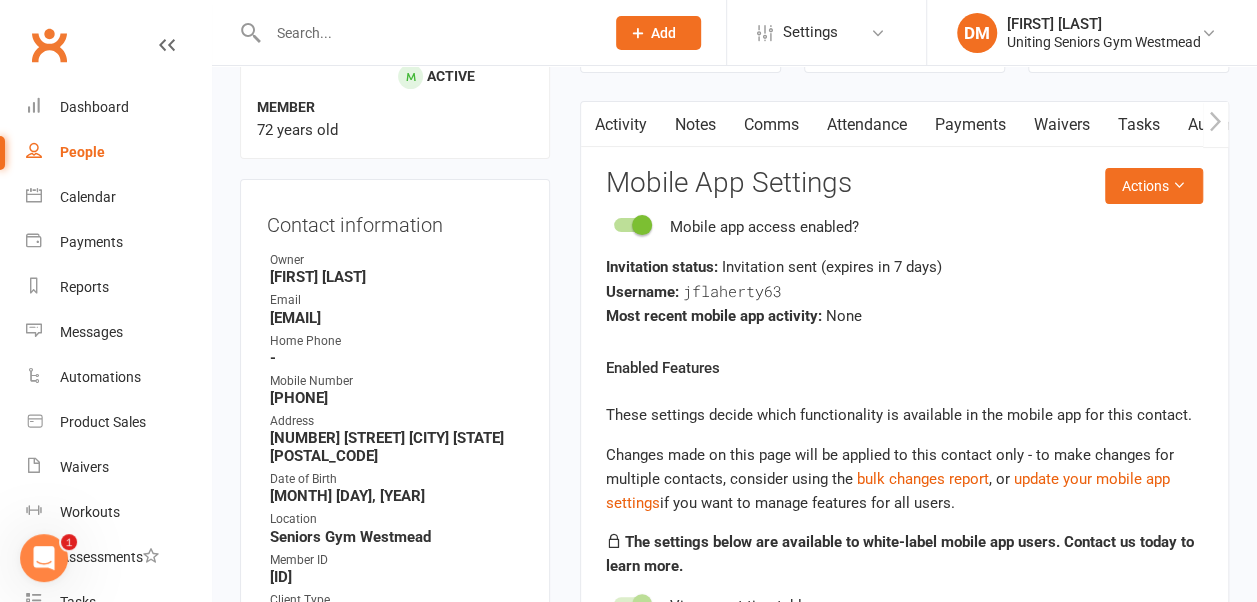 click at bounding box center (426, 33) 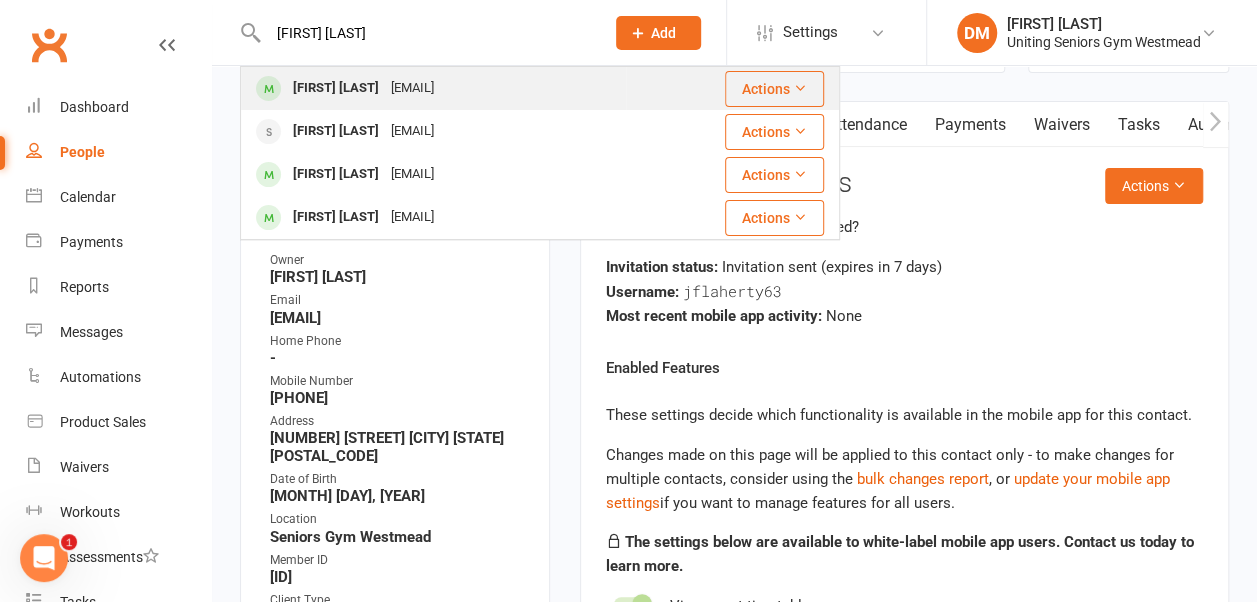type on "ann mou" 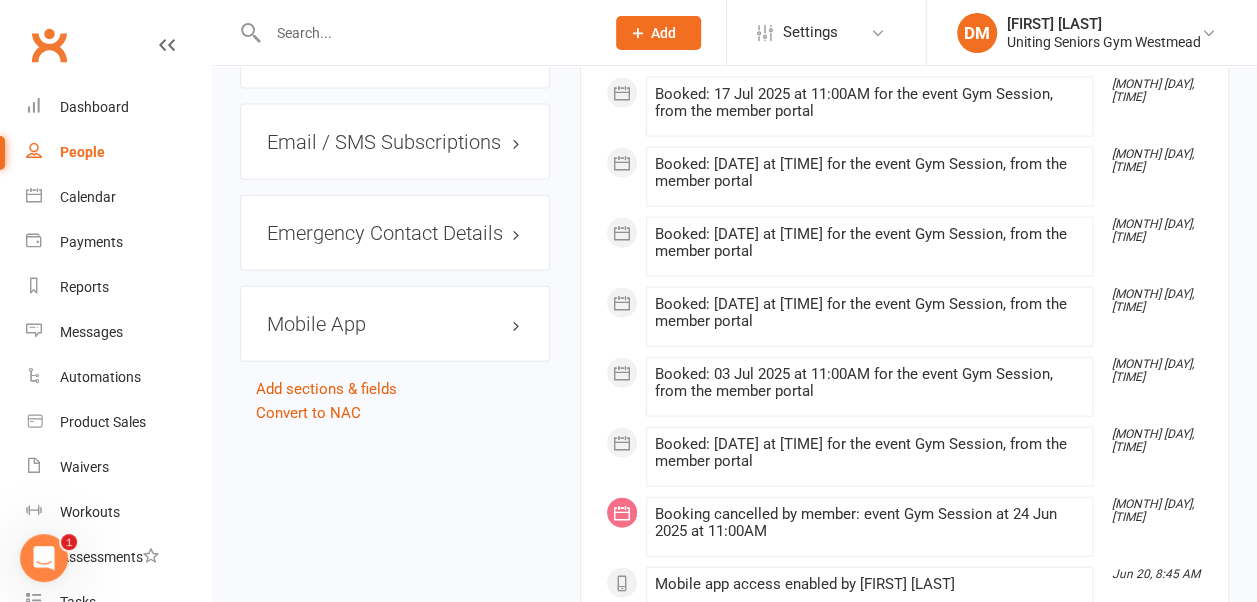 scroll, scrollTop: 2212, scrollLeft: 0, axis: vertical 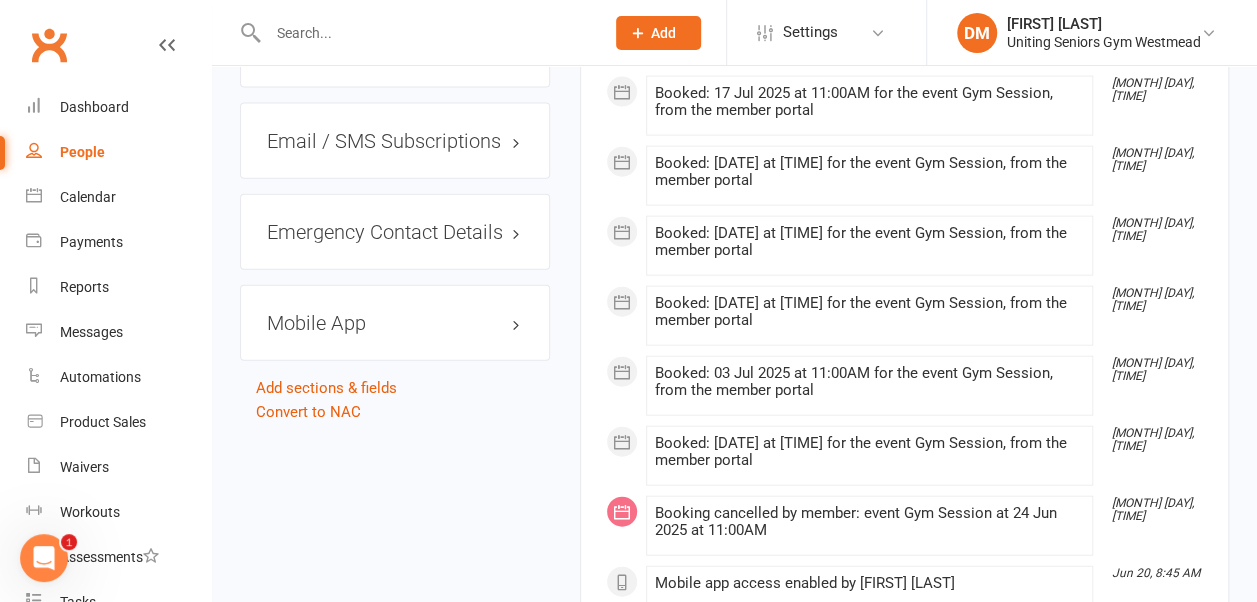 click on "Mobile App" at bounding box center (395, 323) 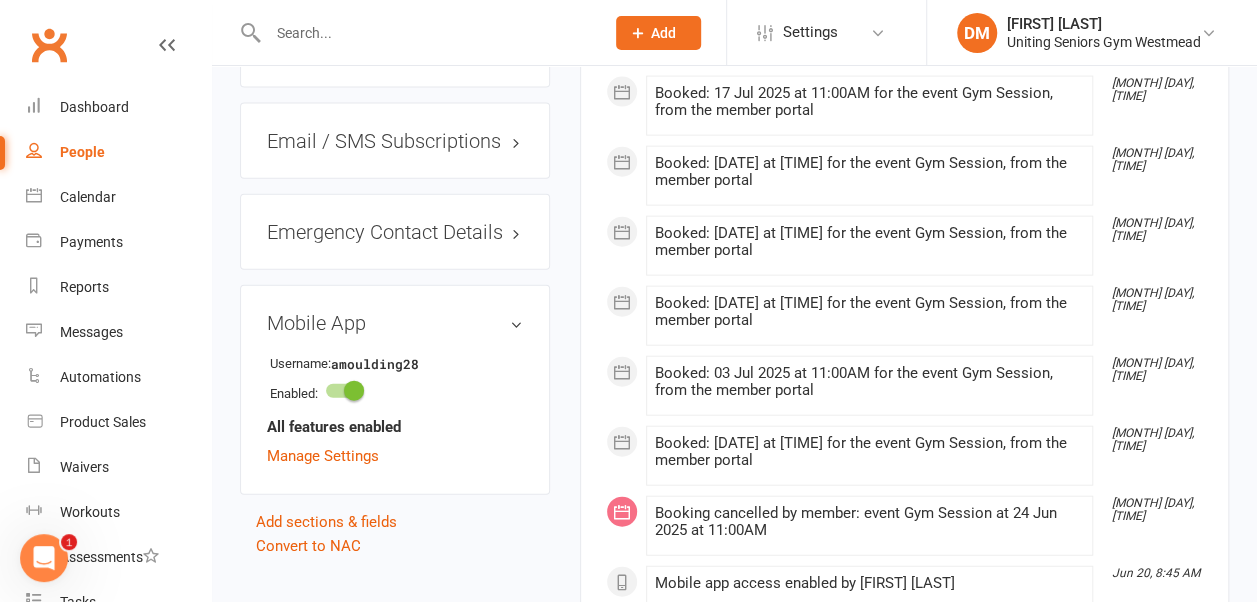 click on "Mobile App" at bounding box center [395, 323] 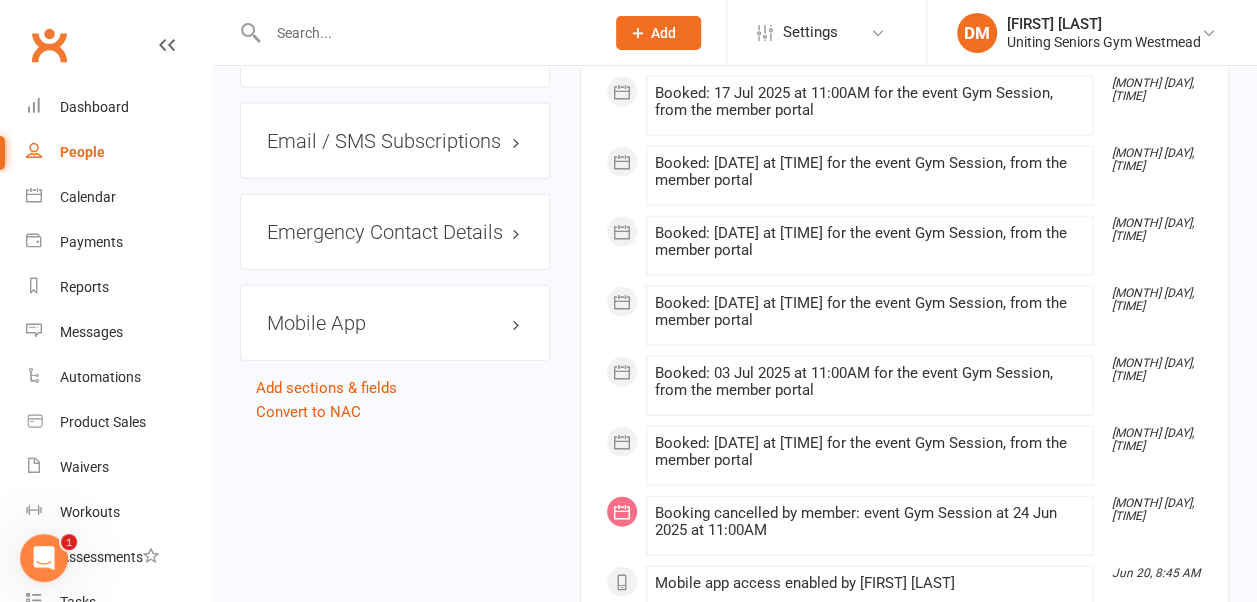 click on "Mobile App" at bounding box center (395, 323) 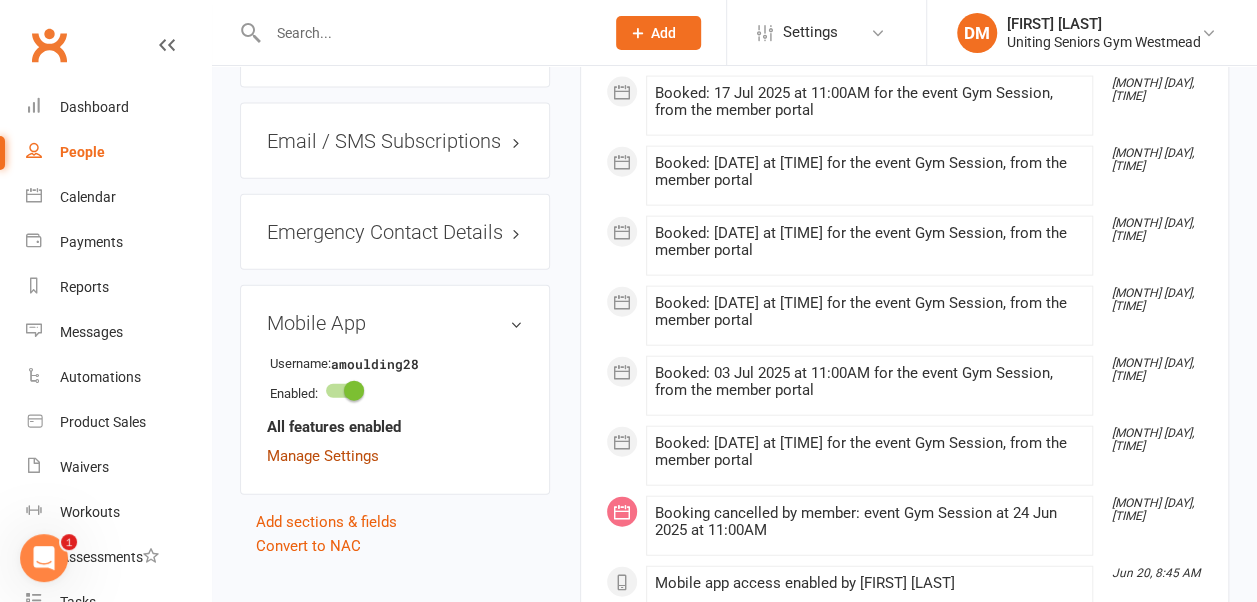 click on "Manage Settings" at bounding box center [323, 456] 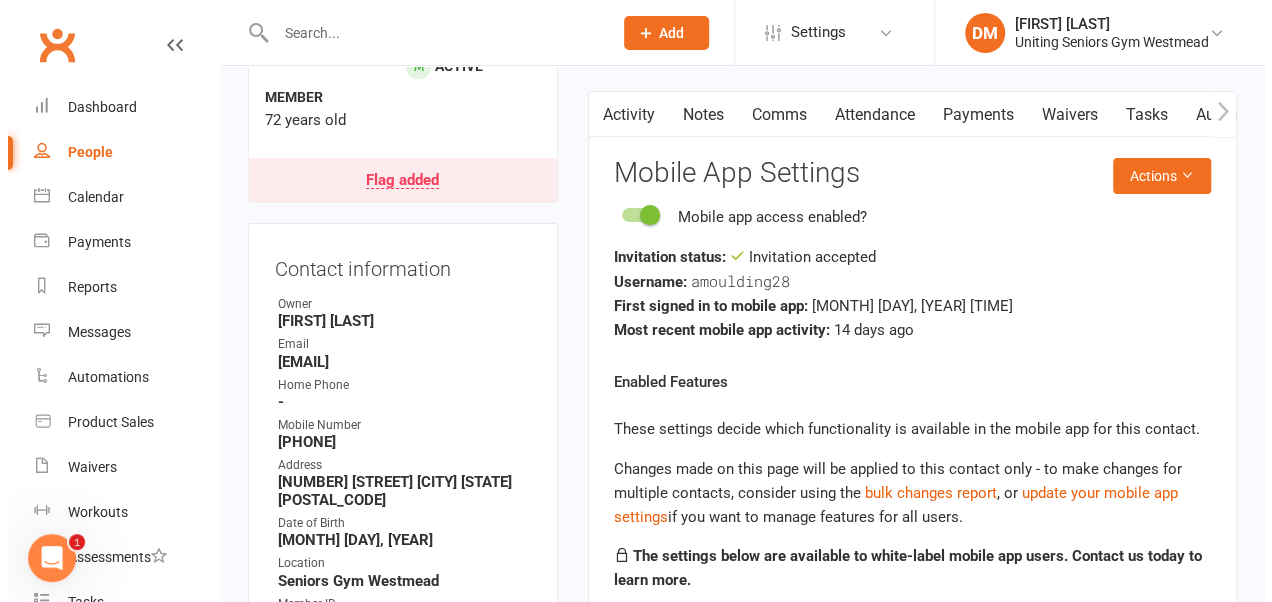 scroll, scrollTop: 170, scrollLeft: 0, axis: vertical 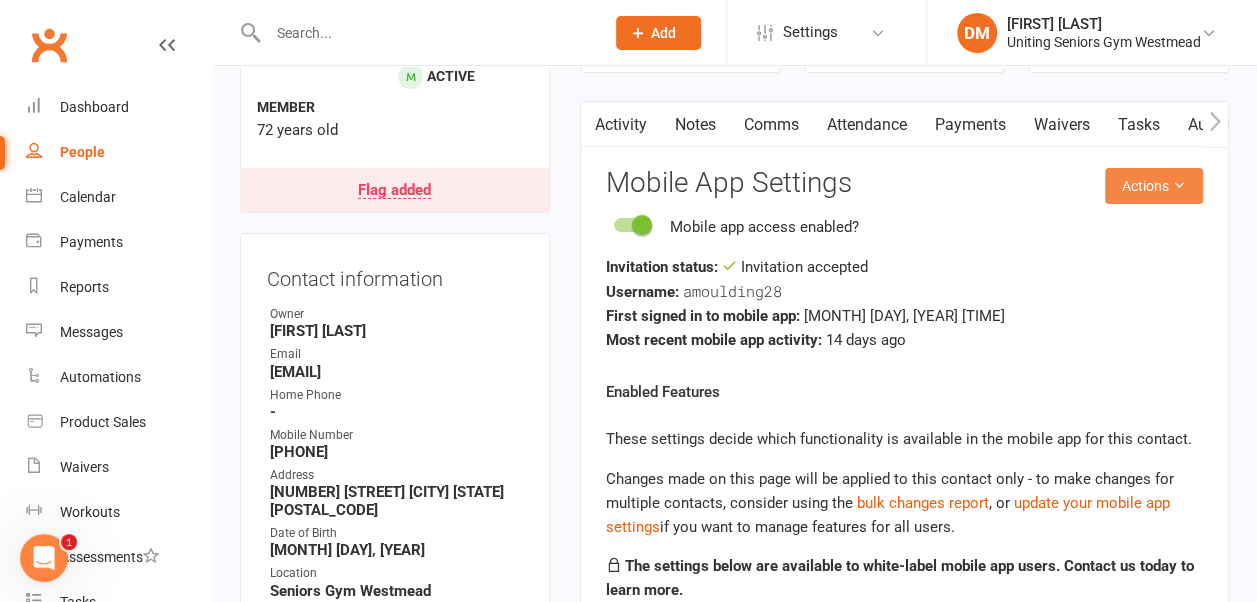 click on "Actions" at bounding box center [1154, 186] 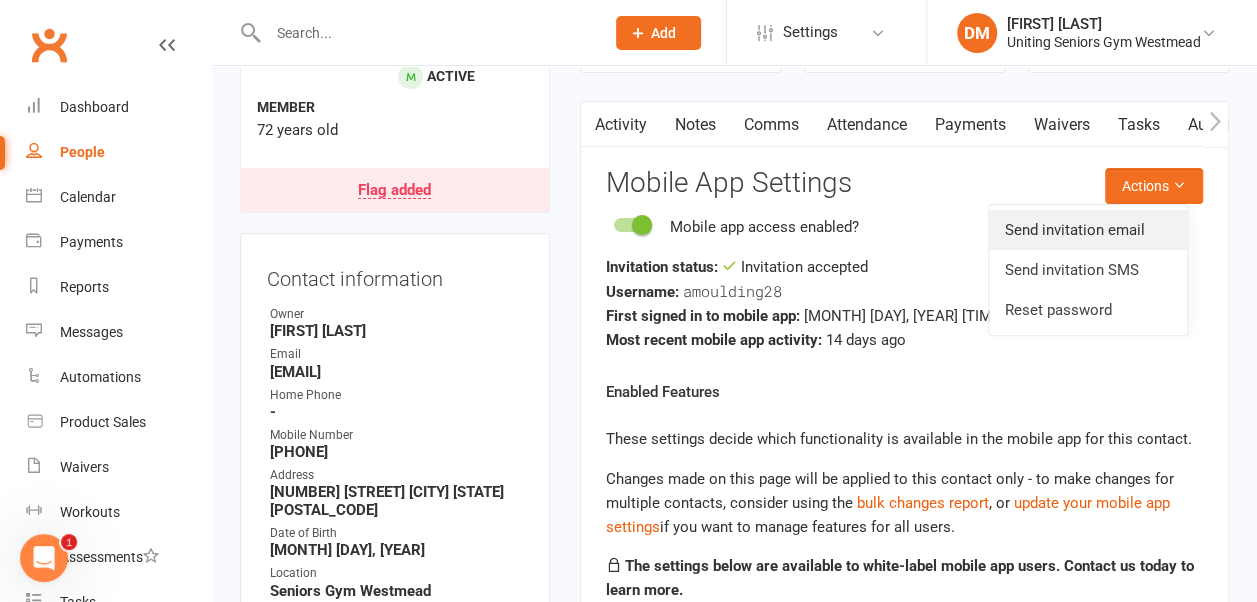 click on "Send invitation email" at bounding box center (1088, 230) 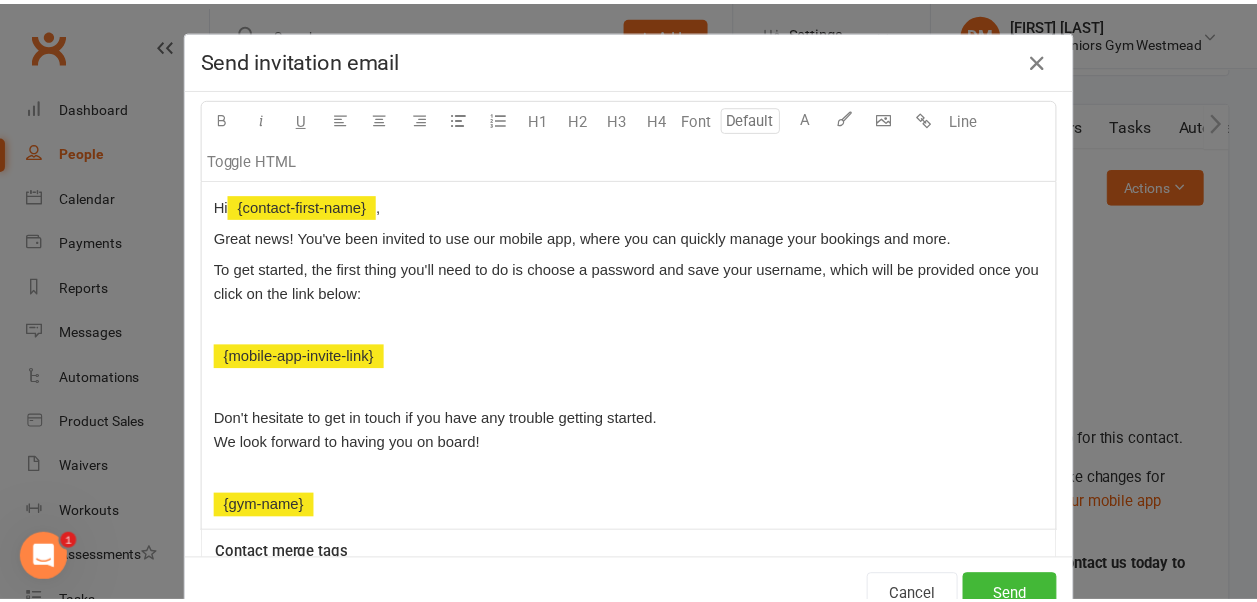 scroll, scrollTop: 140, scrollLeft: 0, axis: vertical 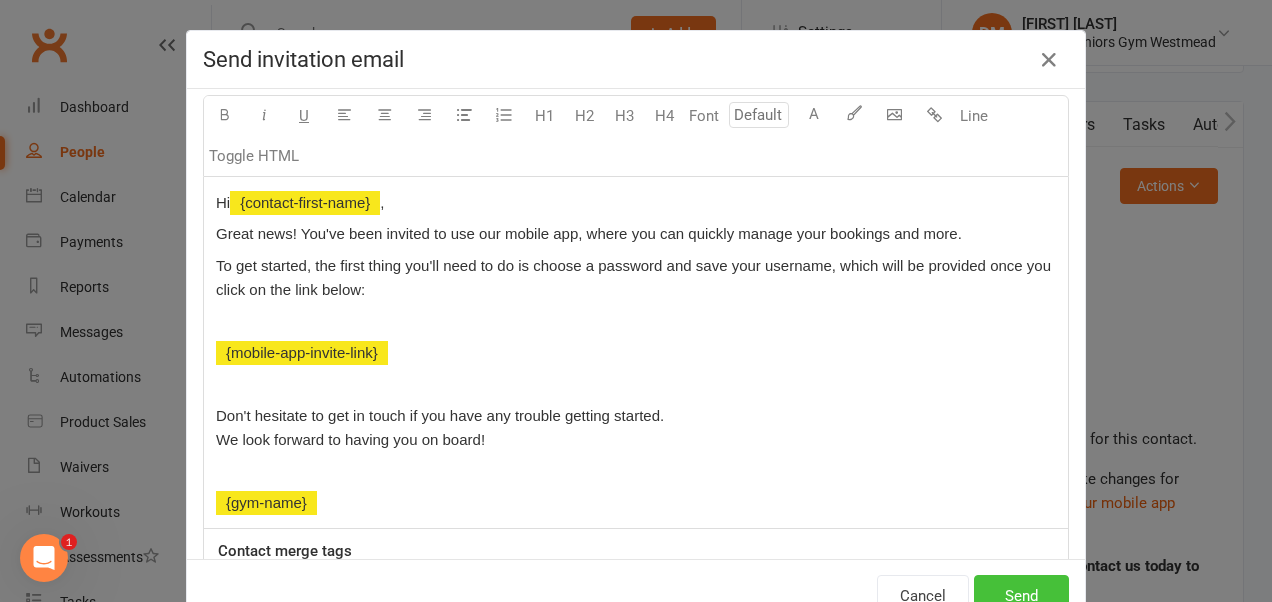 click on "Send" at bounding box center [1021, 596] 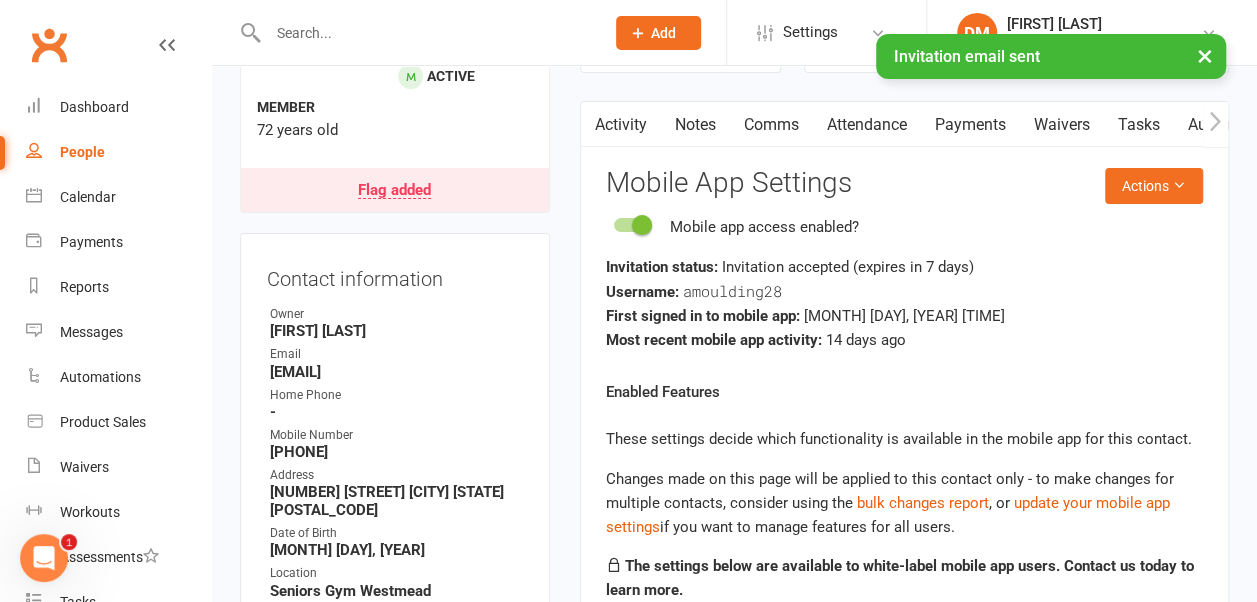 click on "× Invitation email sent" at bounding box center [615, 34] 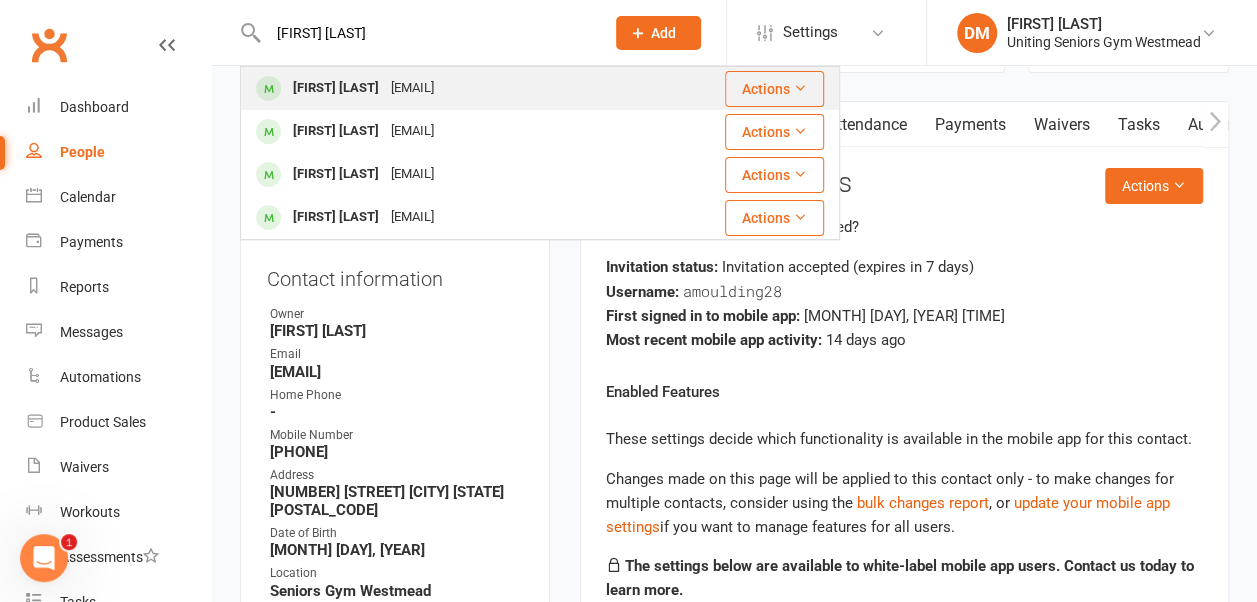 type on "jennifer flaherty" 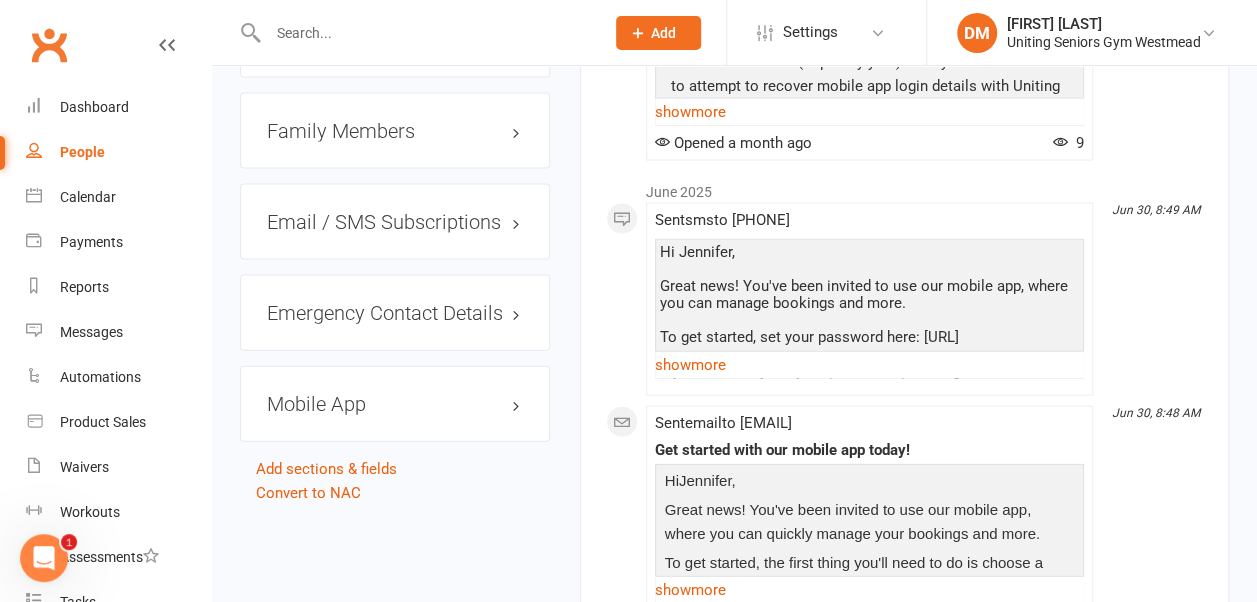 scroll, scrollTop: 2104, scrollLeft: 0, axis: vertical 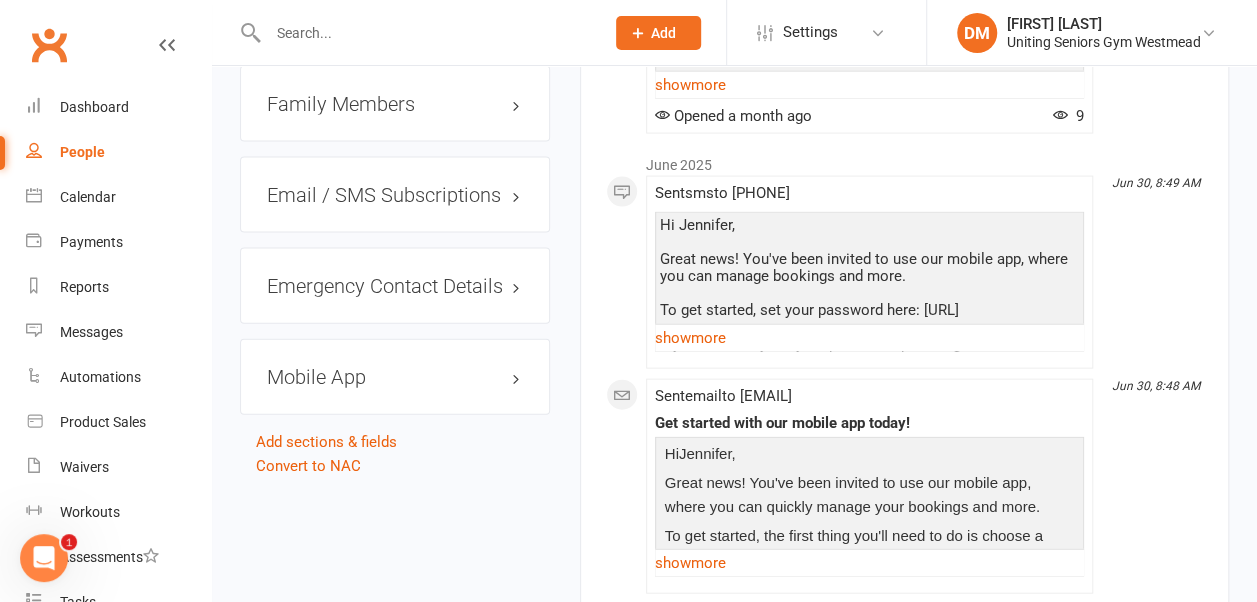 click on "Mobile App" at bounding box center (395, 377) 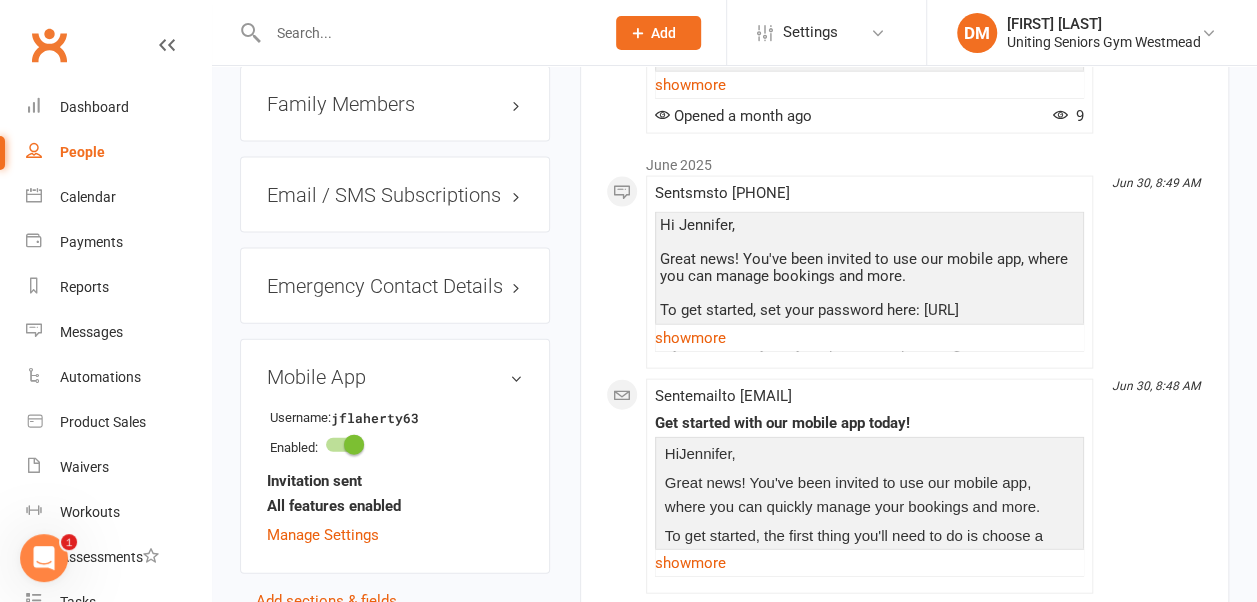 click on "Mobile App" at bounding box center [395, 377] 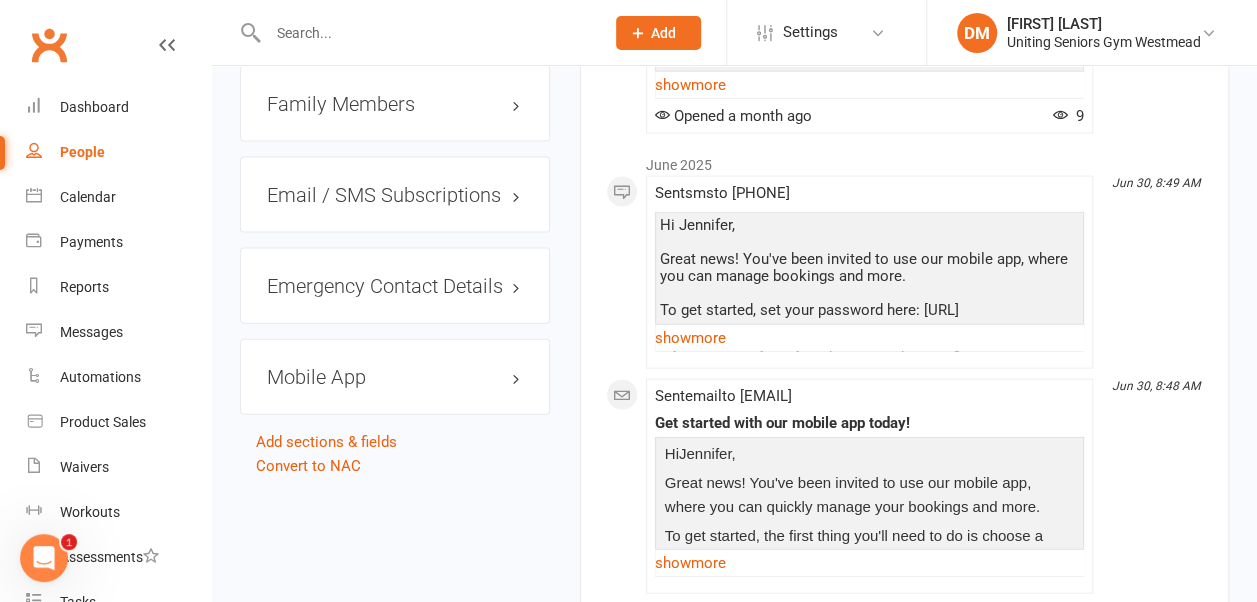 click on "Mobile App" at bounding box center (395, 377) 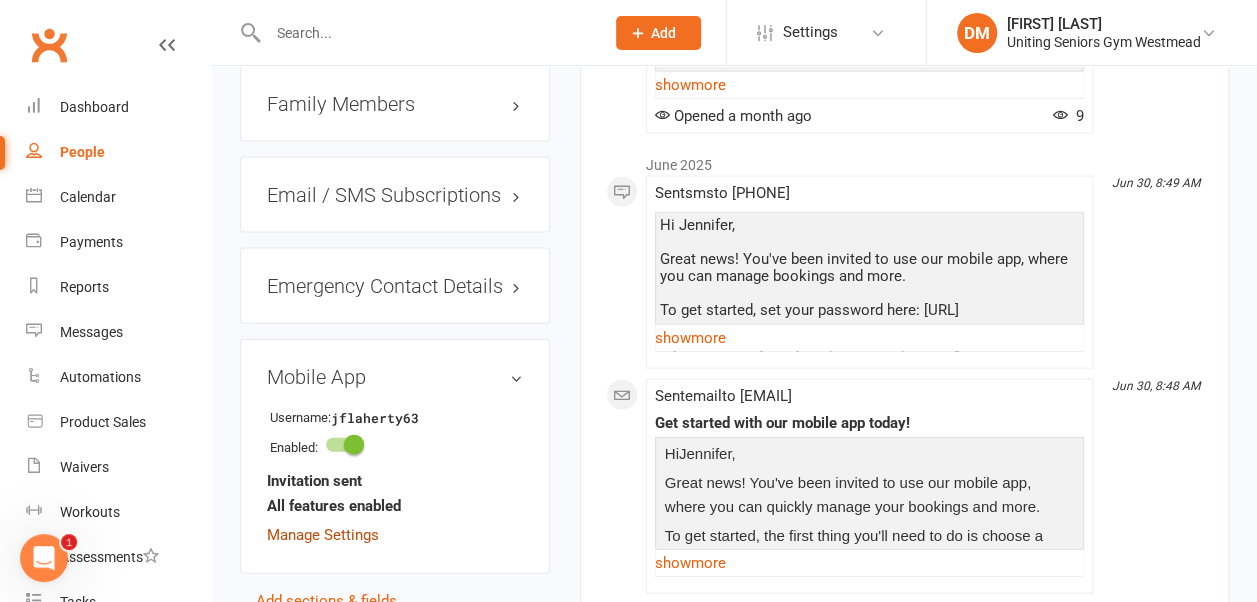 click on "Manage Settings" at bounding box center (323, 535) 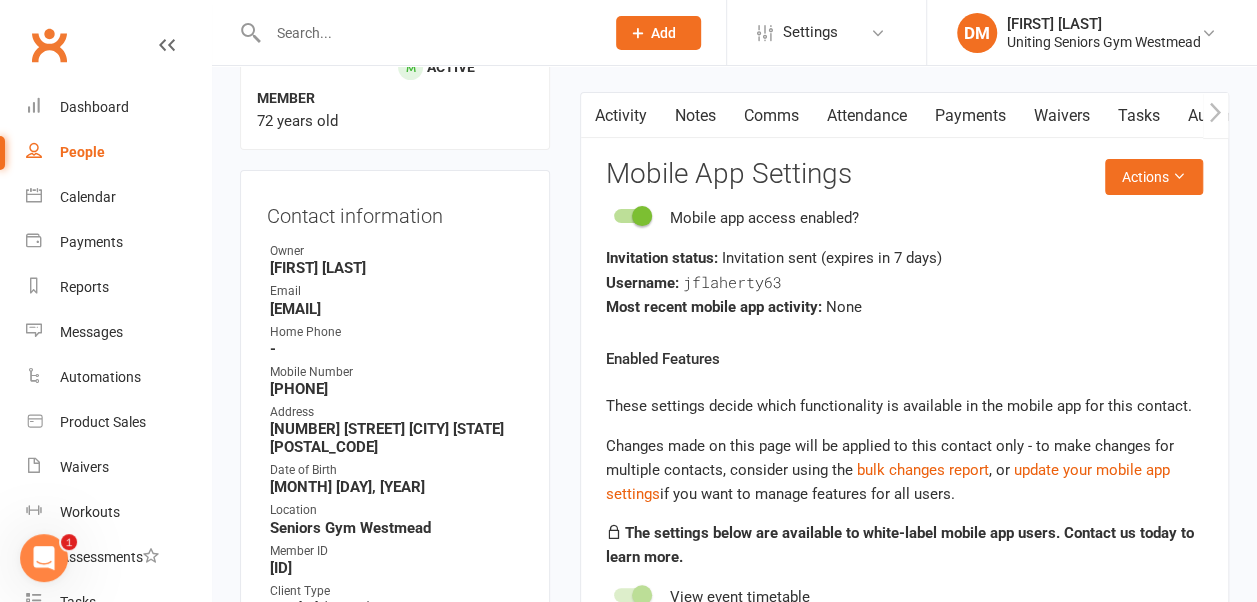 scroll, scrollTop: 170, scrollLeft: 0, axis: vertical 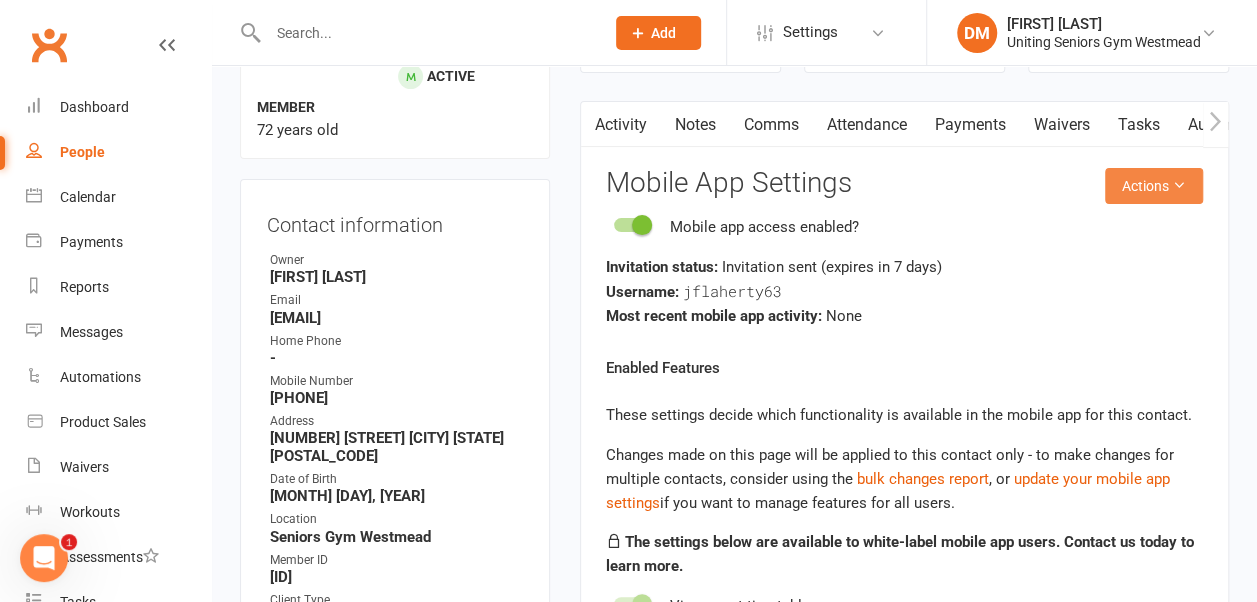 click on "Actions" at bounding box center [1154, 186] 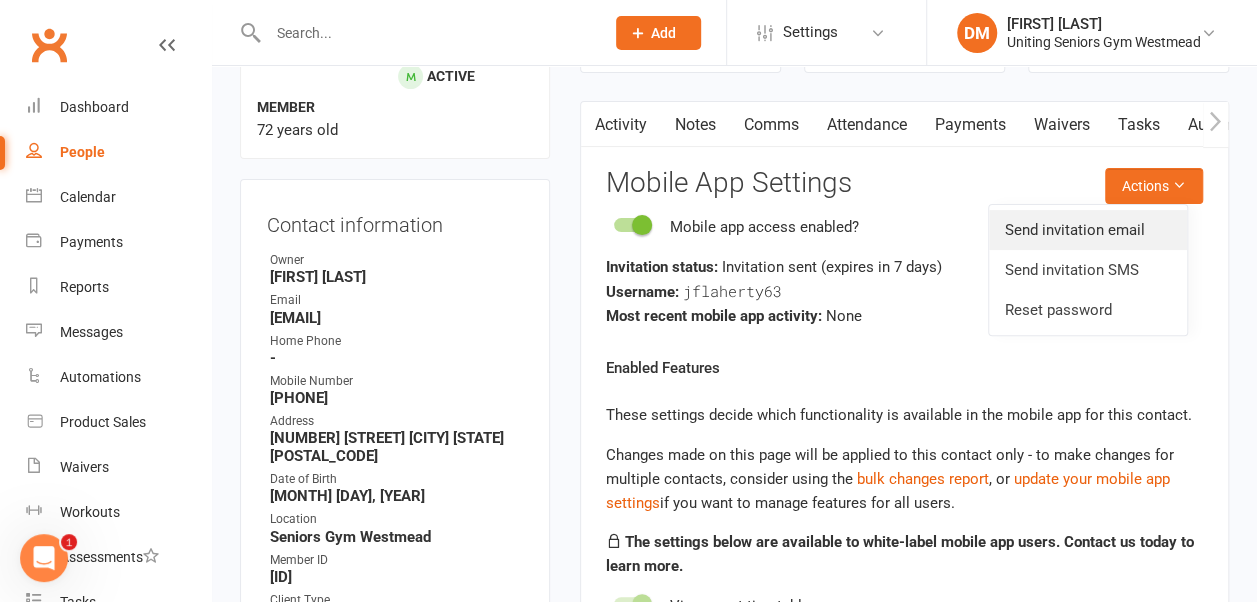 click on "Send invitation email" at bounding box center (1088, 230) 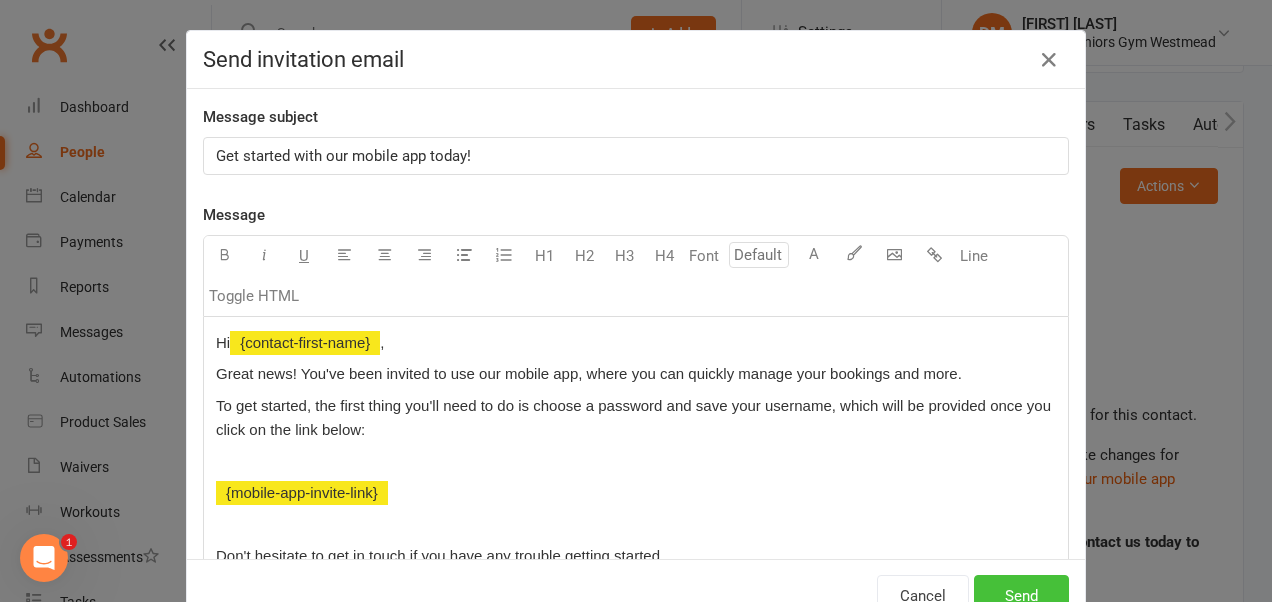 click on "Send" at bounding box center (1021, 596) 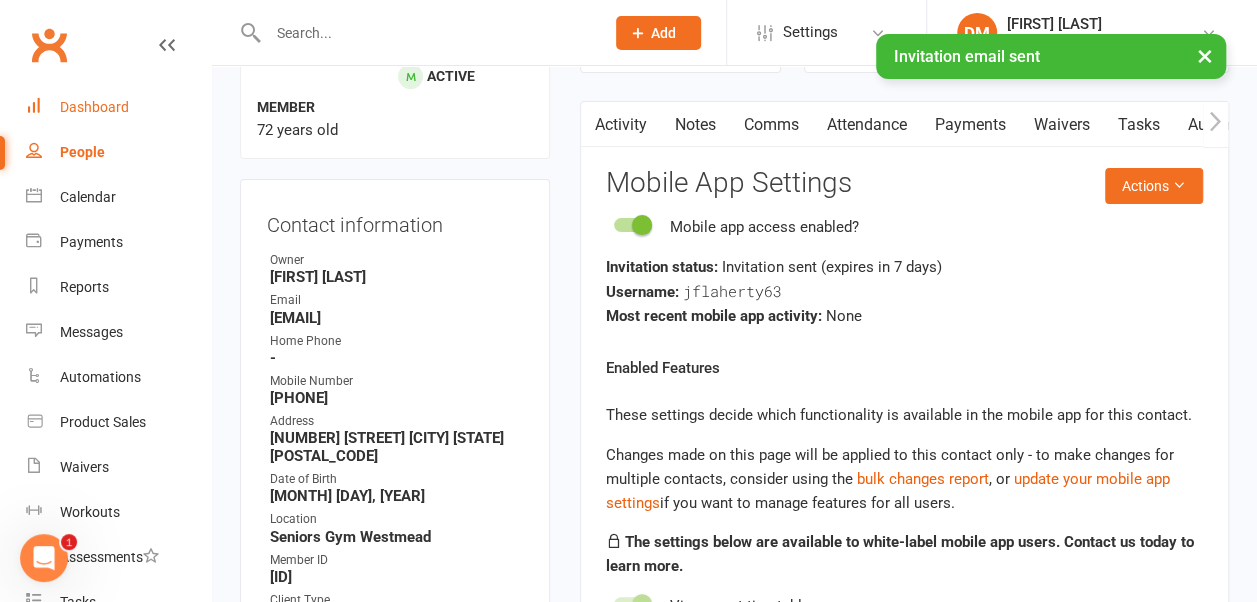 click on "Dashboard" at bounding box center (94, 107) 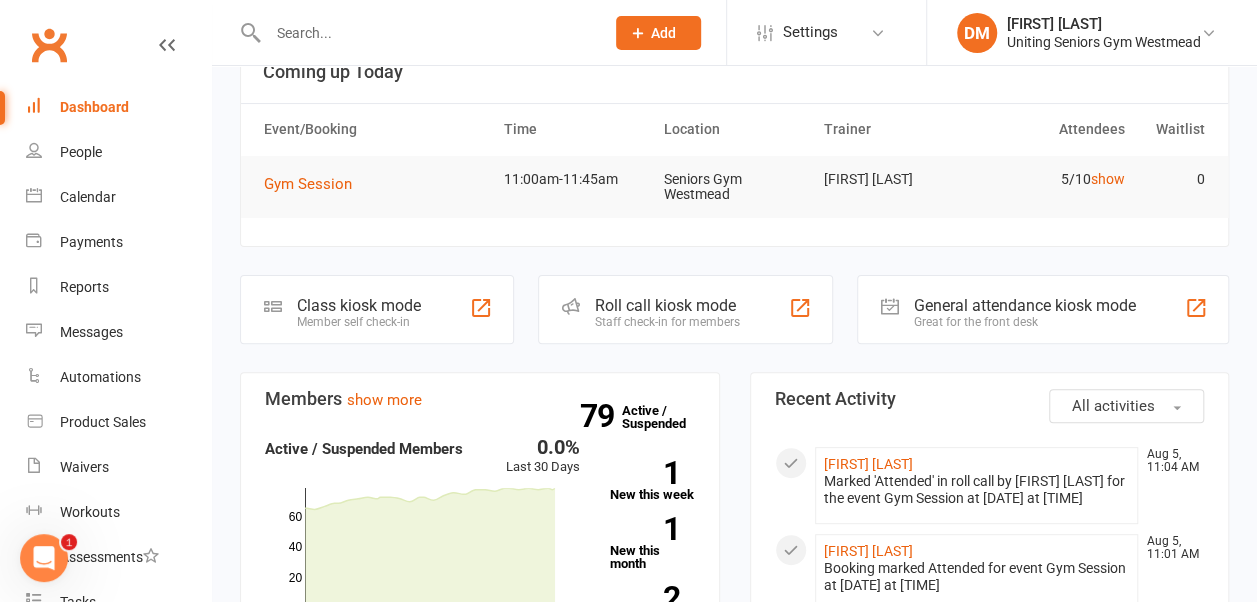 scroll, scrollTop: 120, scrollLeft: 0, axis: vertical 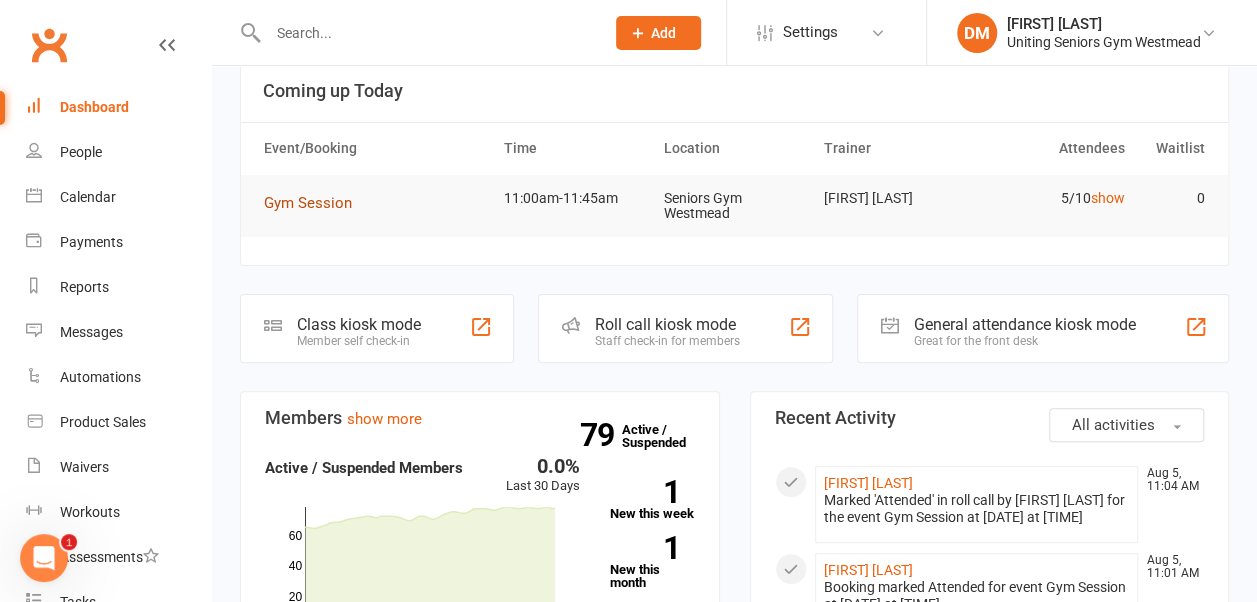 click on "Gym Session" at bounding box center [308, 203] 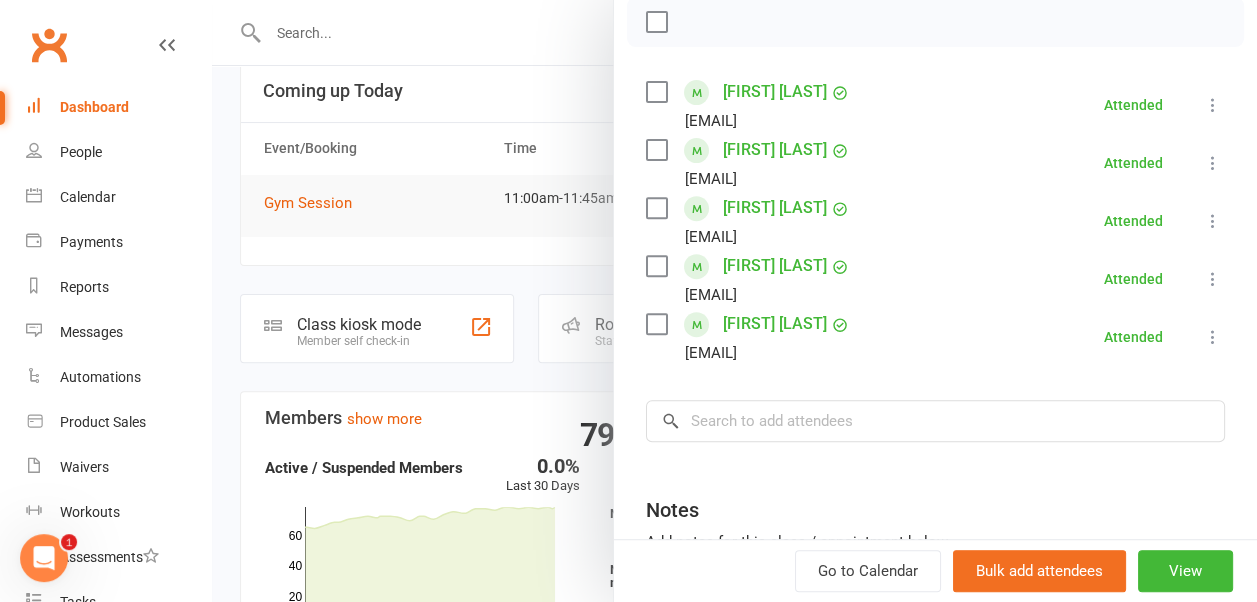 scroll, scrollTop: 0, scrollLeft: 0, axis: both 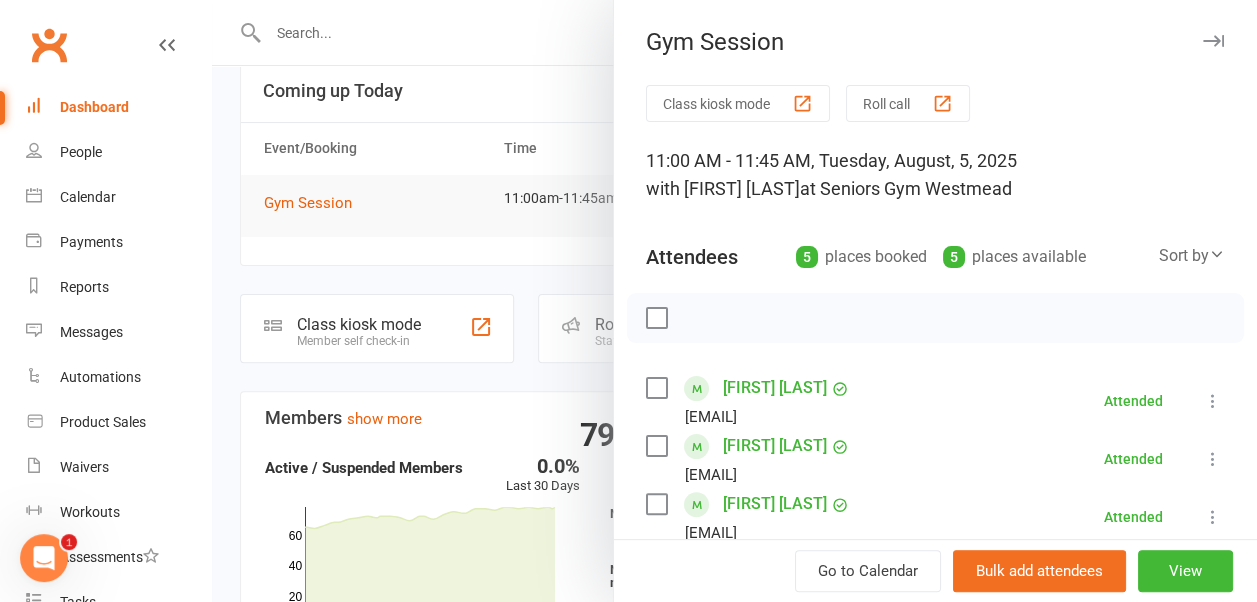 click at bounding box center (1213, 41) 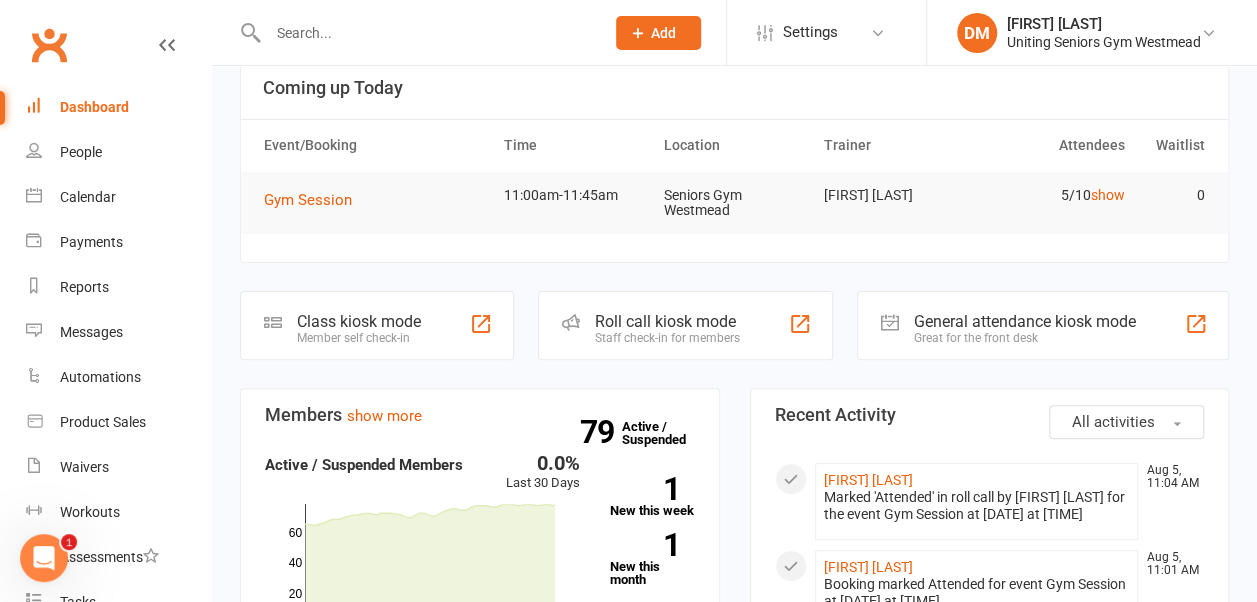 scroll, scrollTop: 0, scrollLeft: 0, axis: both 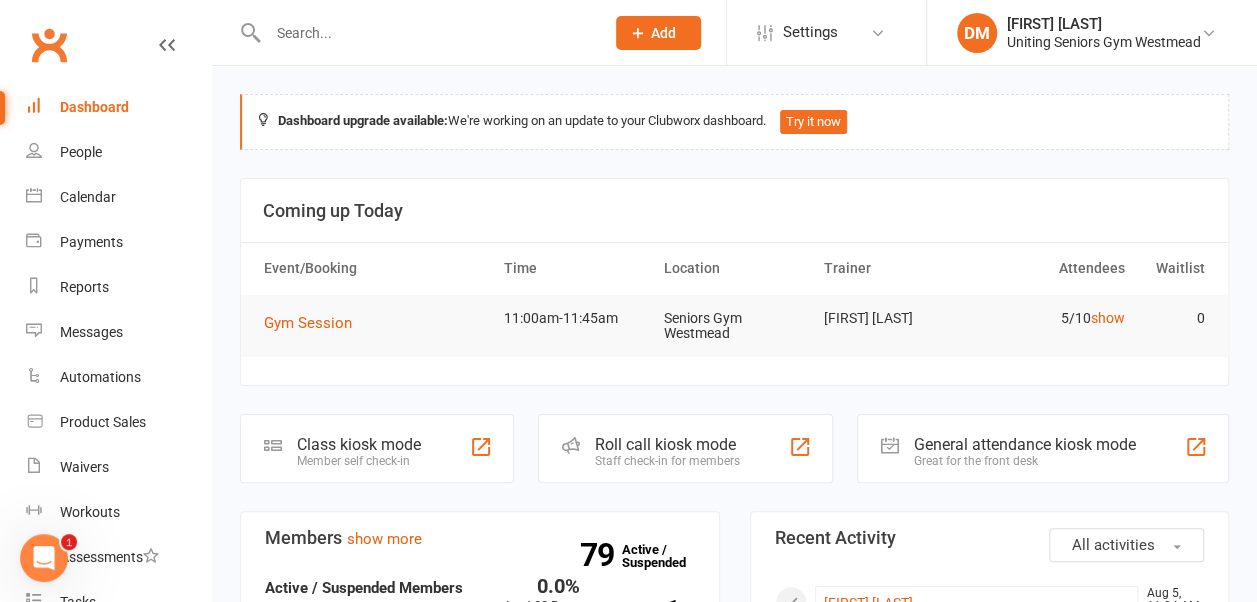 click at bounding box center (426, 33) 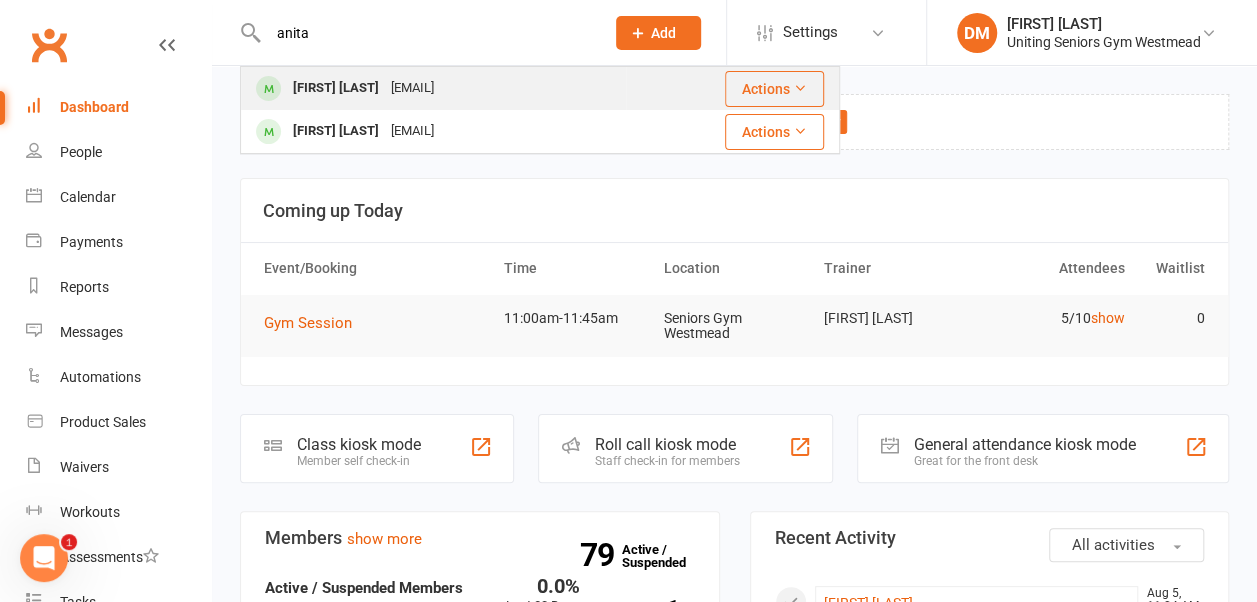type on "anita" 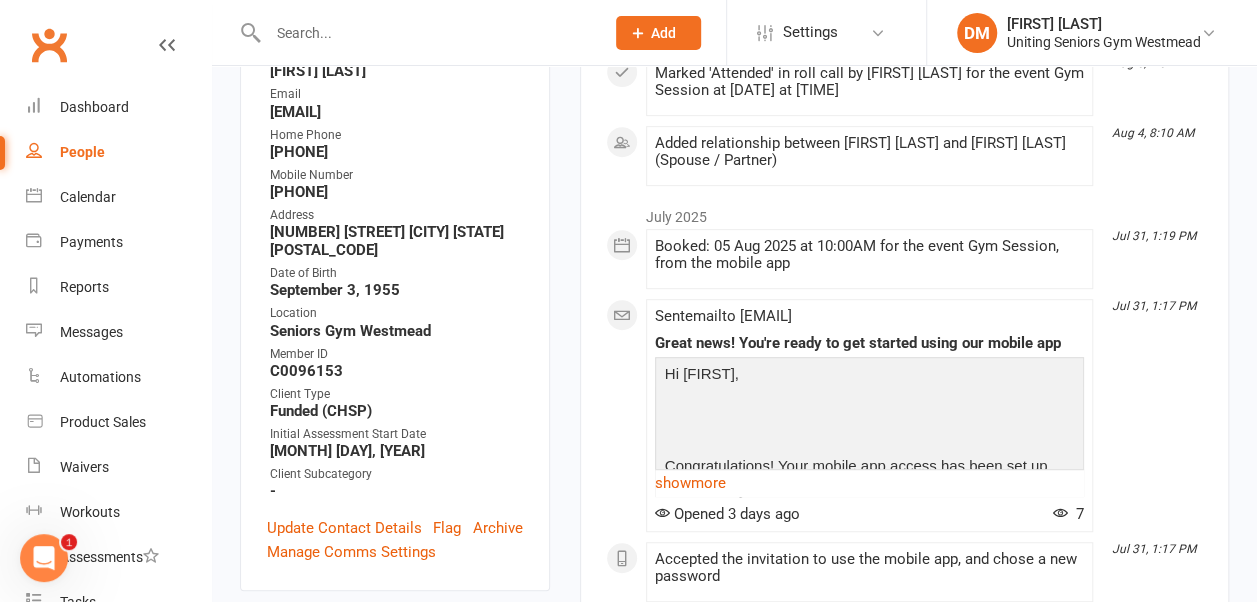 scroll, scrollTop: 396, scrollLeft: 0, axis: vertical 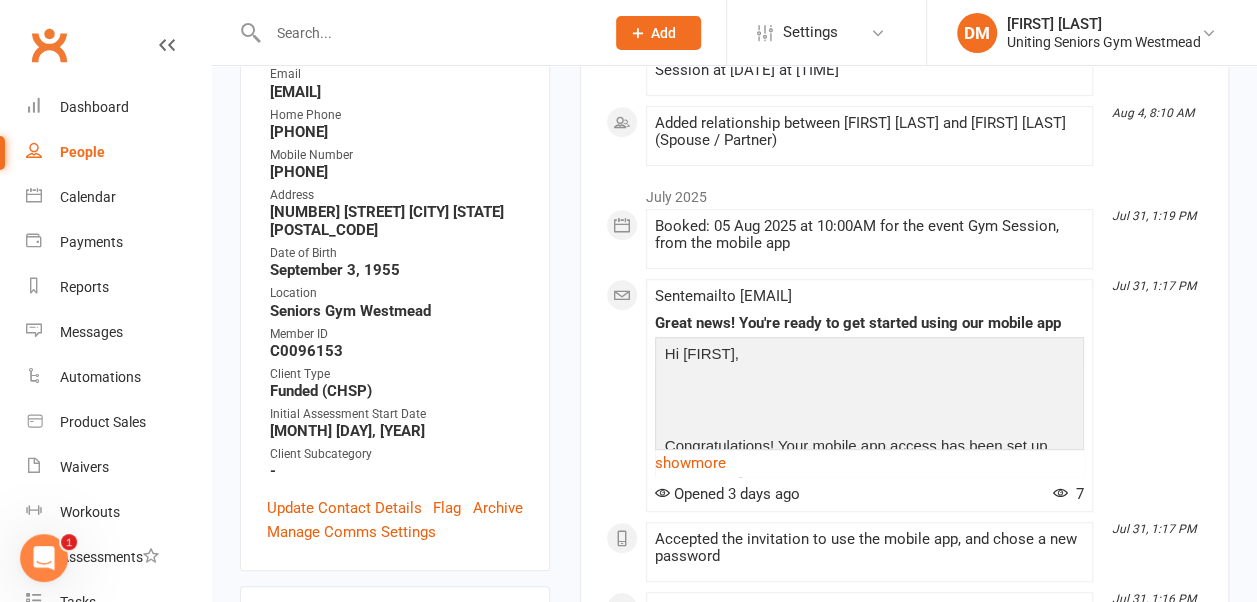 click at bounding box center [869, 402] 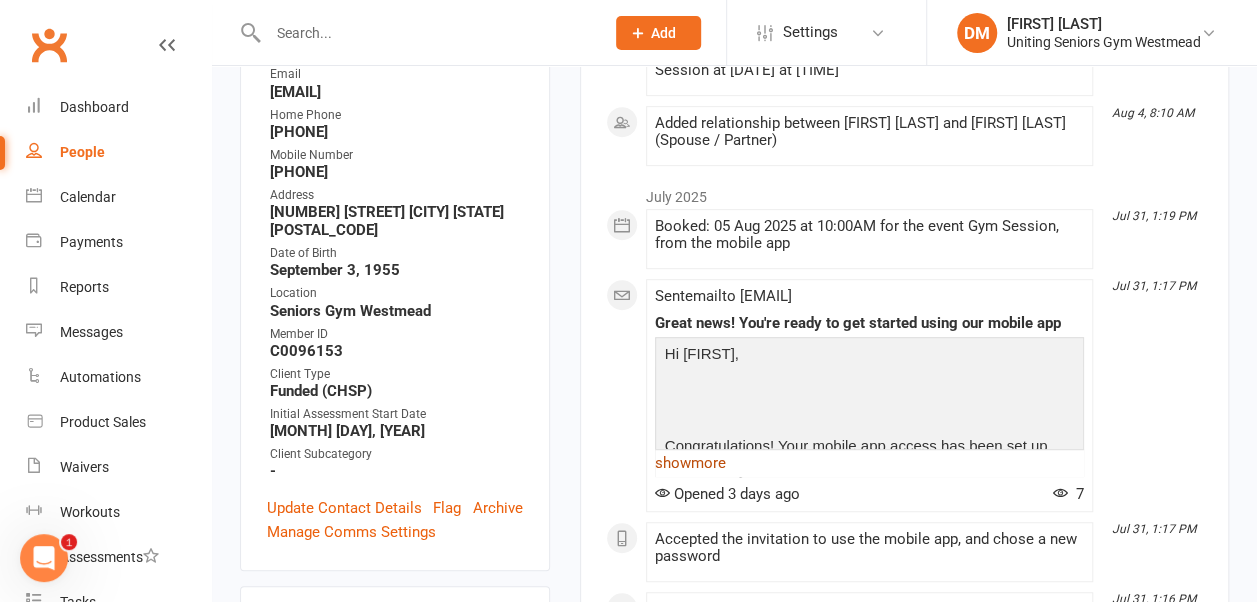 click on "show  more" at bounding box center [869, 463] 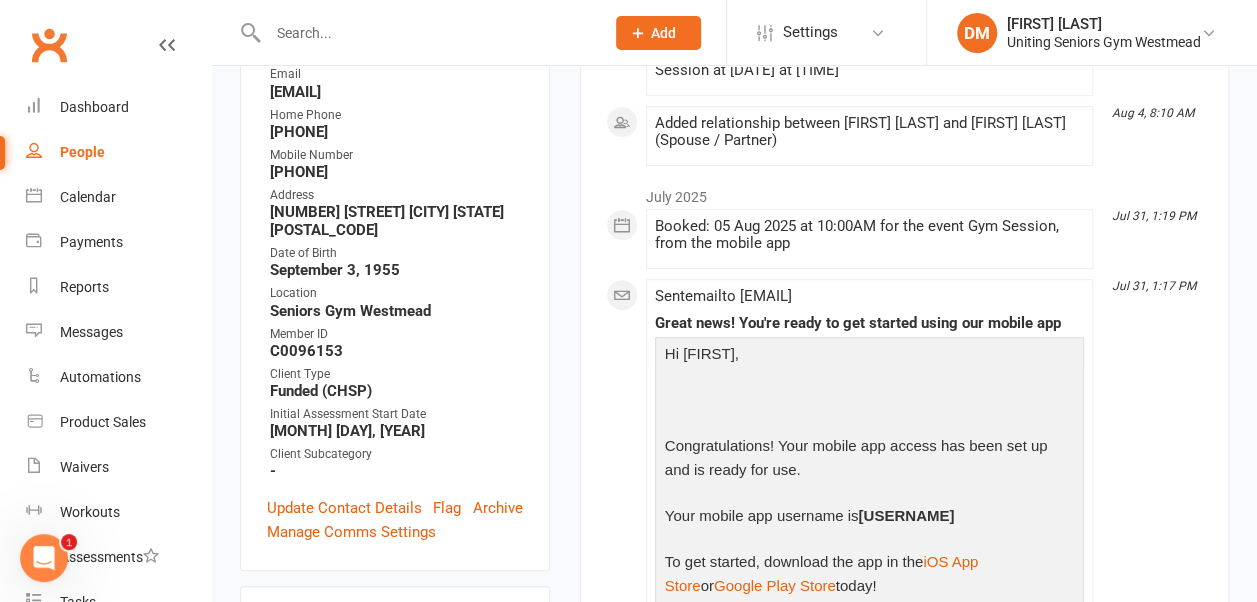 scroll, scrollTop: 98, scrollLeft: 0, axis: vertical 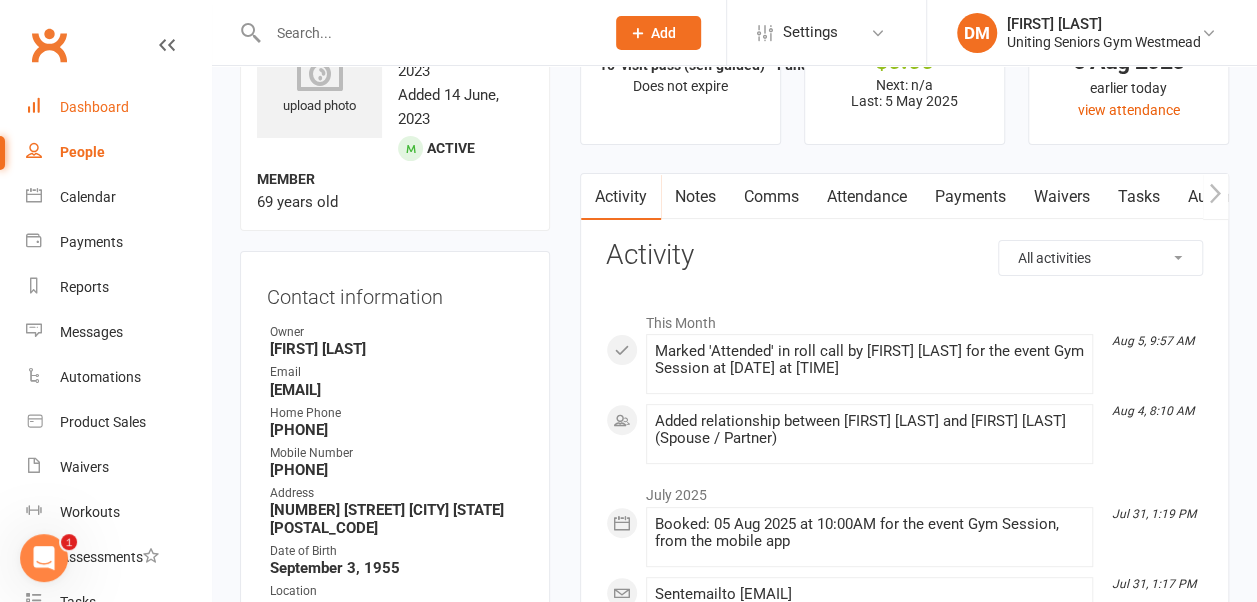 click on "Dashboard" at bounding box center (94, 107) 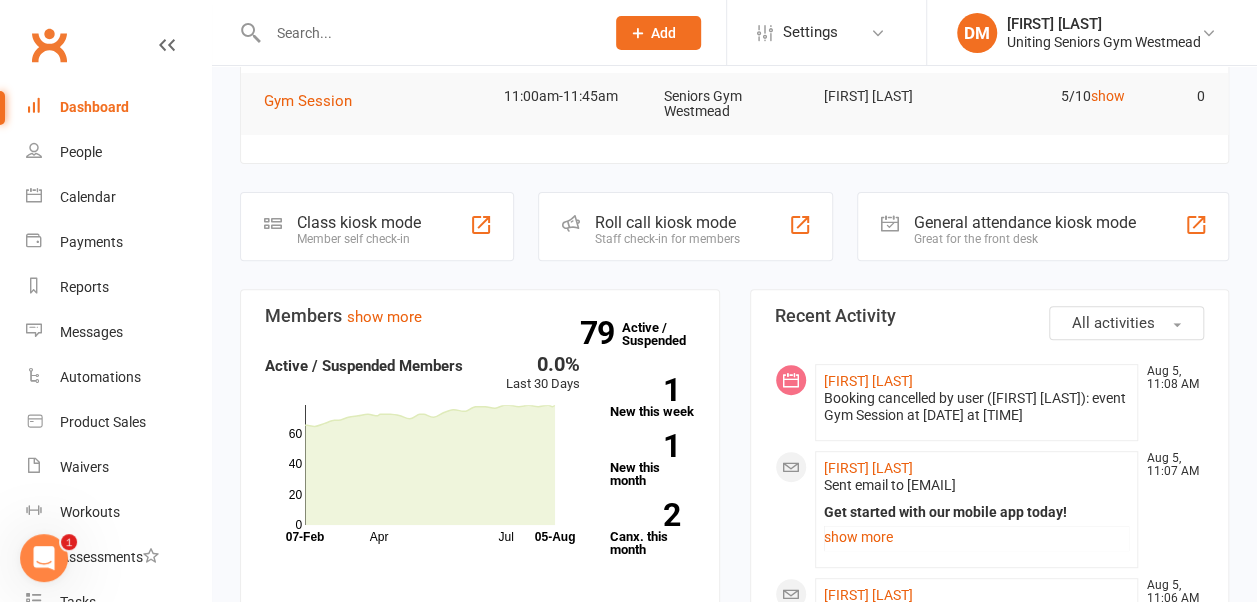 scroll, scrollTop: 223, scrollLeft: 0, axis: vertical 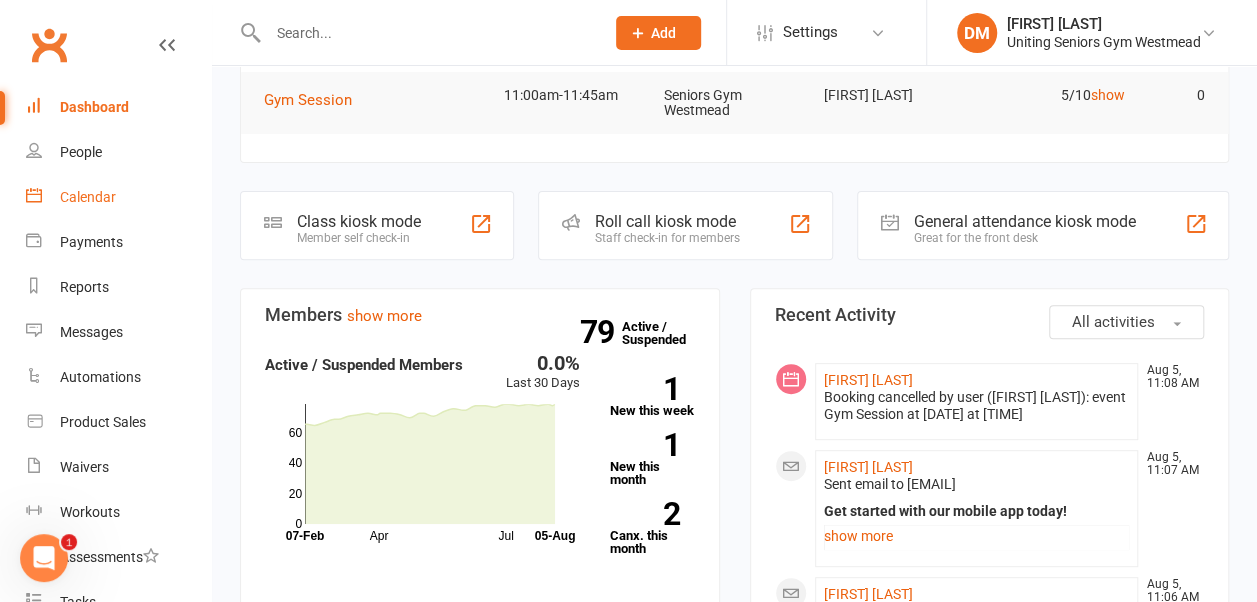 click on "Calendar" at bounding box center [88, 197] 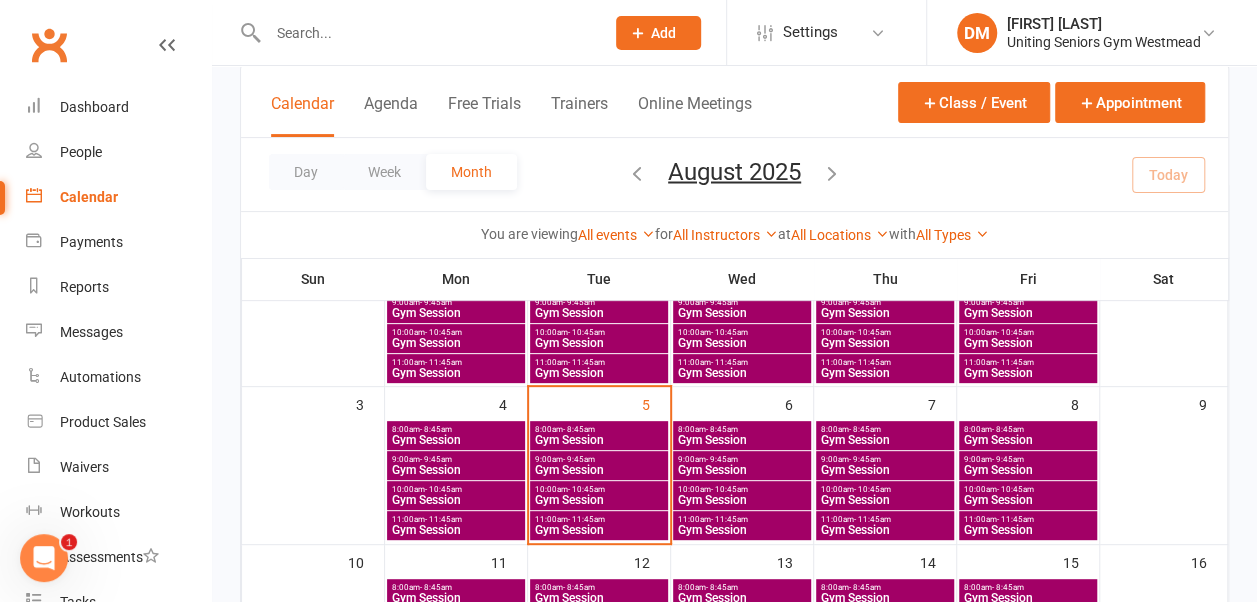 scroll, scrollTop: 237, scrollLeft: 0, axis: vertical 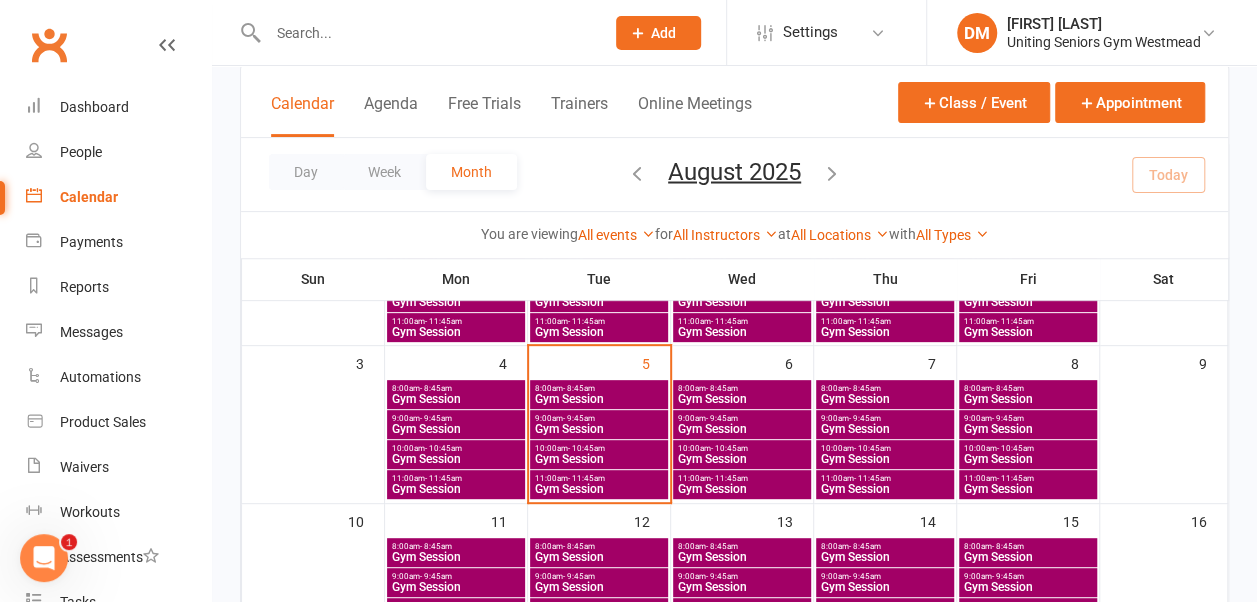 click on "Gym Session" at bounding box center [742, 399] 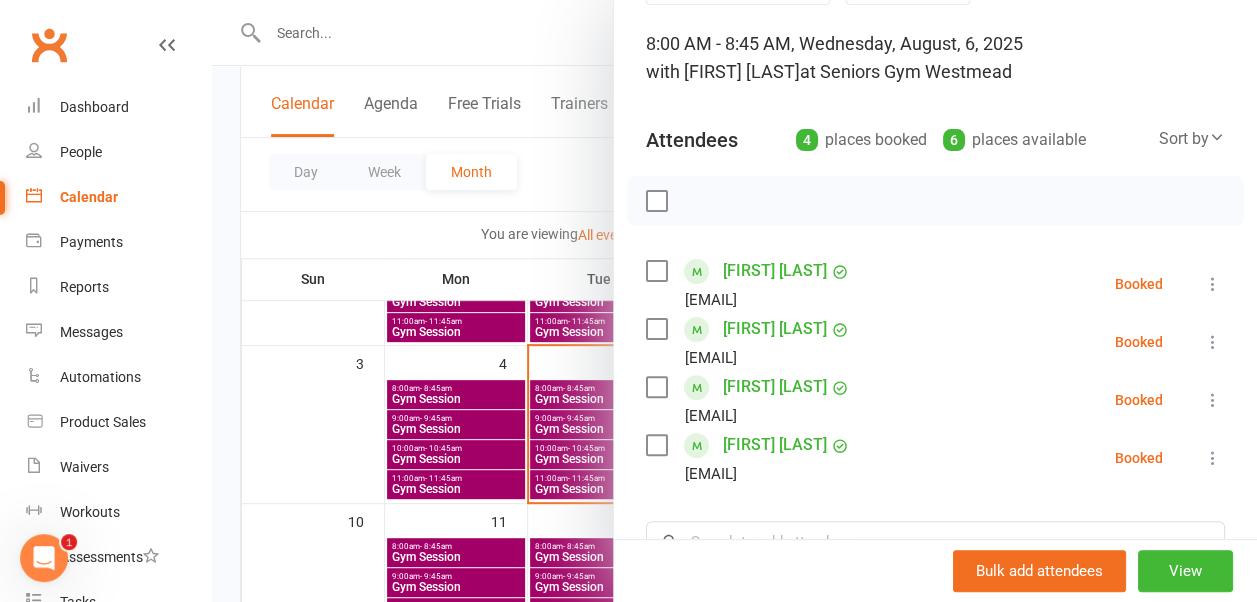 scroll, scrollTop: 116, scrollLeft: 0, axis: vertical 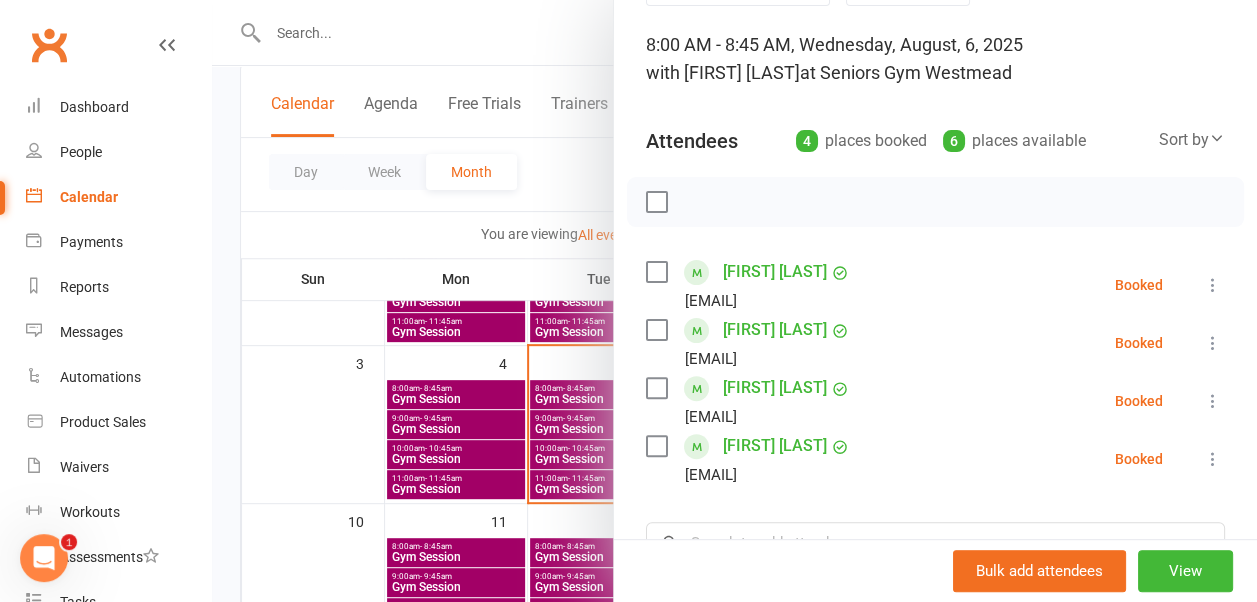 click at bounding box center (1213, 401) 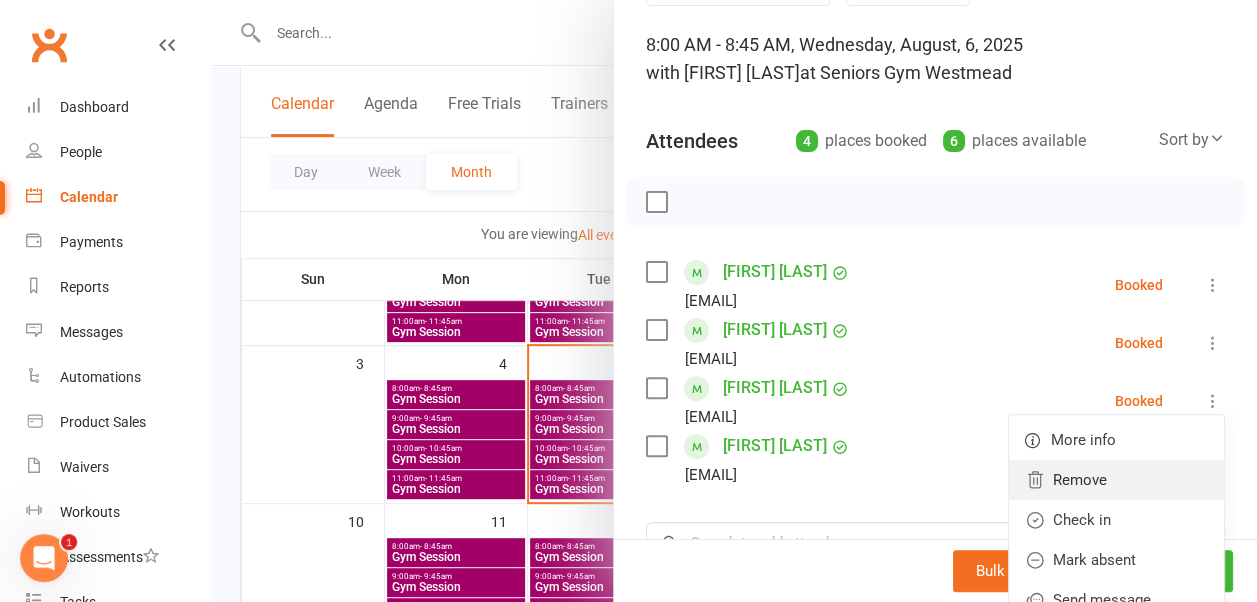 click on "Remove" at bounding box center (1116, 480) 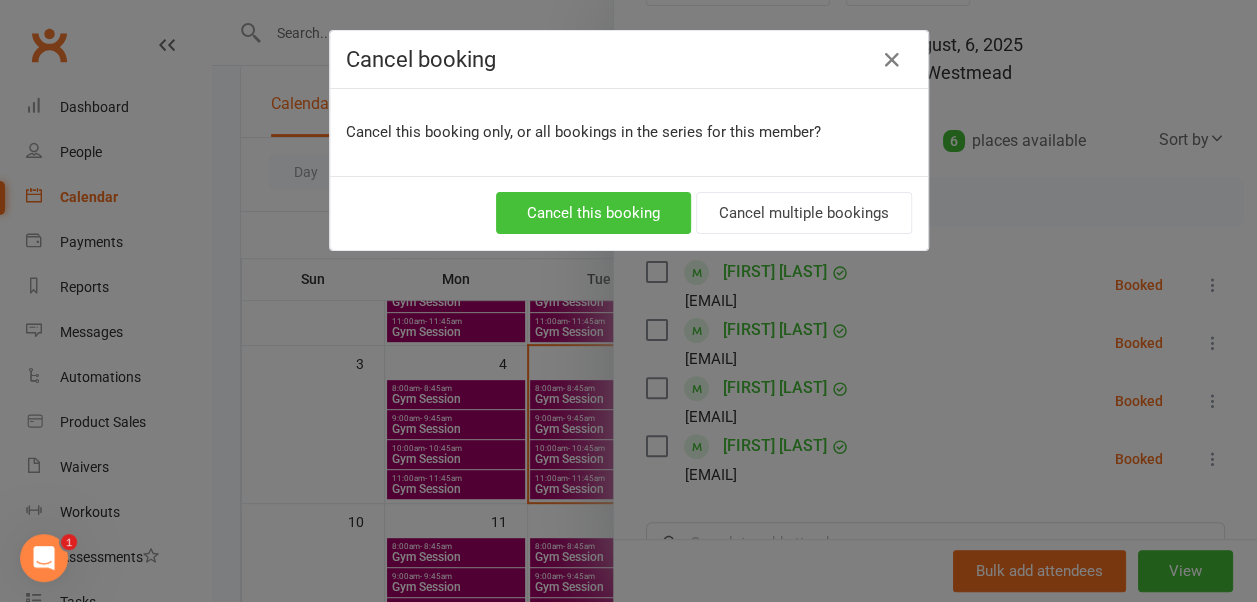 click on "Cancel this booking" at bounding box center (593, 213) 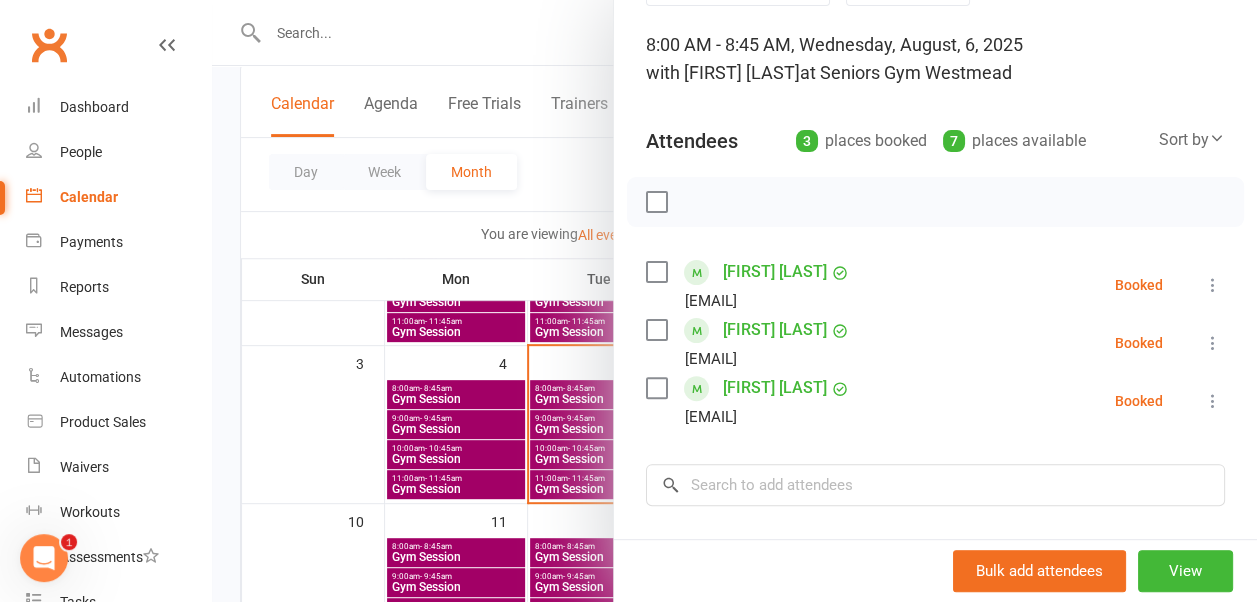 scroll, scrollTop: 0, scrollLeft: 0, axis: both 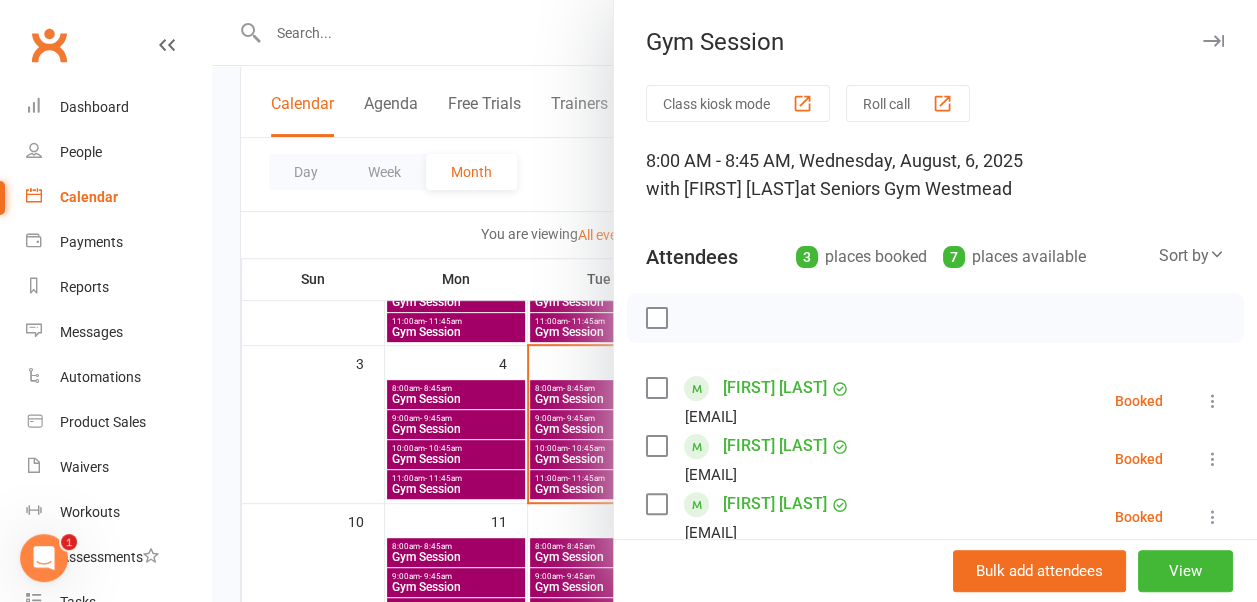 click at bounding box center (1213, 41) 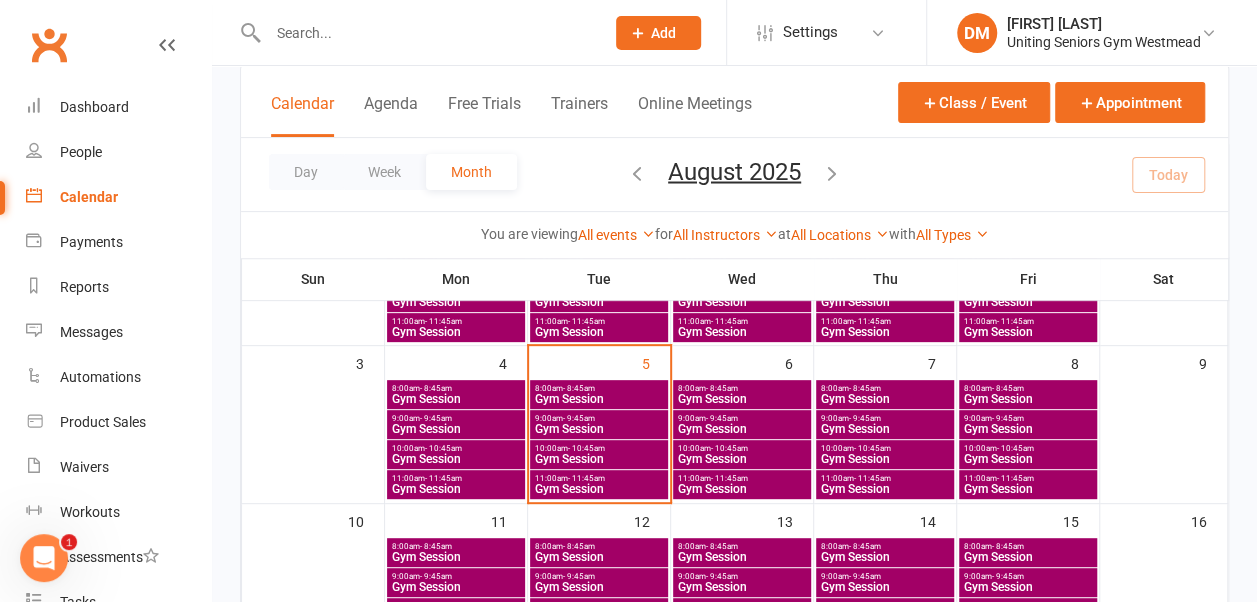 click on "- 9:45am" at bounding box center (722, 418) 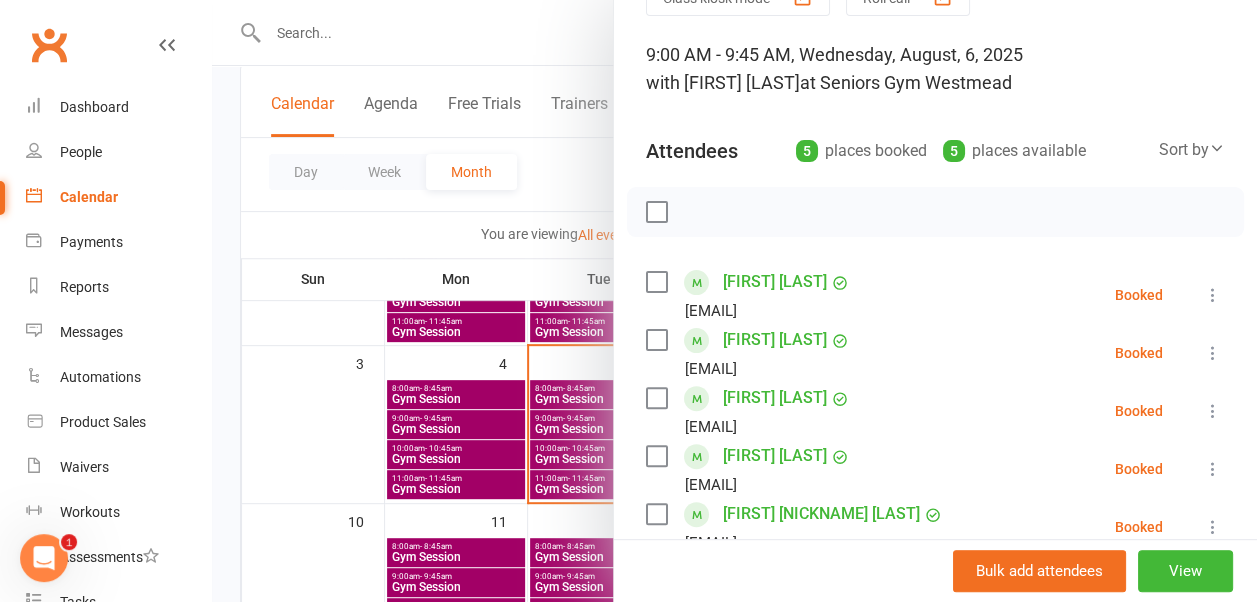 scroll, scrollTop: 1, scrollLeft: 0, axis: vertical 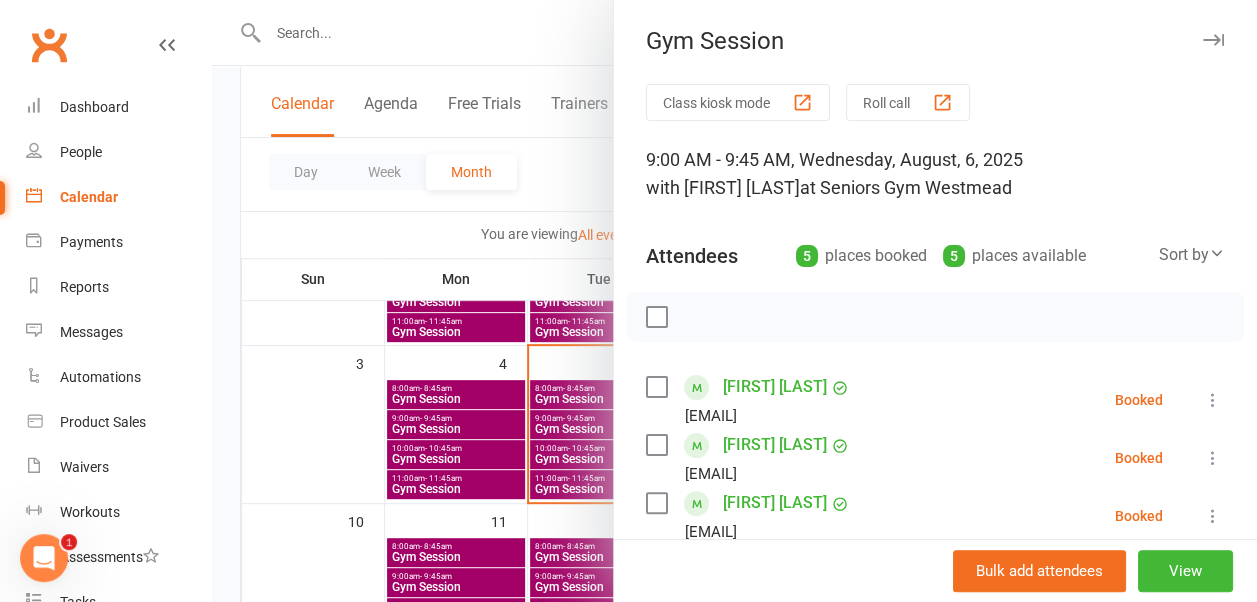 click at bounding box center [1213, 40] 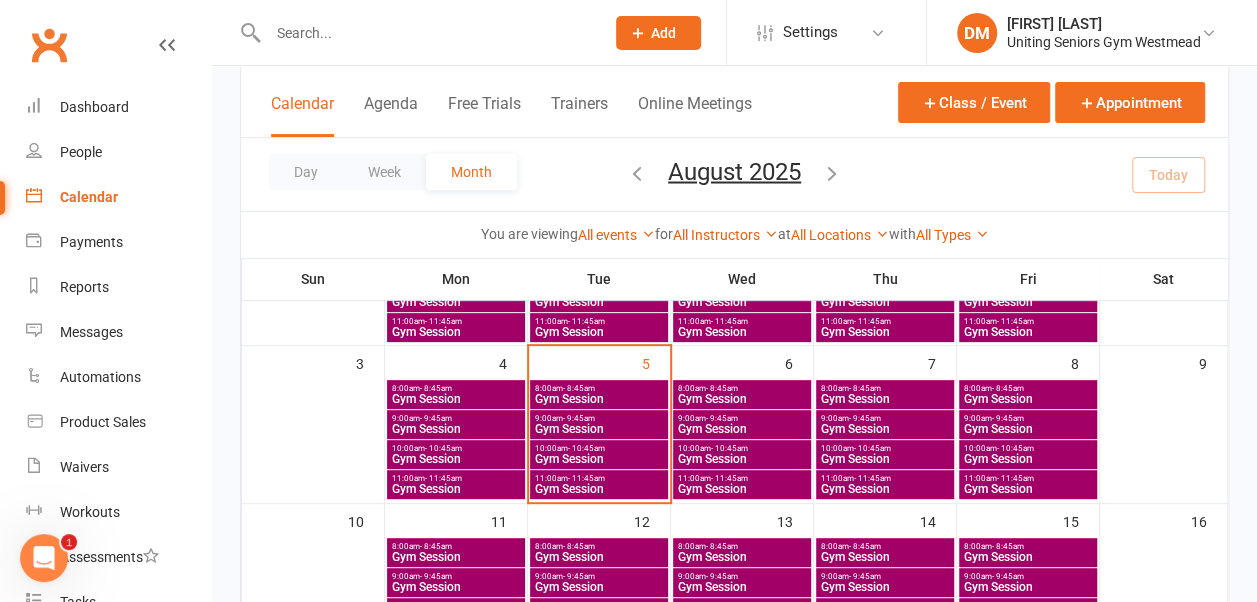 click on "10:00am  - 10:45am" at bounding box center [742, 448] 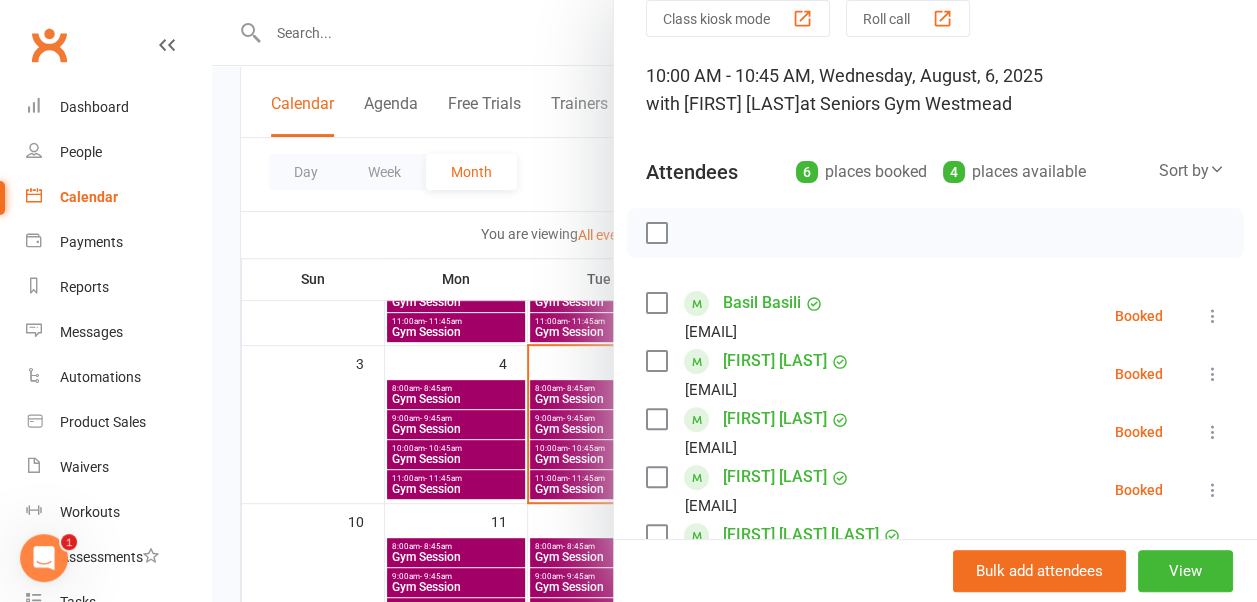 scroll, scrollTop: 0, scrollLeft: 0, axis: both 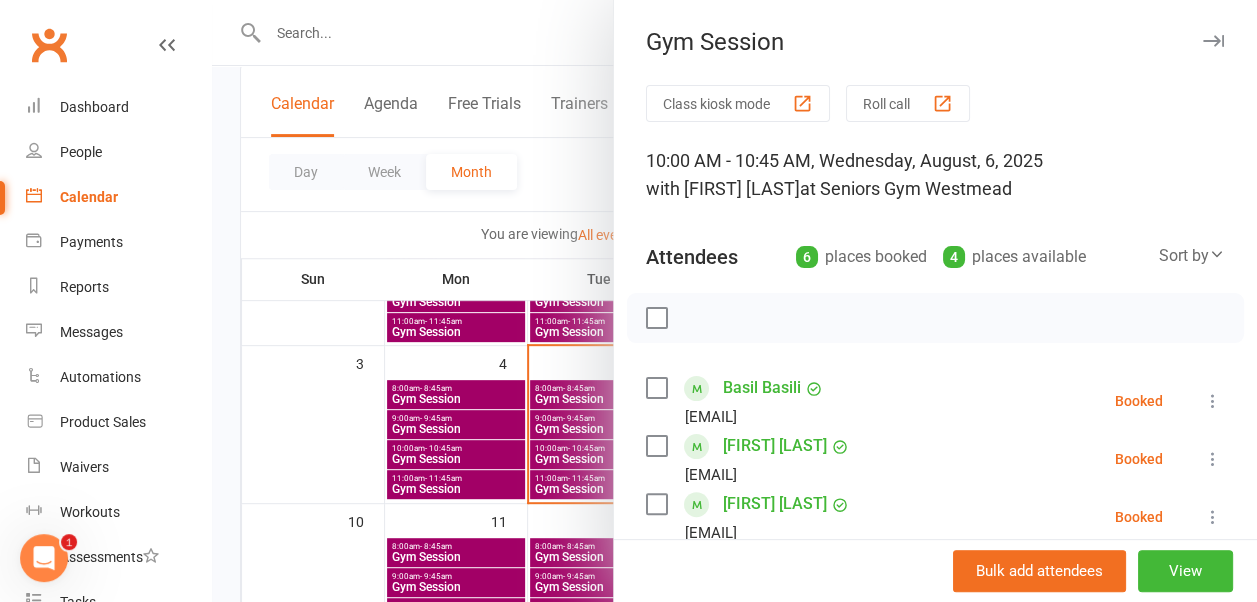 click at bounding box center (1213, 41) 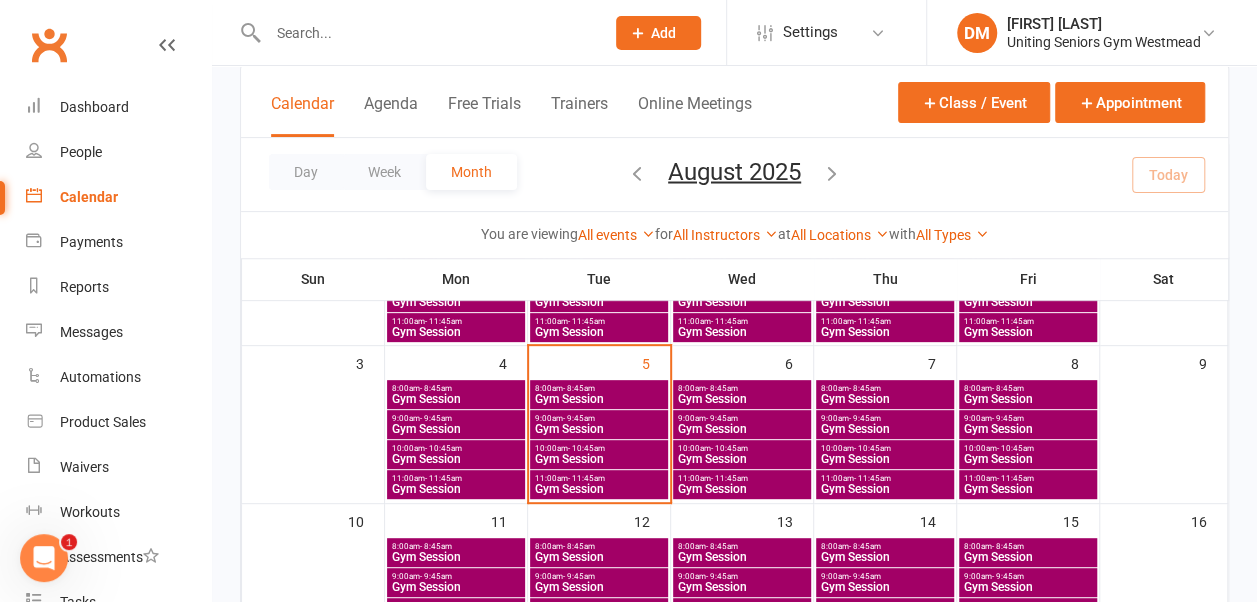 click on "Gym Session" at bounding box center (742, 489) 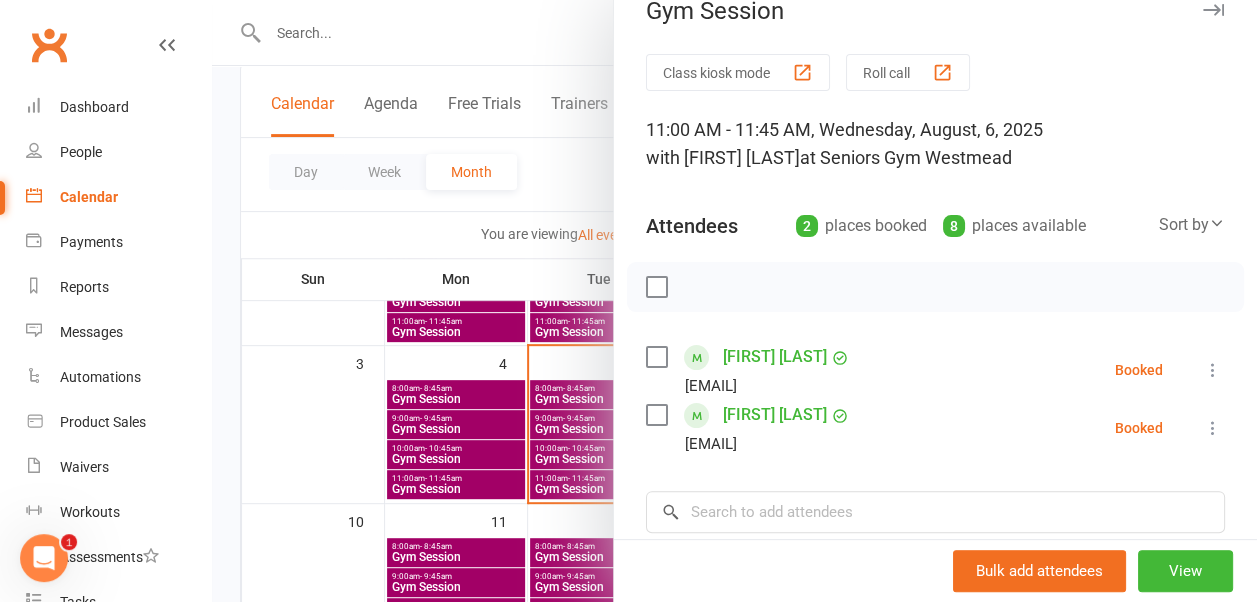 scroll, scrollTop: 32, scrollLeft: 0, axis: vertical 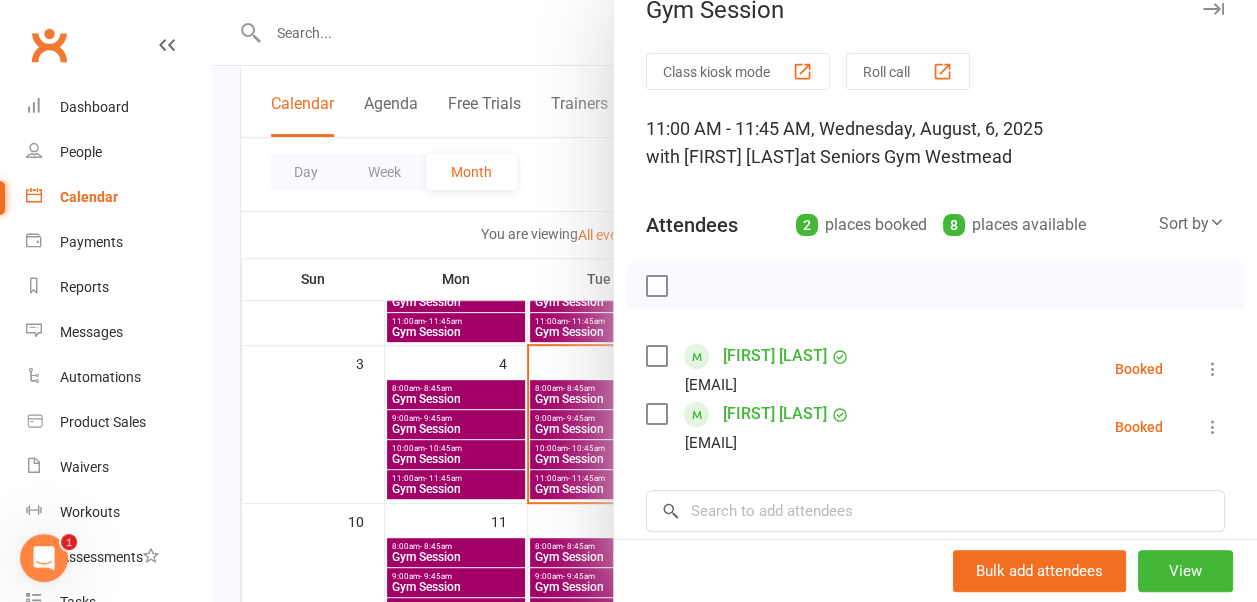click at bounding box center [1213, 9] 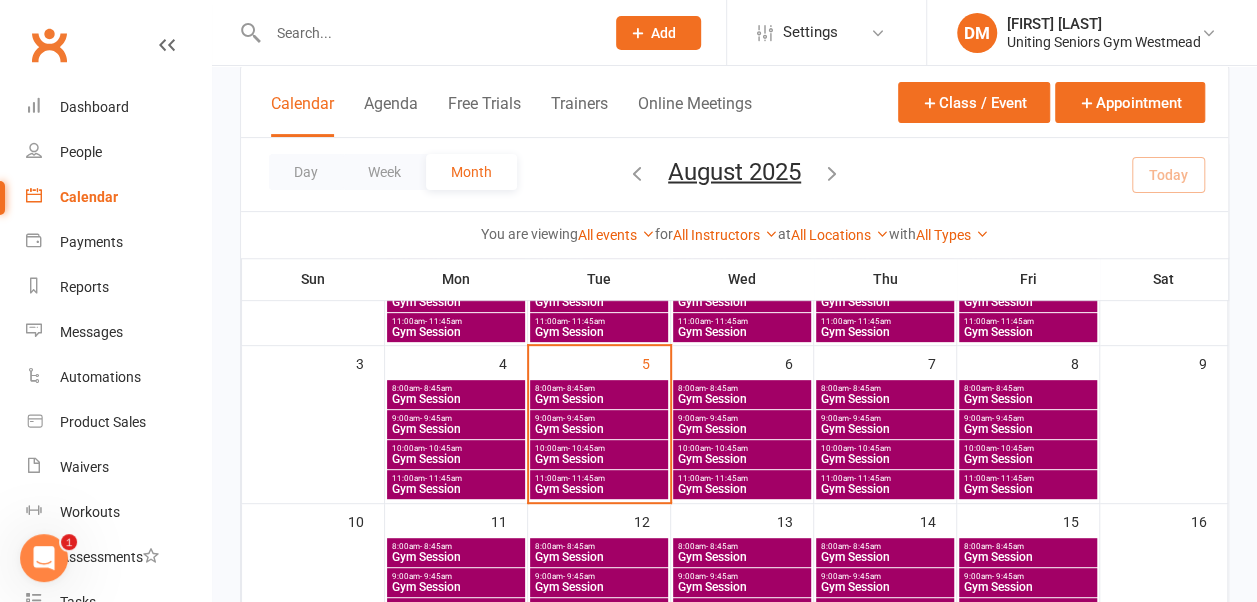click on "8:00am  - 8:45am" at bounding box center [885, 388] 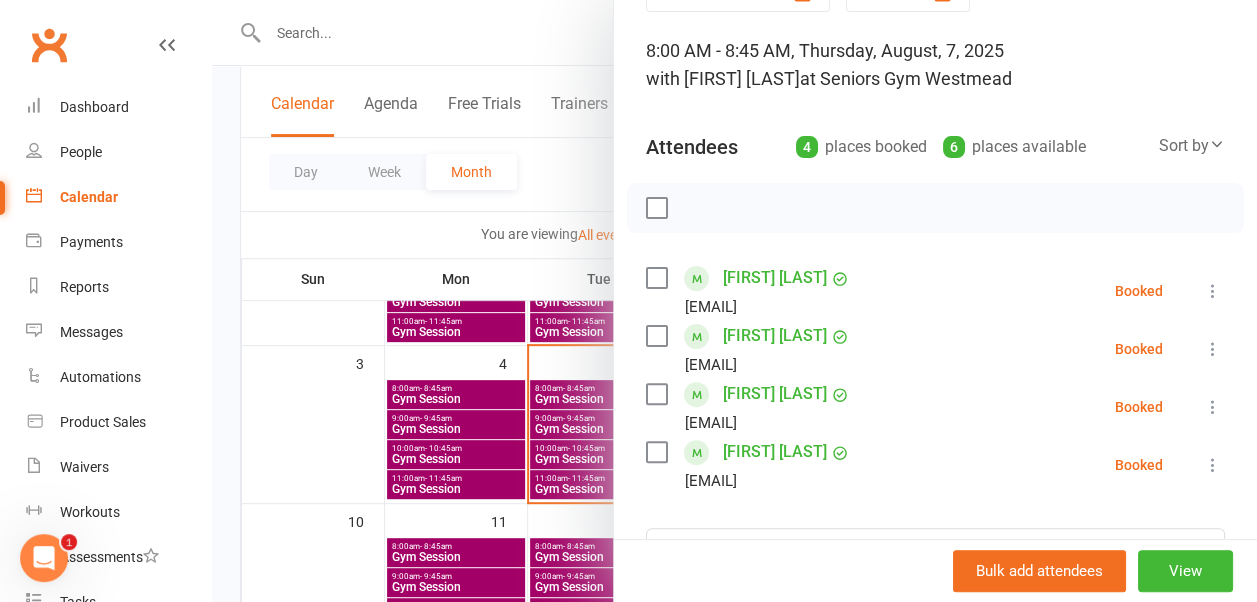 scroll, scrollTop: 0, scrollLeft: 0, axis: both 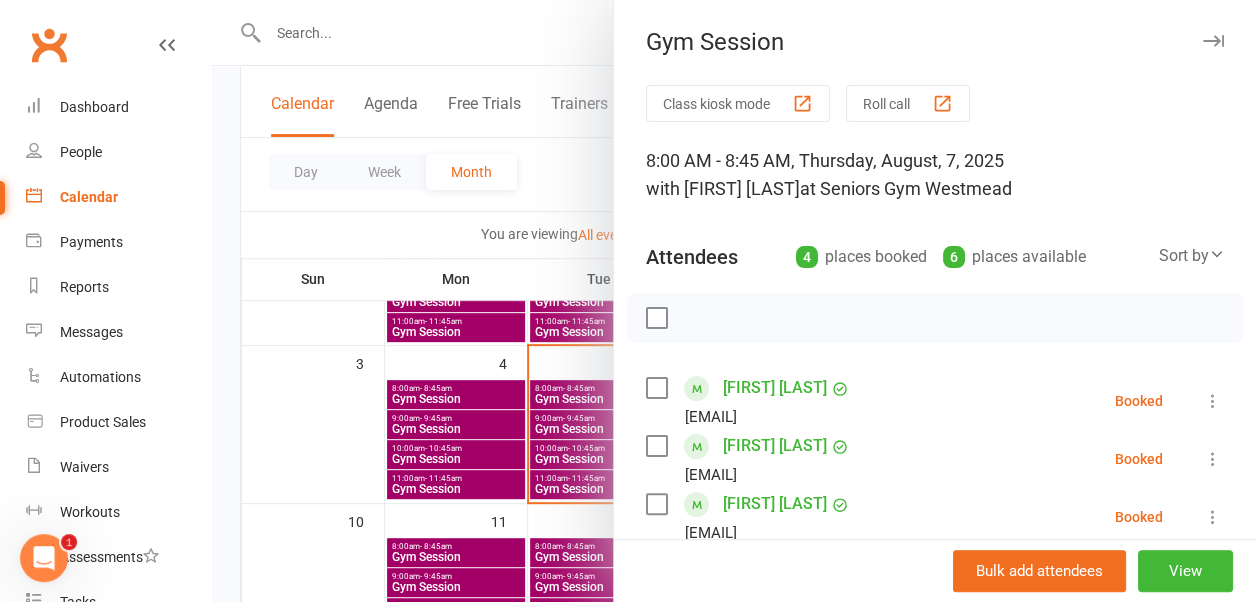 click at bounding box center [1213, 41] 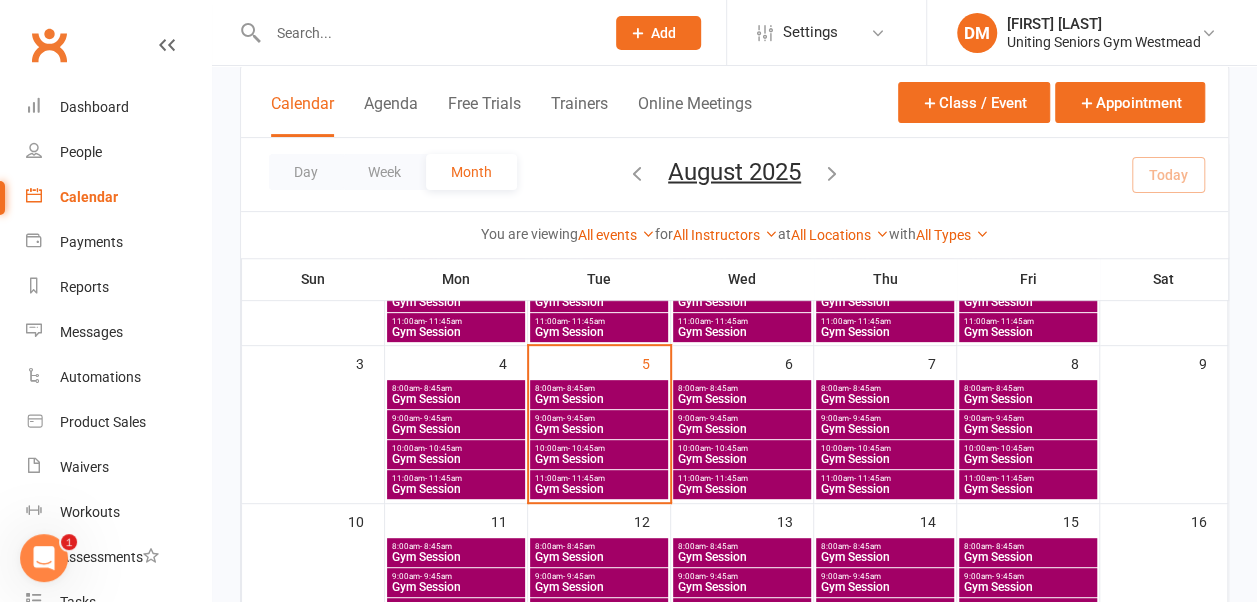click on "- 8:45am" at bounding box center [1008, 388] 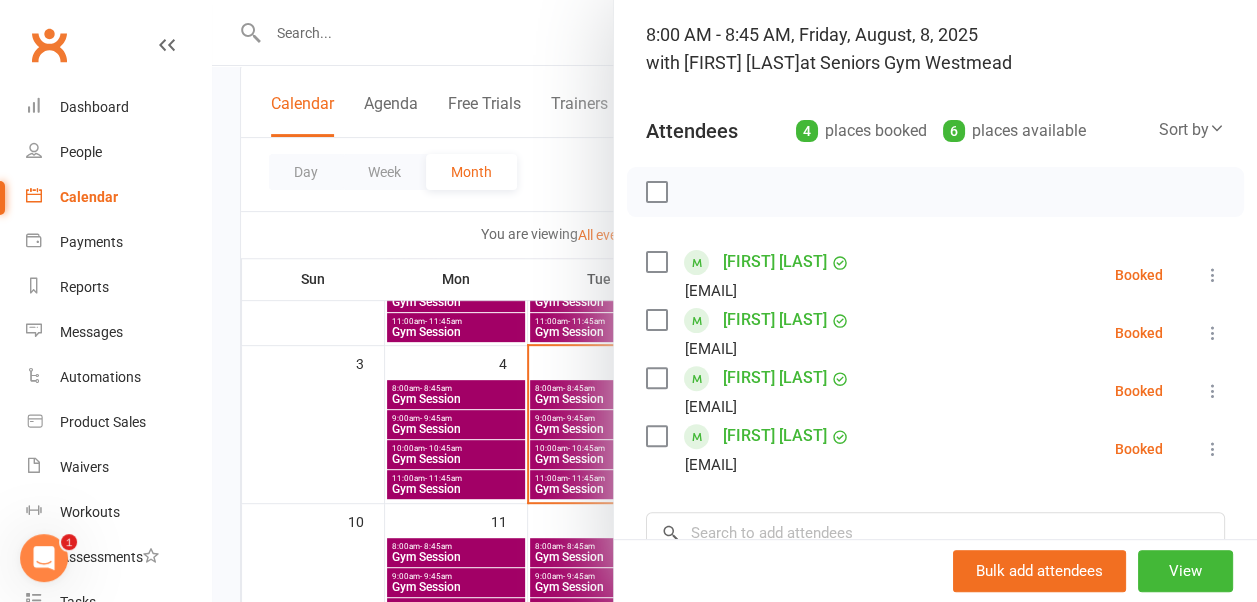 scroll, scrollTop: 0, scrollLeft: 0, axis: both 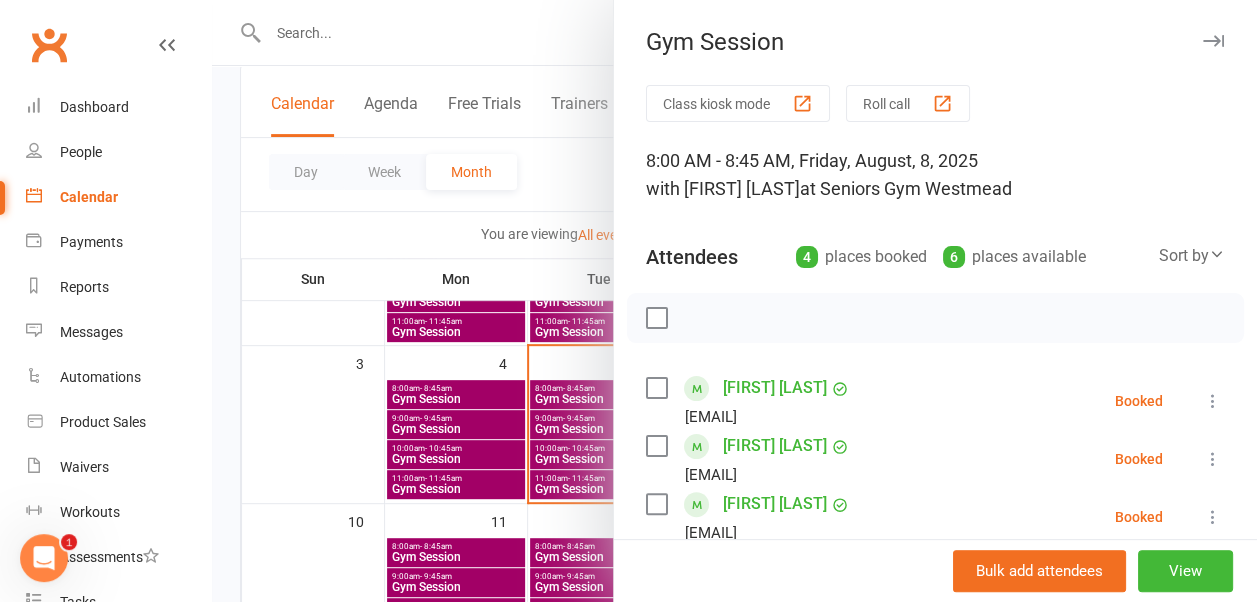 click at bounding box center (1213, 41) 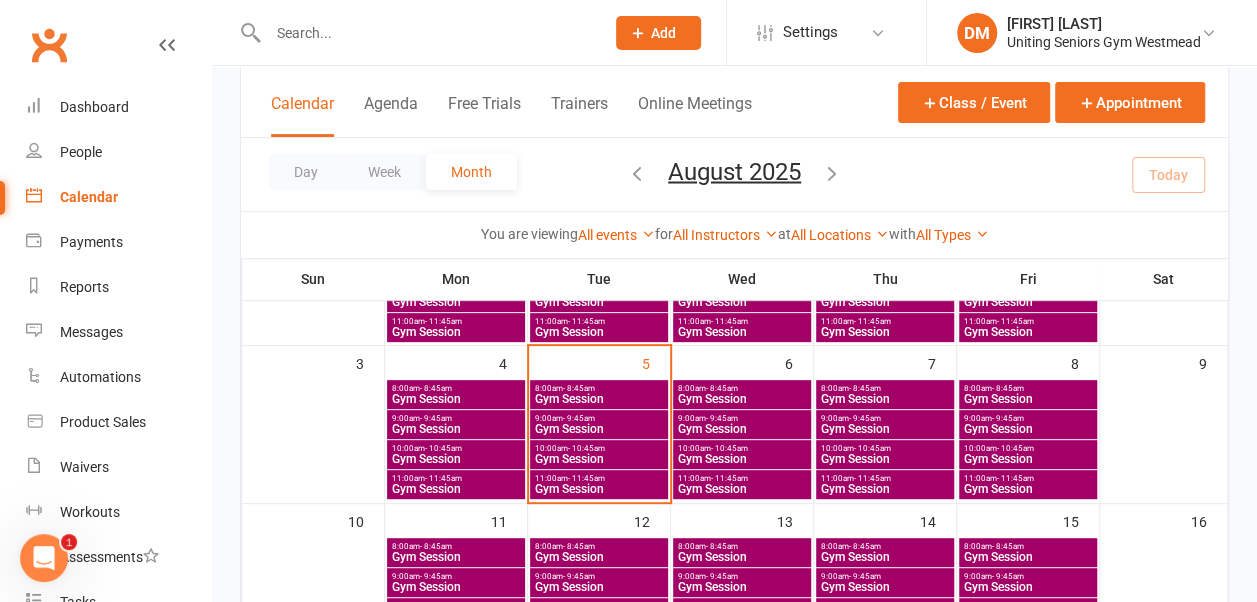 click on "9:00am  - 9:45am" at bounding box center (742, 418) 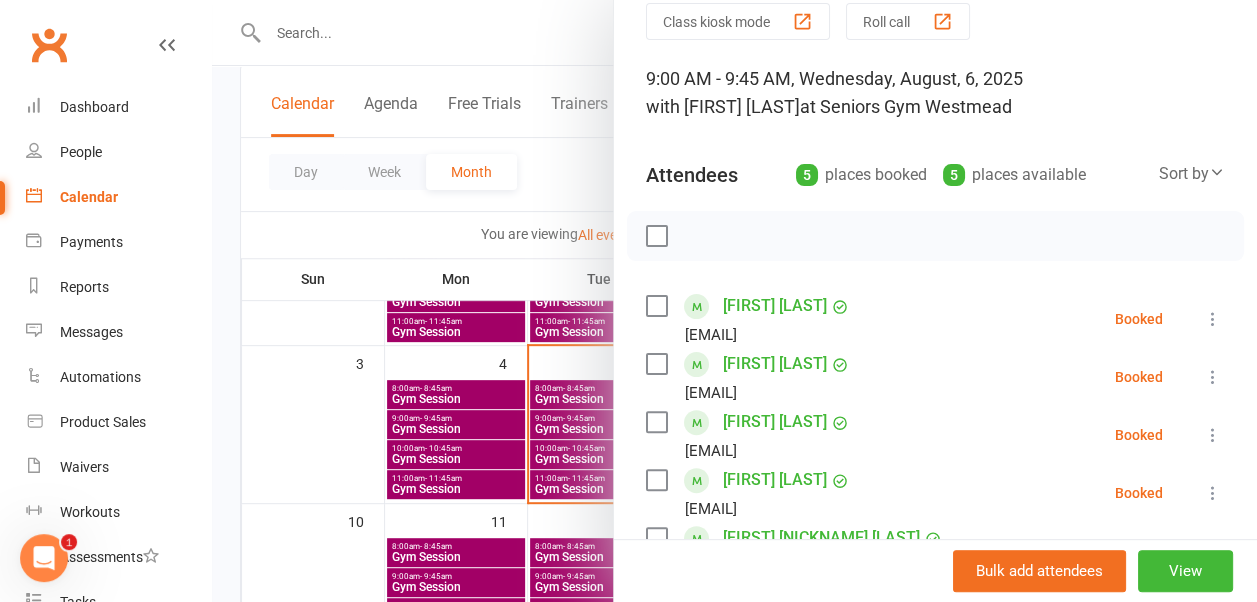 scroll, scrollTop: 0, scrollLeft: 0, axis: both 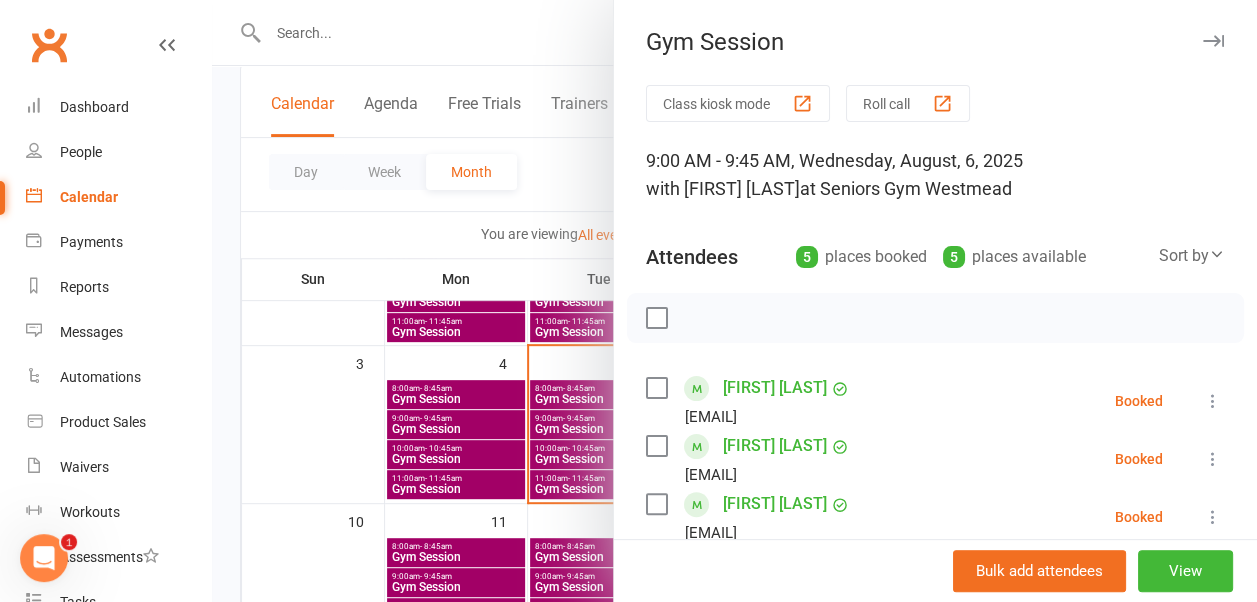 click at bounding box center (1213, 41) 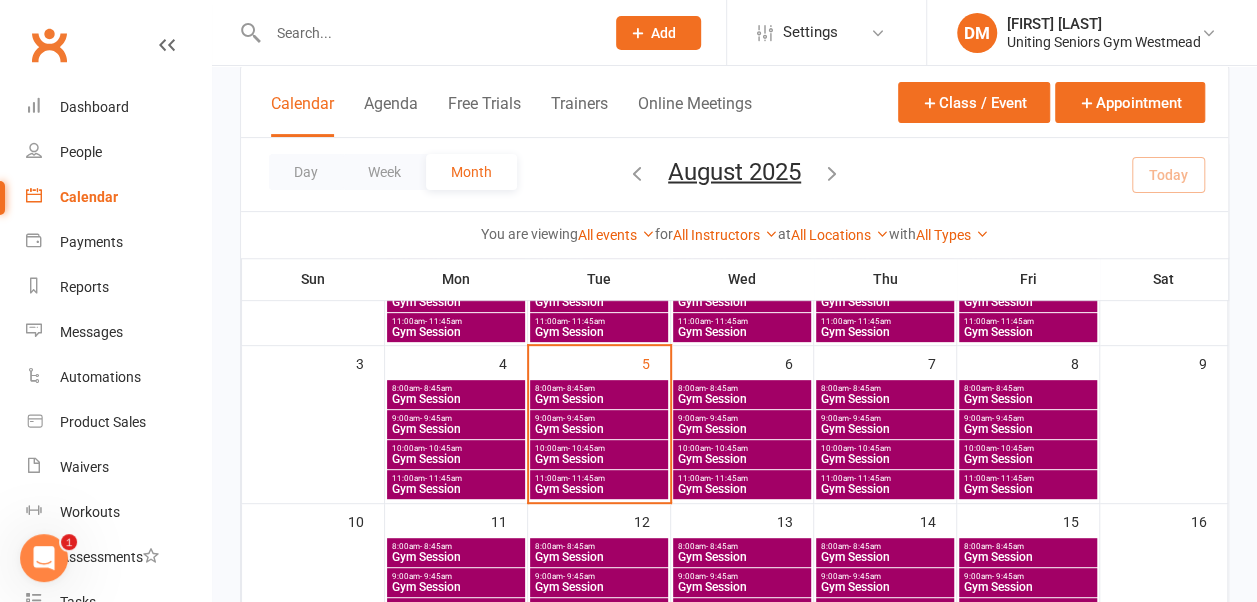 click on "9:00am  - 9:45am" at bounding box center (885, 418) 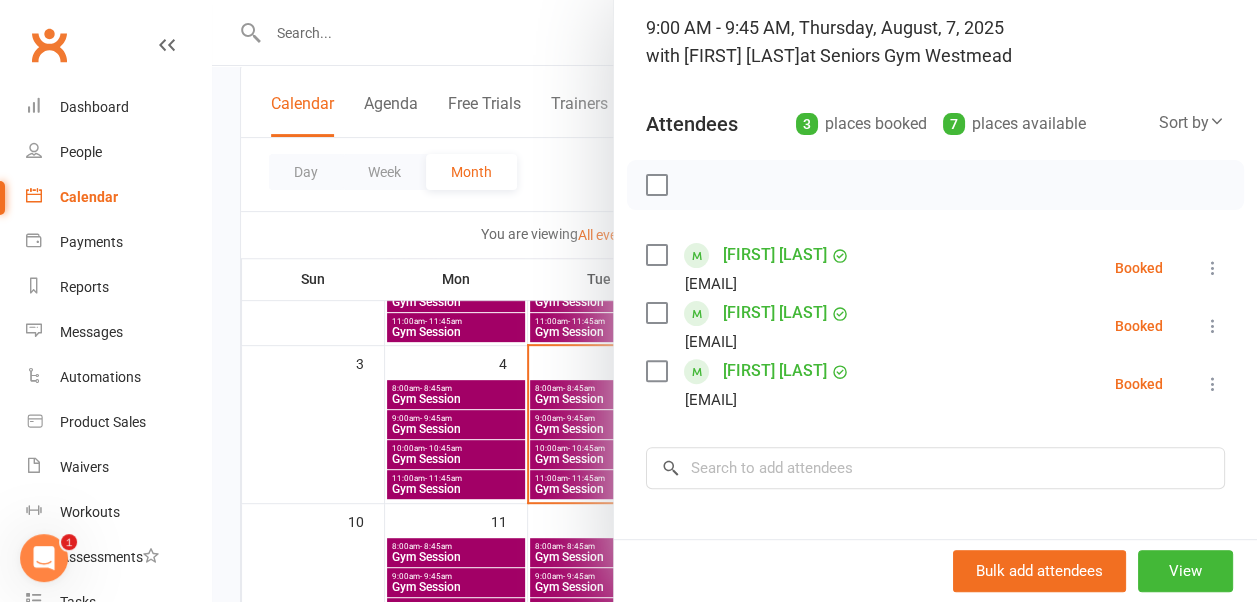 scroll, scrollTop: 0, scrollLeft: 0, axis: both 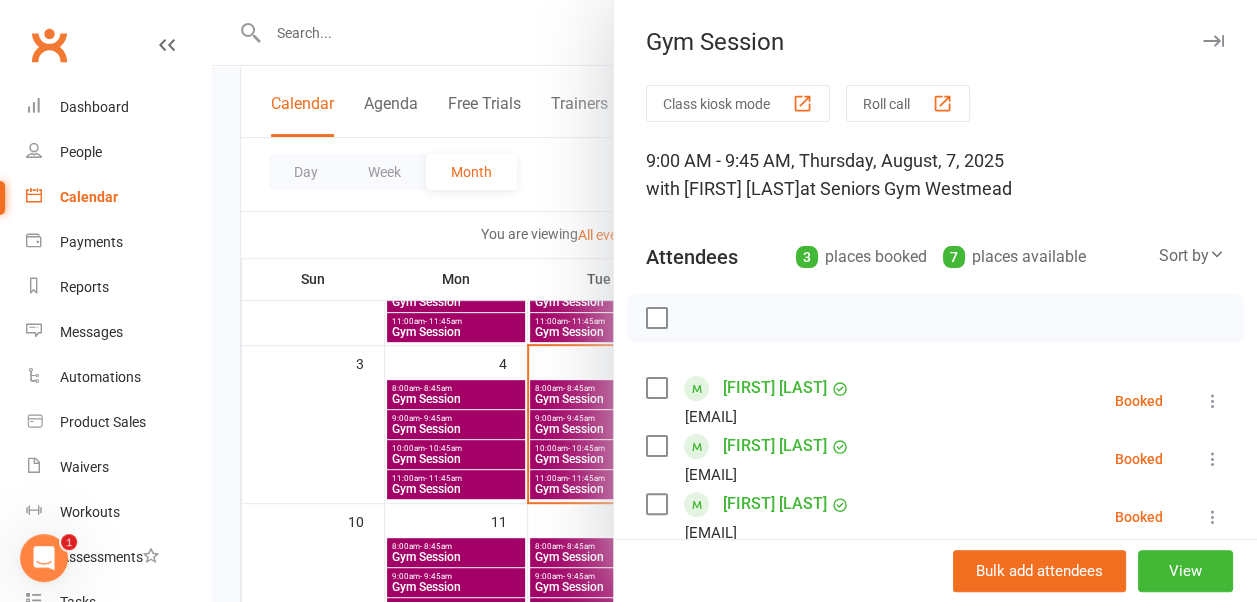click on "Gym Session" at bounding box center (935, 42) 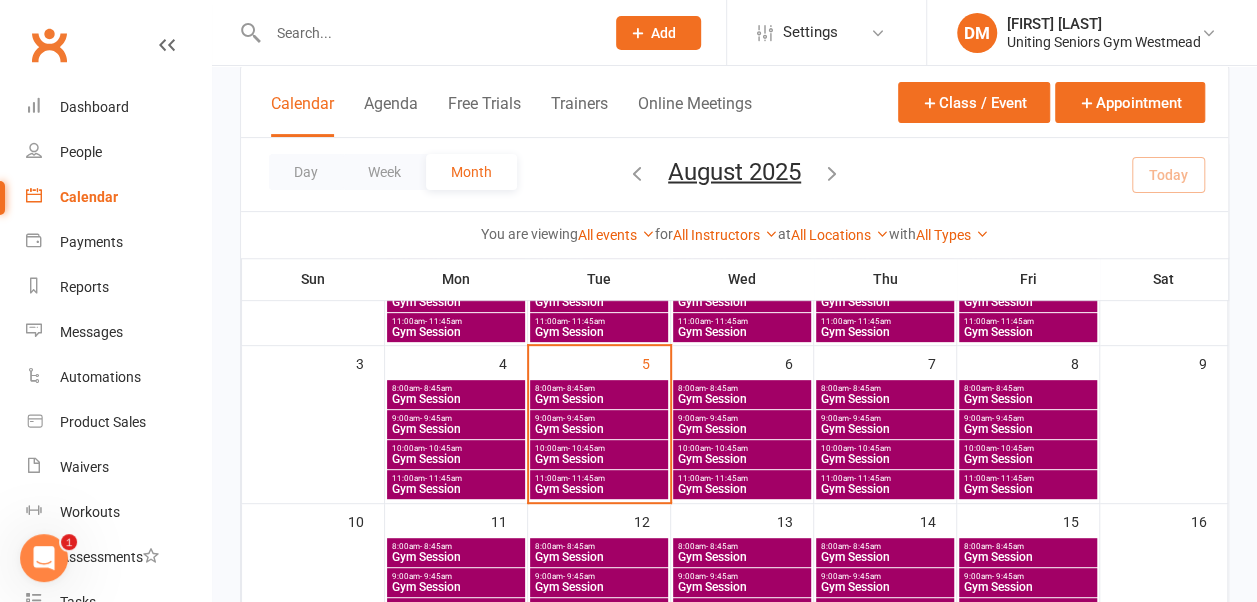 click on "Gym Session" at bounding box center [1028, 429] 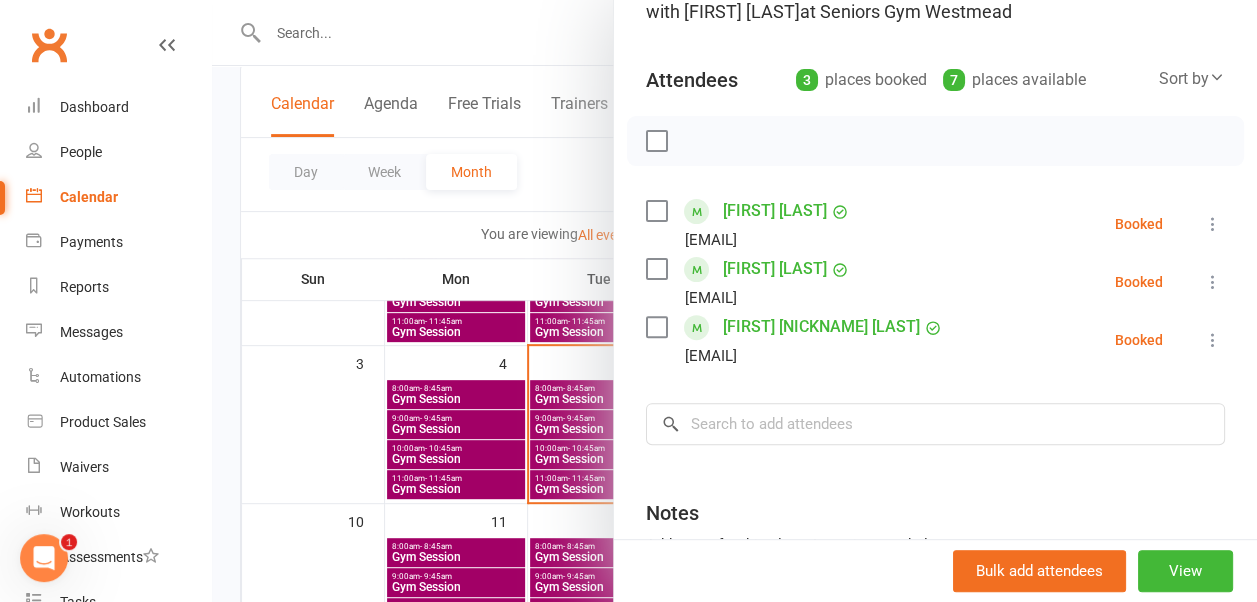 scroll, scrollTop: 0, scrollLeft: 0, axis: both 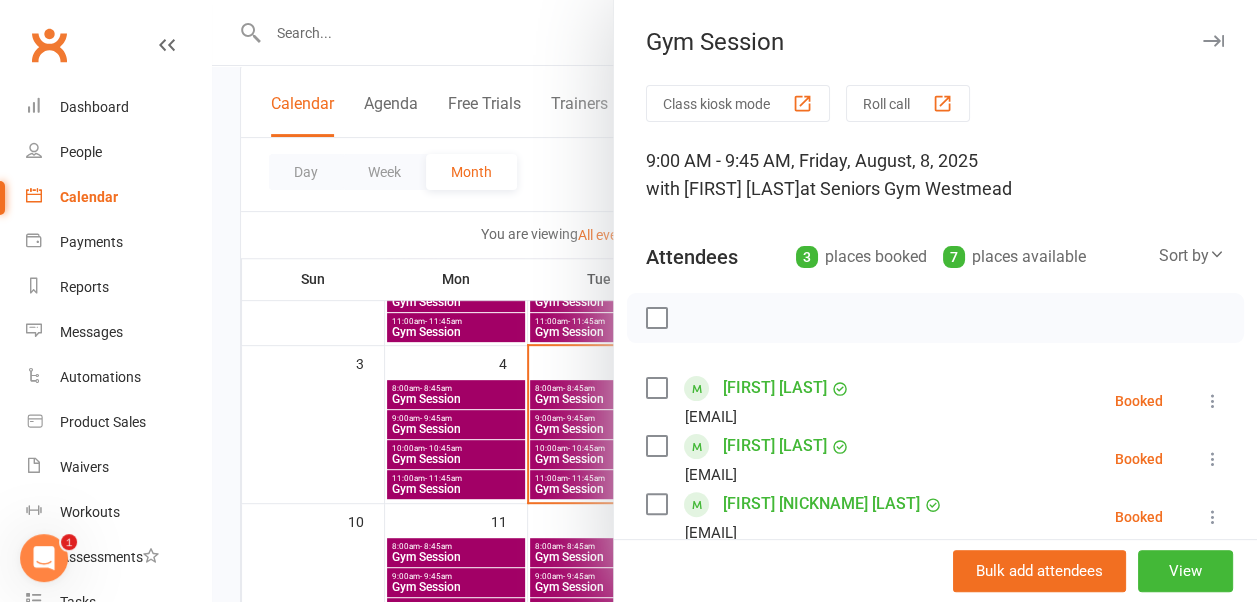 click at bounding box center (1213, 41) 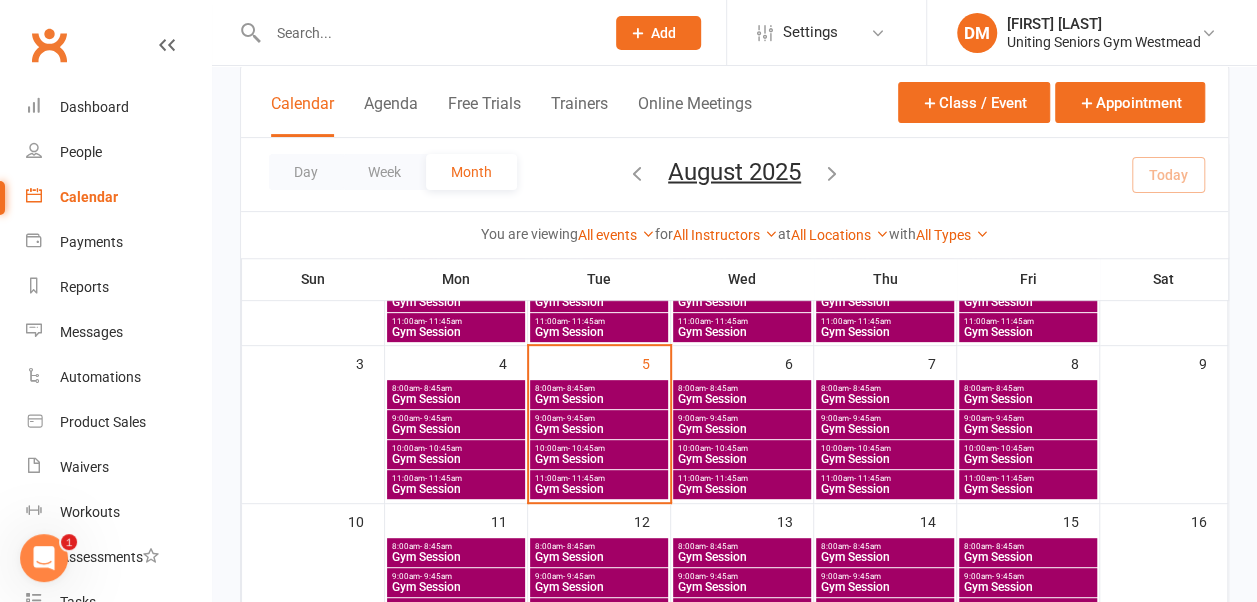 click on "Gym Session" at bounding box center [885, 459] 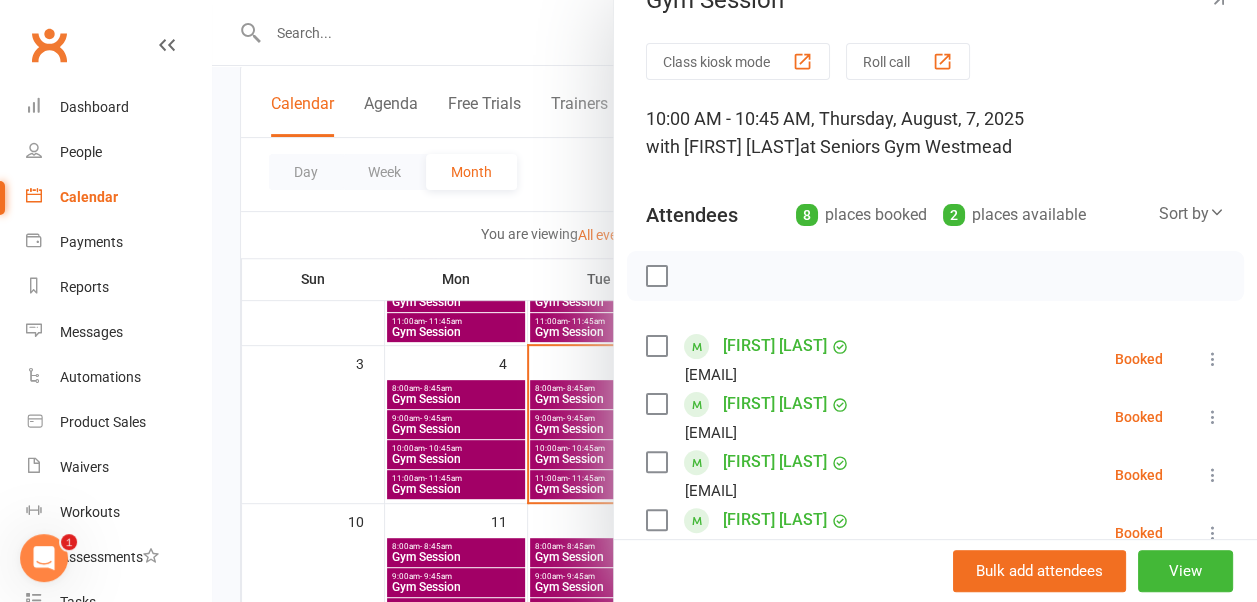 scroll, scrollTop: 35, scrollLeft: 0, axis: vertical 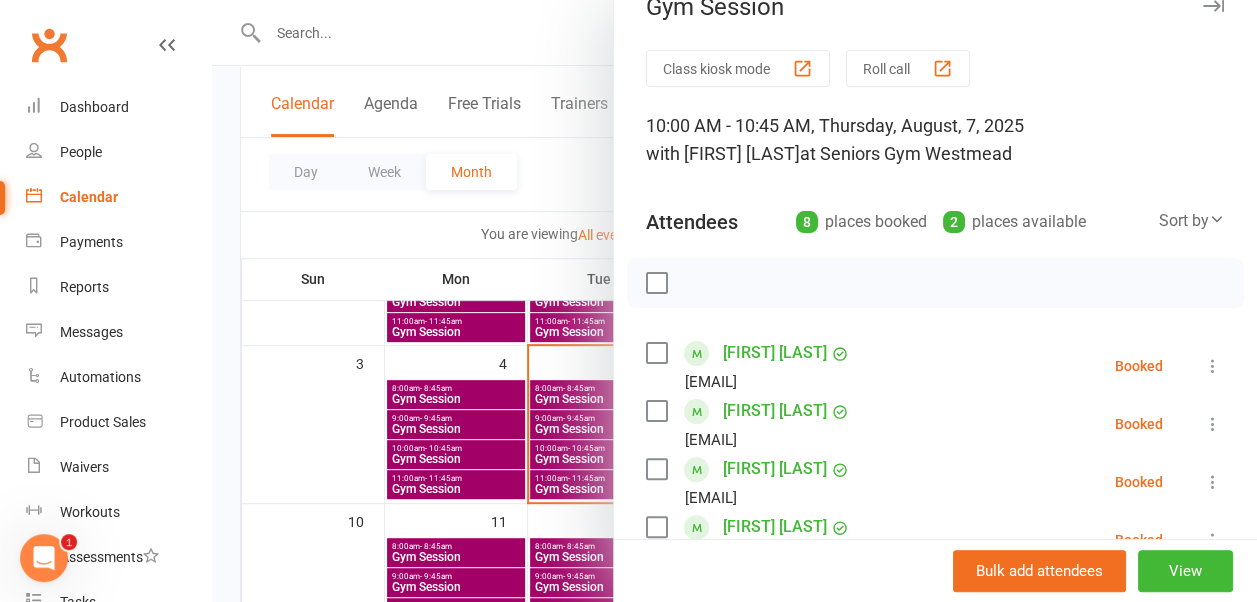 click at bounding box center [1213, 6] 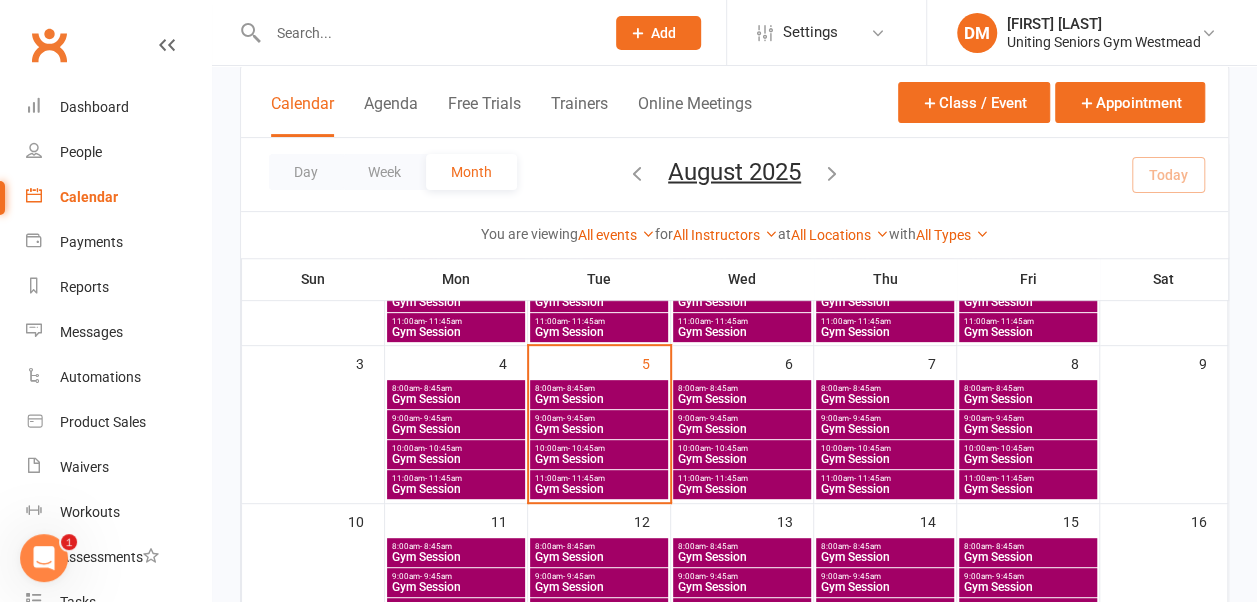 click on "11:00am  - 11:45am" at bounding box center [885, 478] 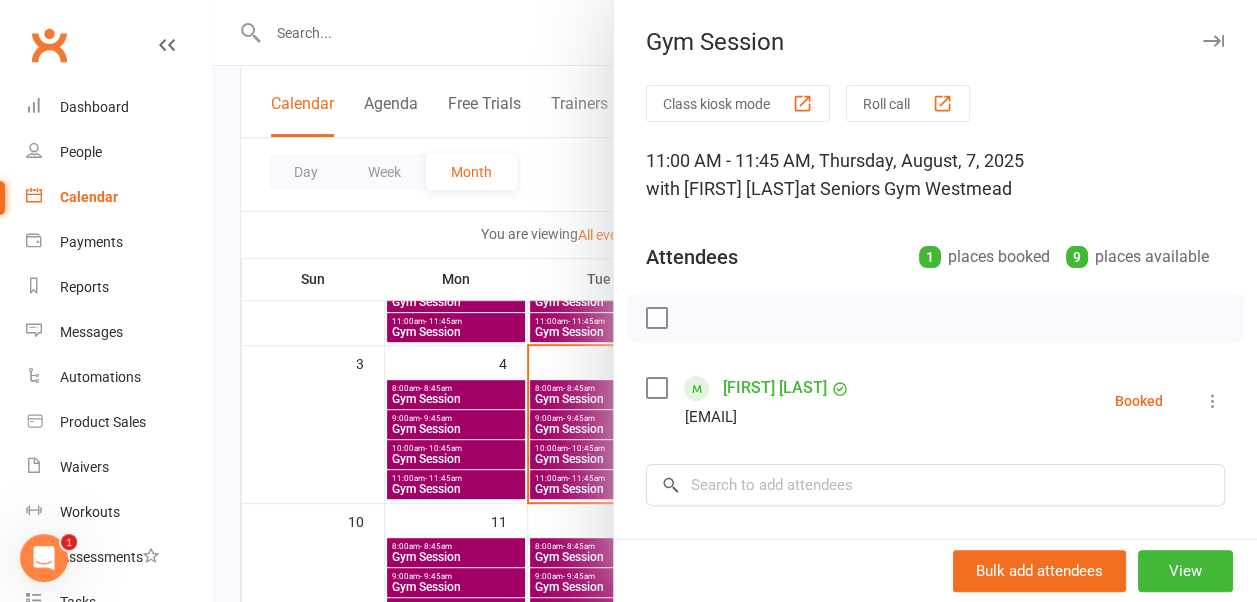 click at bounding box center (1213, 41) 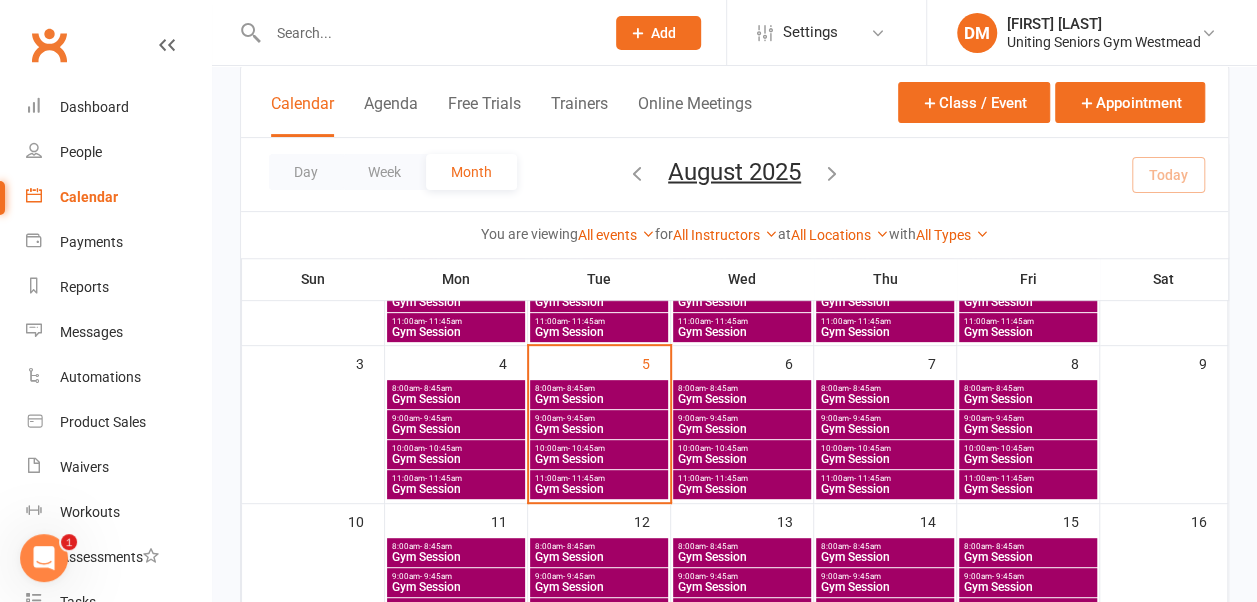 click on "- 11:45am" at bounding box center (729, 478) 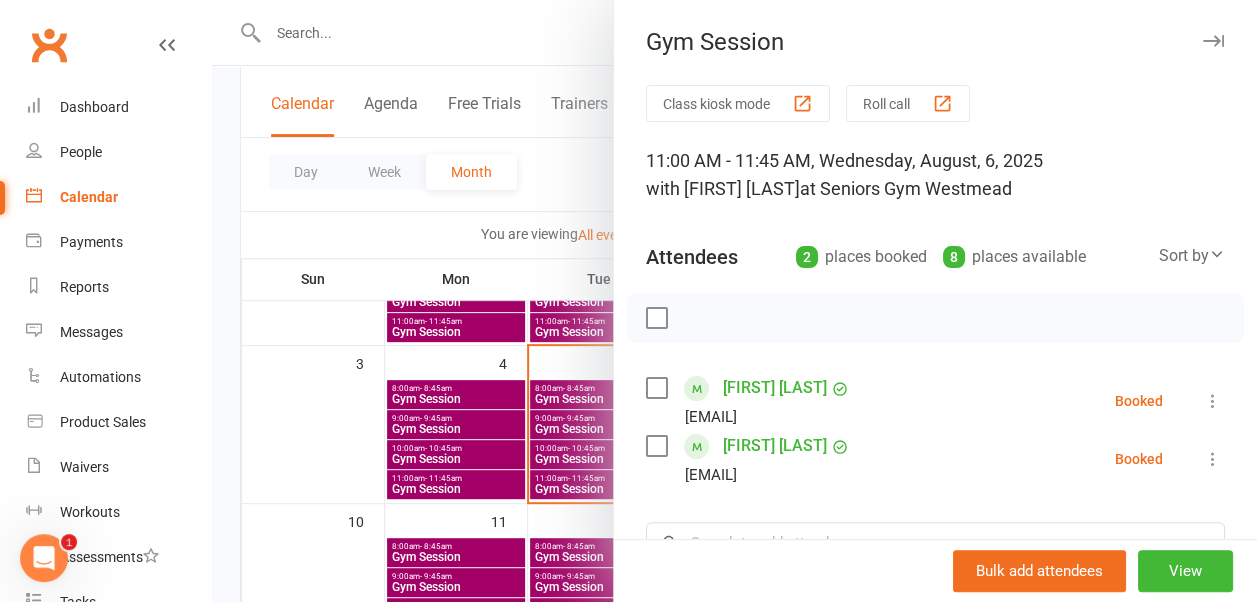 click at bounding box center [1213, 41] 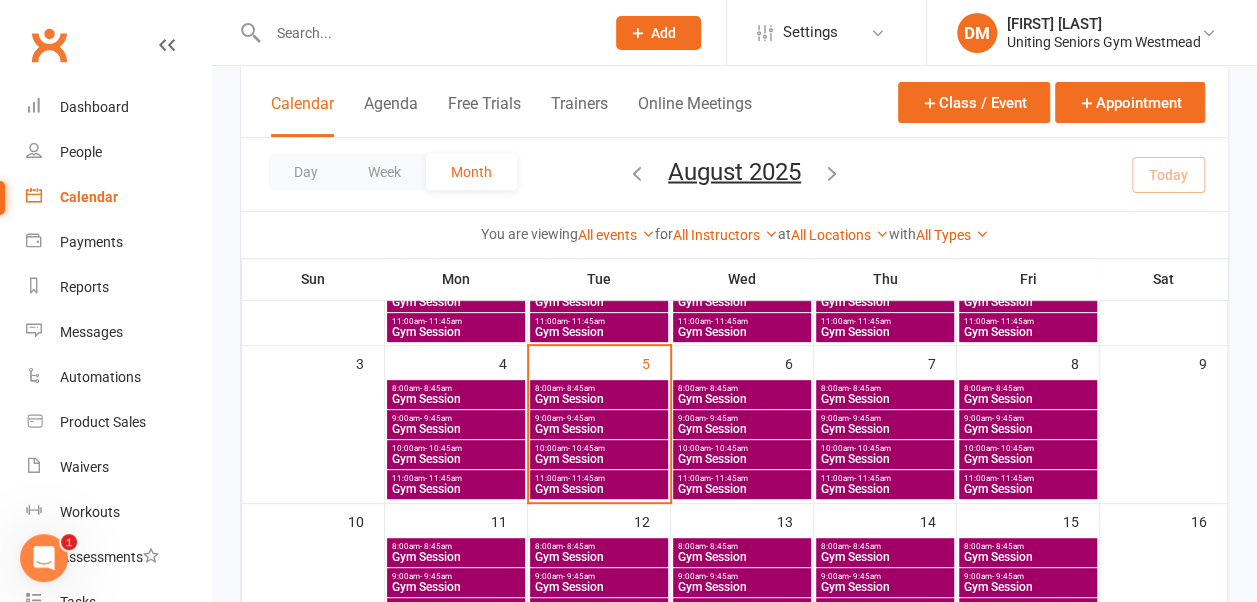 click at bounding box center [426, 33] 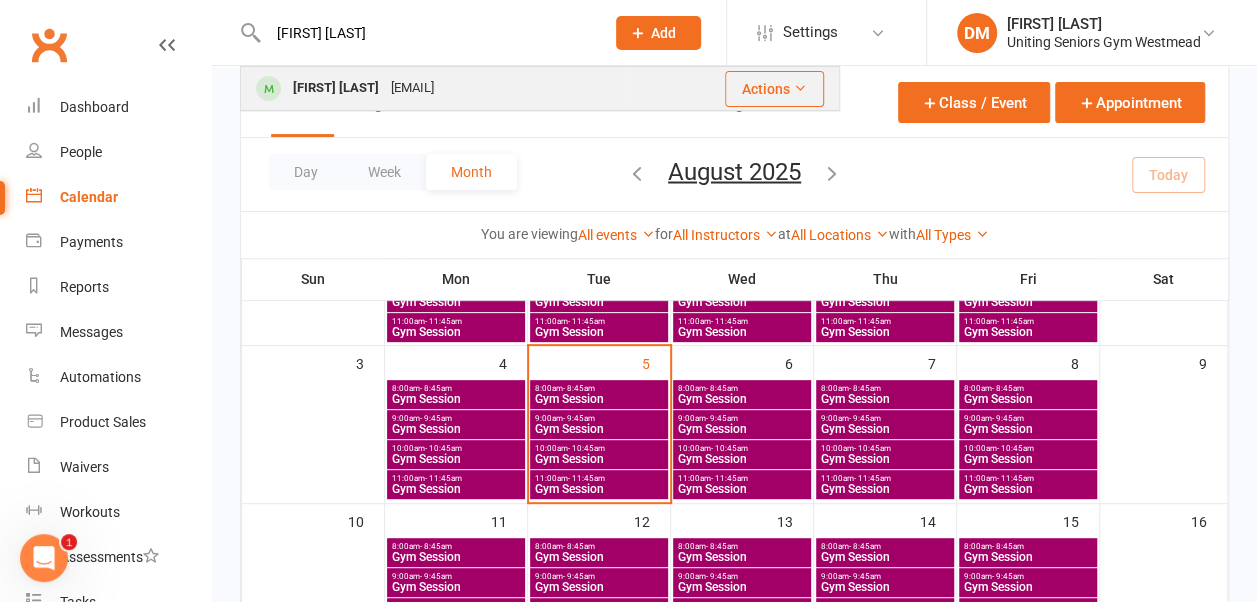 type on "[FIRST] [LAST]" 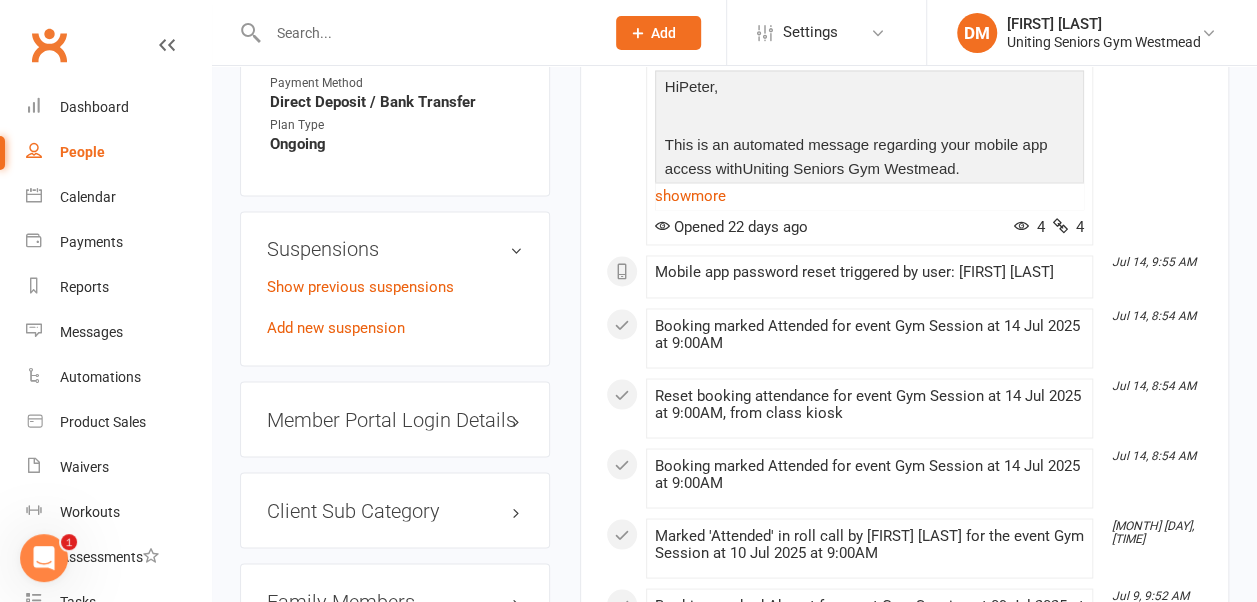 scroll, scrollTop: 1849, scrollLeft: 0, axis: vertical 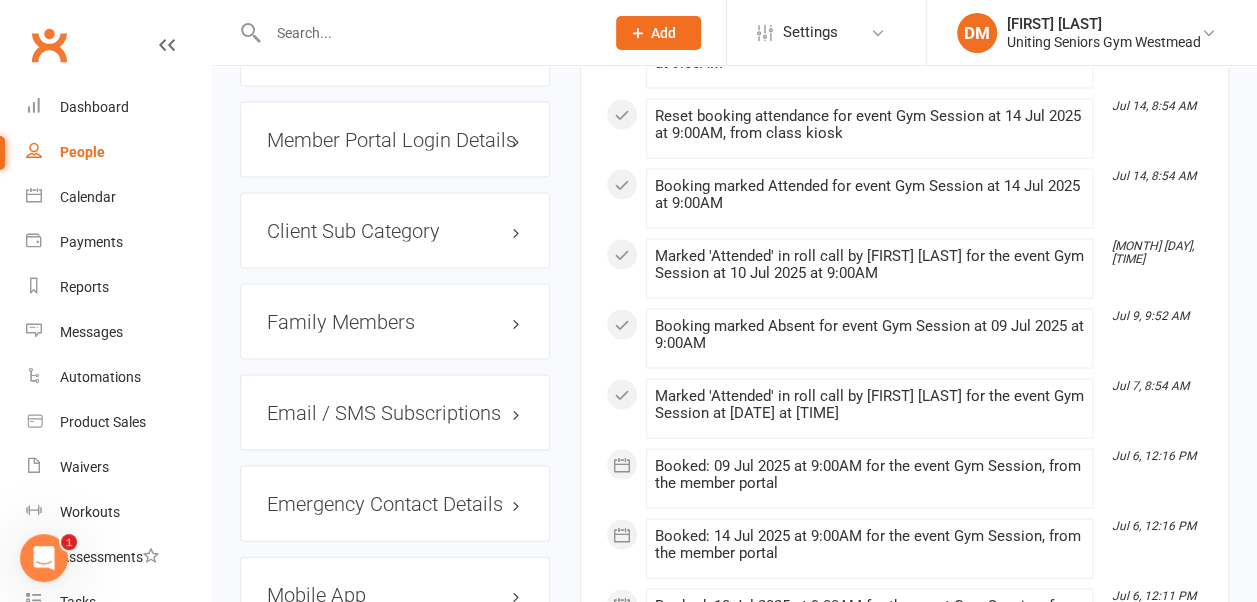 click on "Family Members" at bounding box center (395, 321) 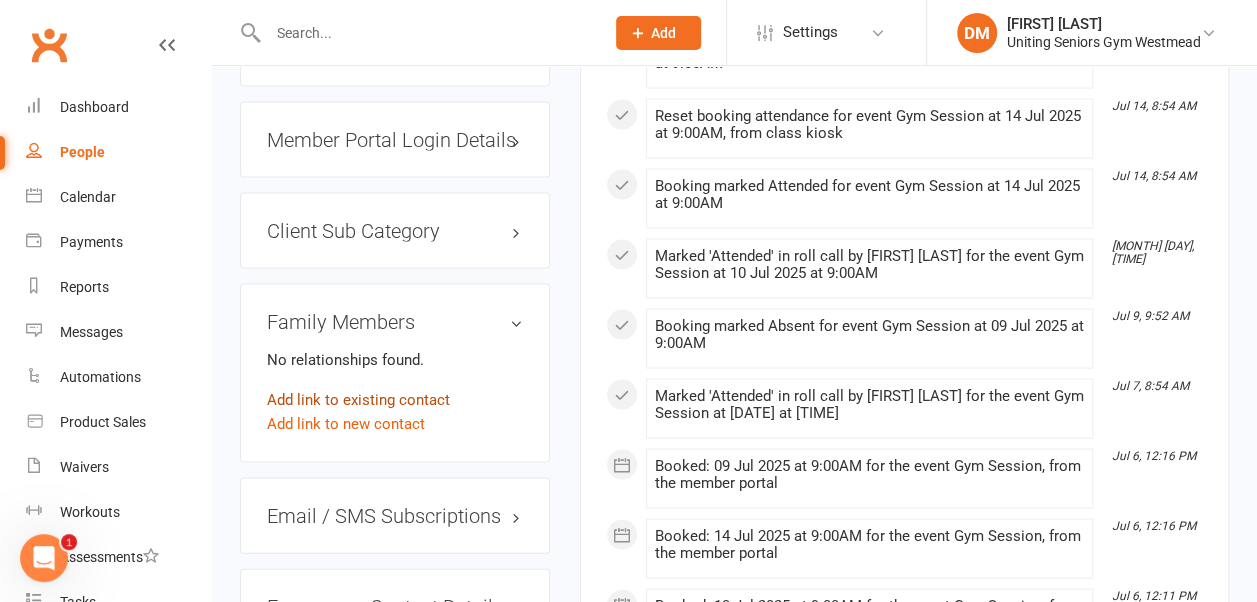 click on "Add link to existing contact" at bounding box center [358, 399] 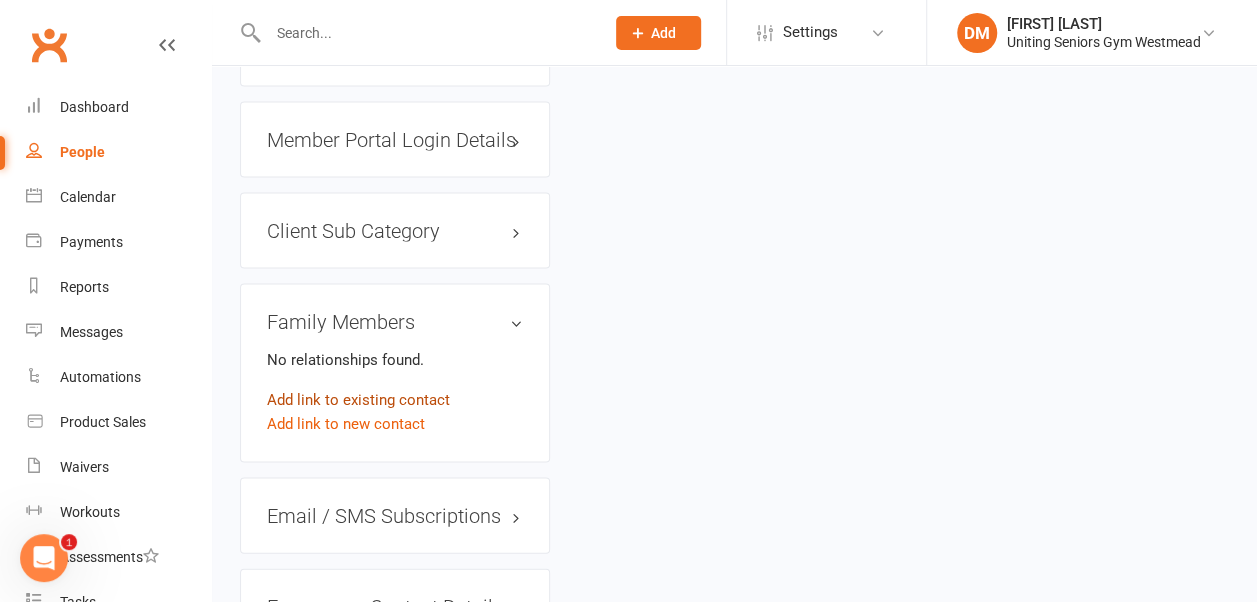 scroll, scrollTop: 102, scrollLeft: 0, axis: vertical 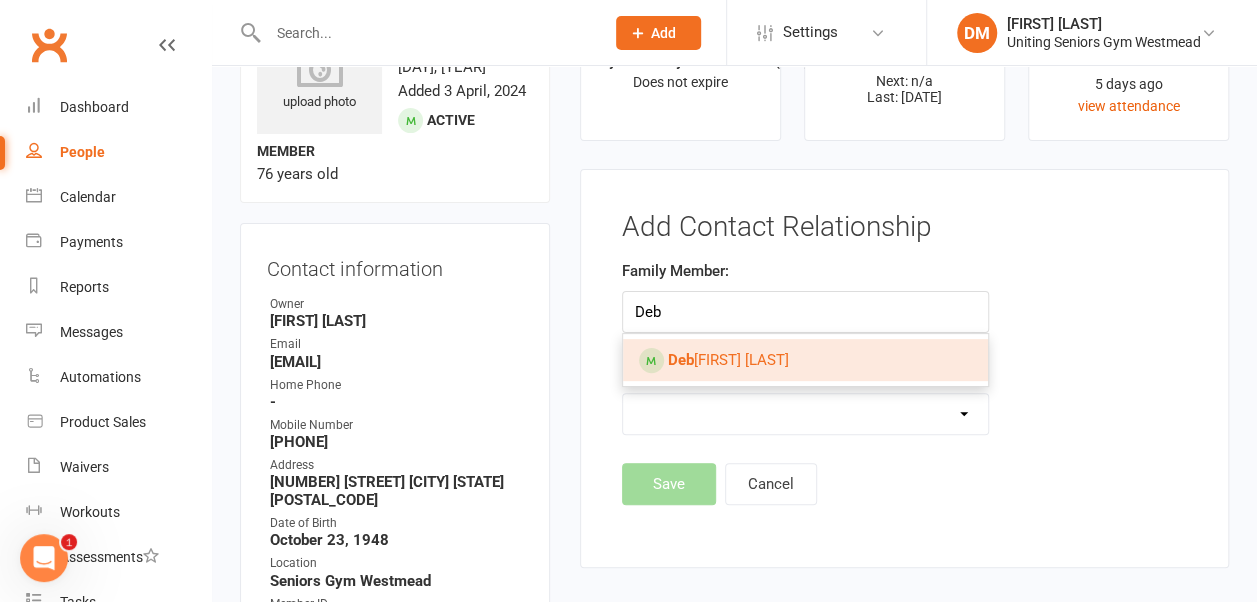 type on "Deb" 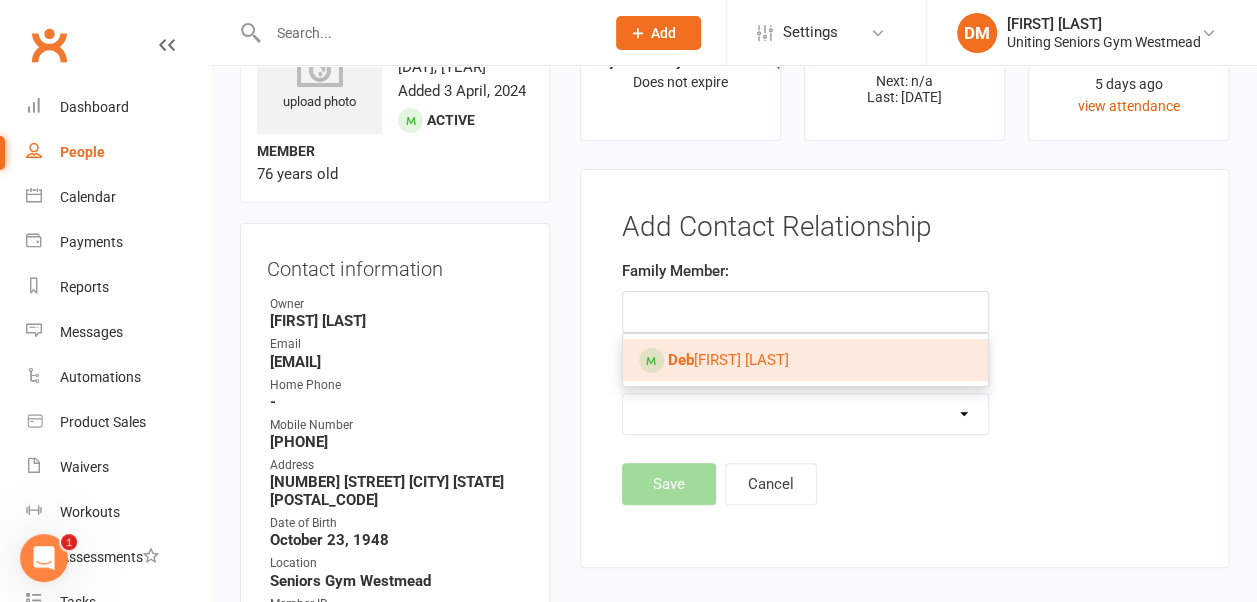 drag, startPoint x: 550, startPoint y: 325, endPoint x: 673, endPoint y: 313, distance: 123.58398 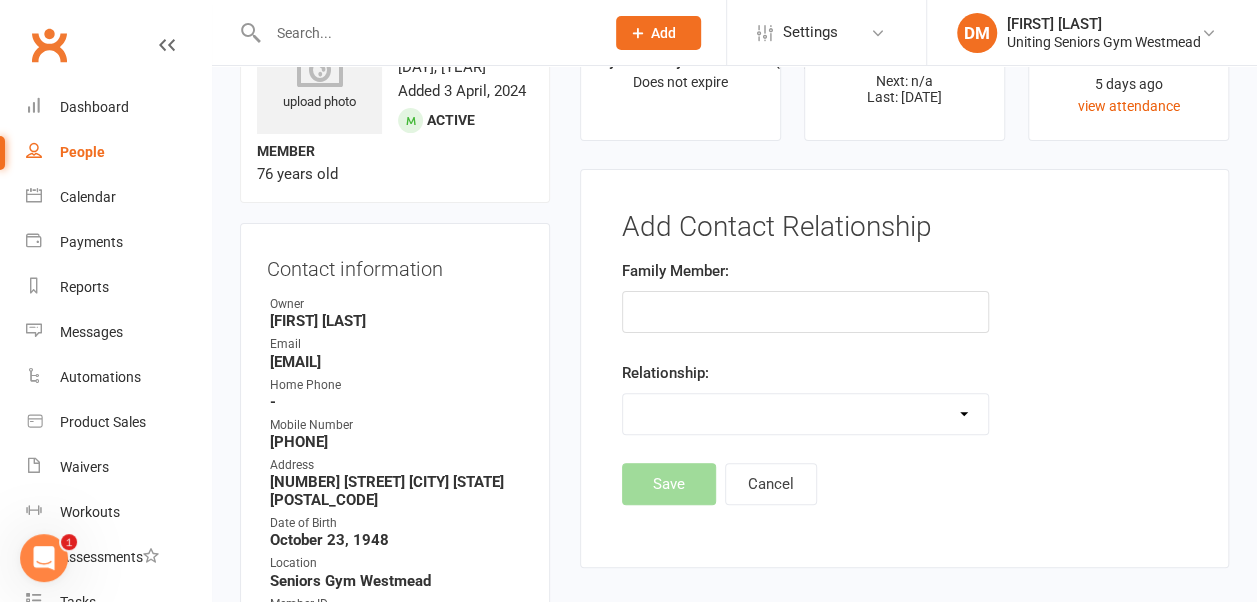 click at bounding box center [426, 33] 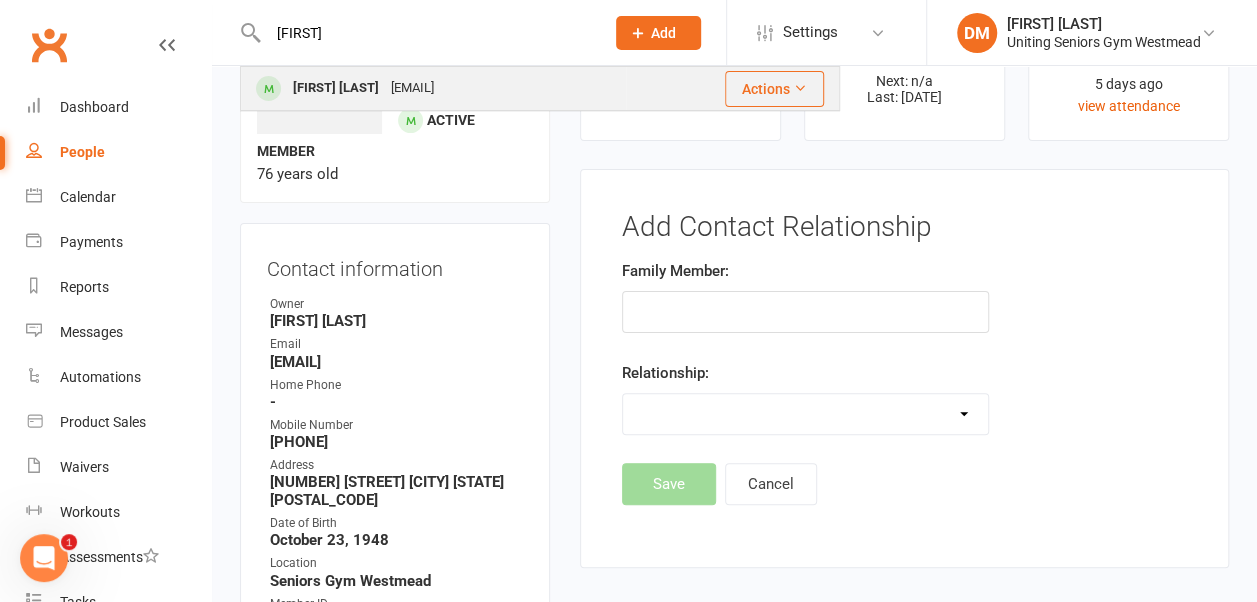 type on "[FIRST]" 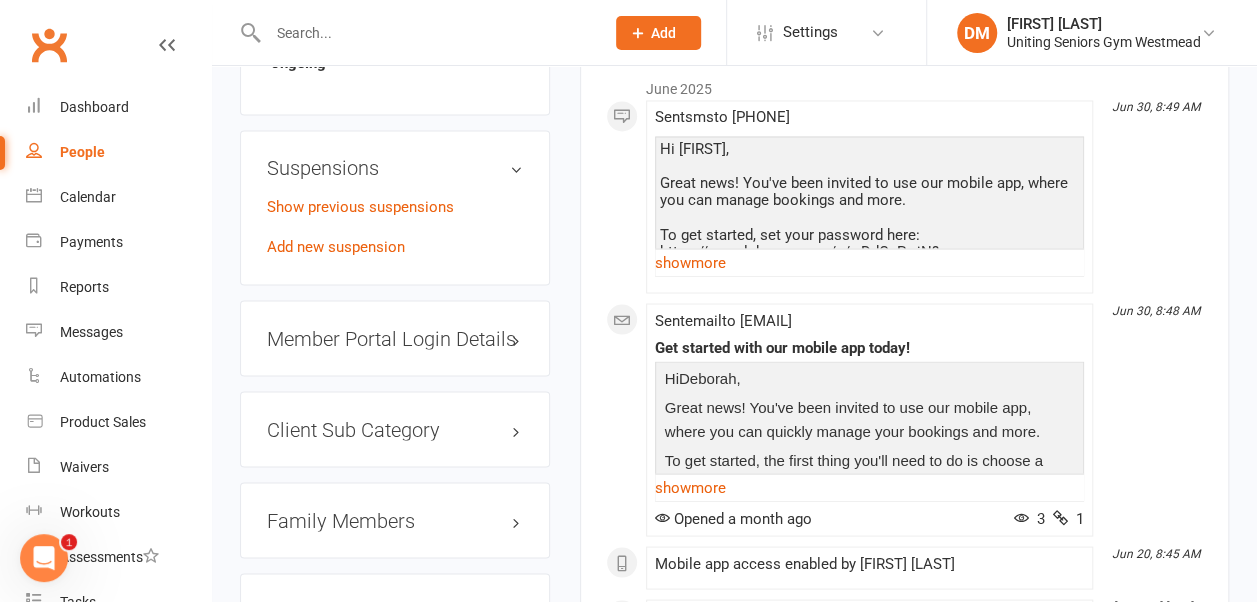 scroll, scrollTop: 1675, scrollLeft: 0, axis: vertical 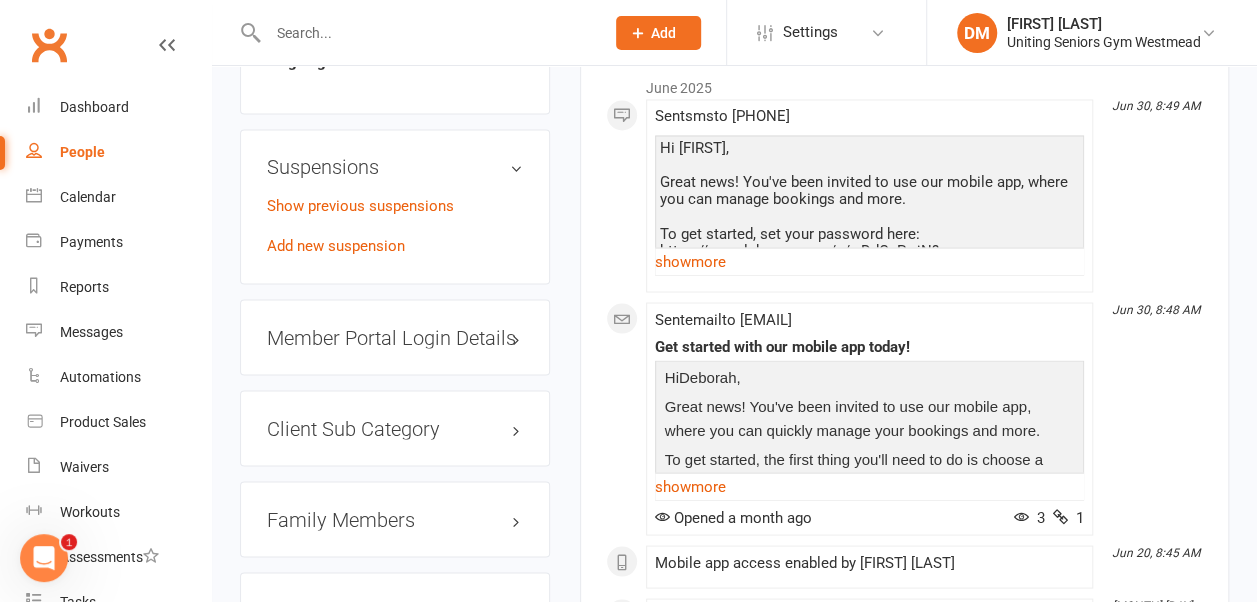 click on "Family Members" at bounding box center (395, 519) 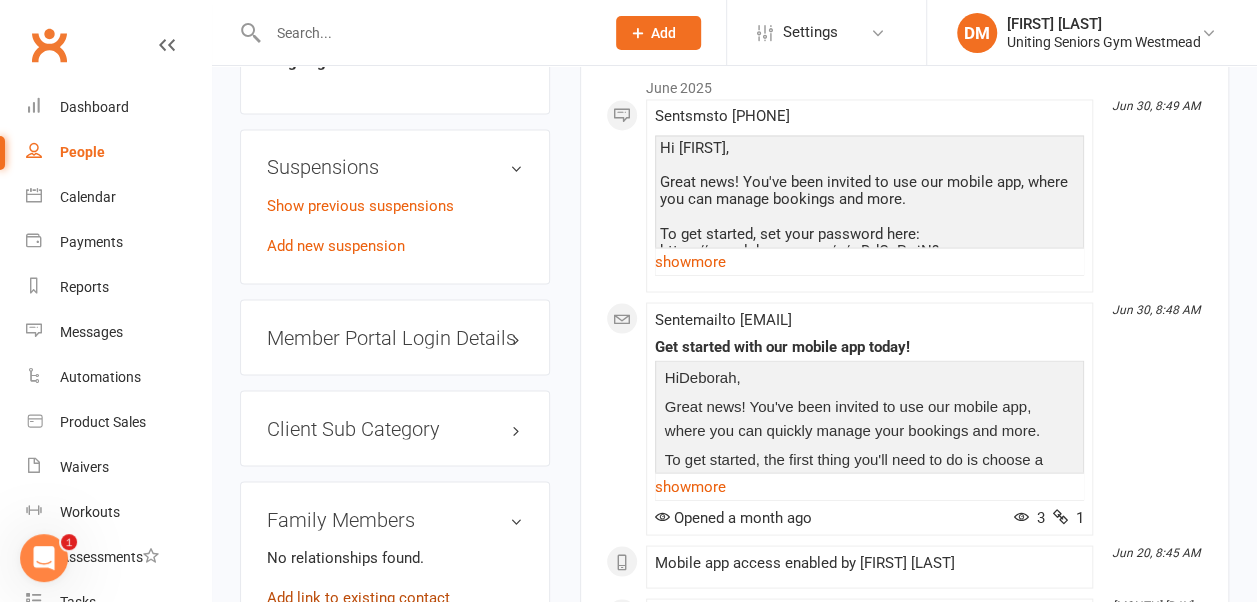 click on "Add link to existing contact" at bounding box center [358, 597] 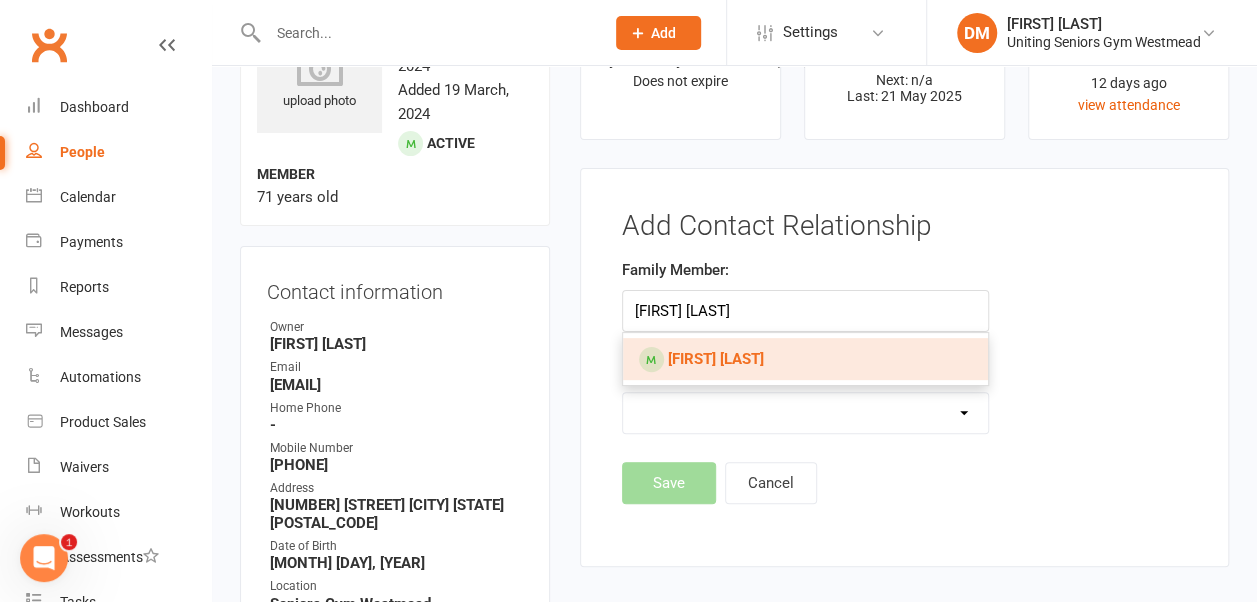 type on "[FIRST] [LAST]" 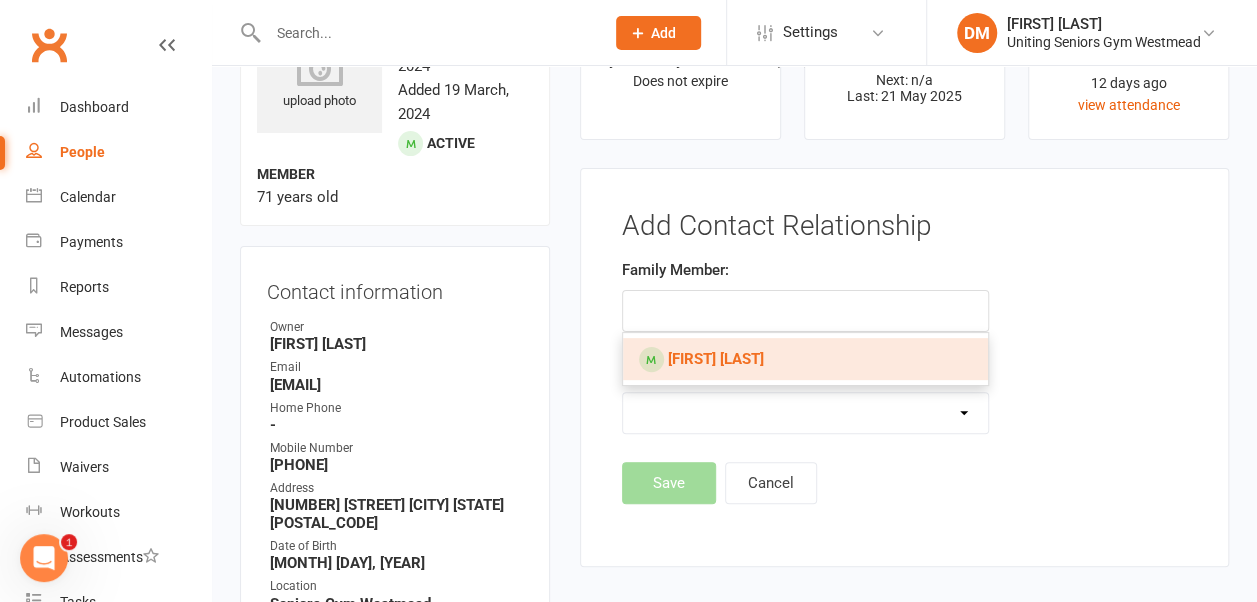 click on "[FIRST] [LAST]" at bounding box center [716, 359] 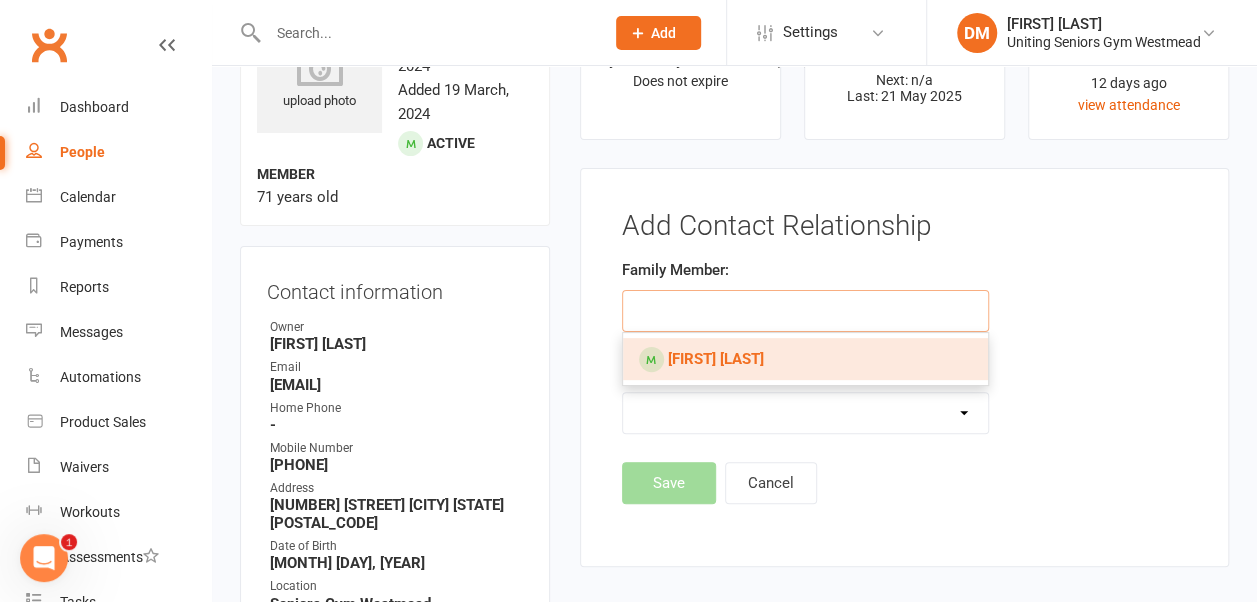 type on "[FIRST] [LAST]" 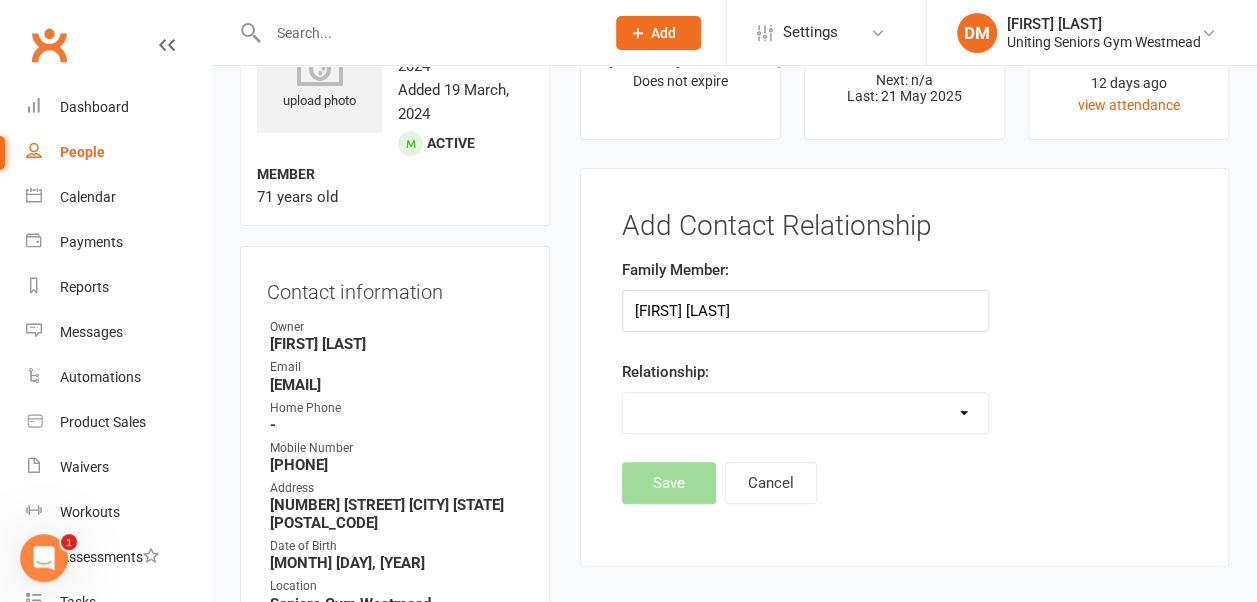 click on "Parent / Guardian Child Sibling (parent not in system) Spouse / Partner Cousin / Other Family Friend Other" at bounding box center (805, 413) 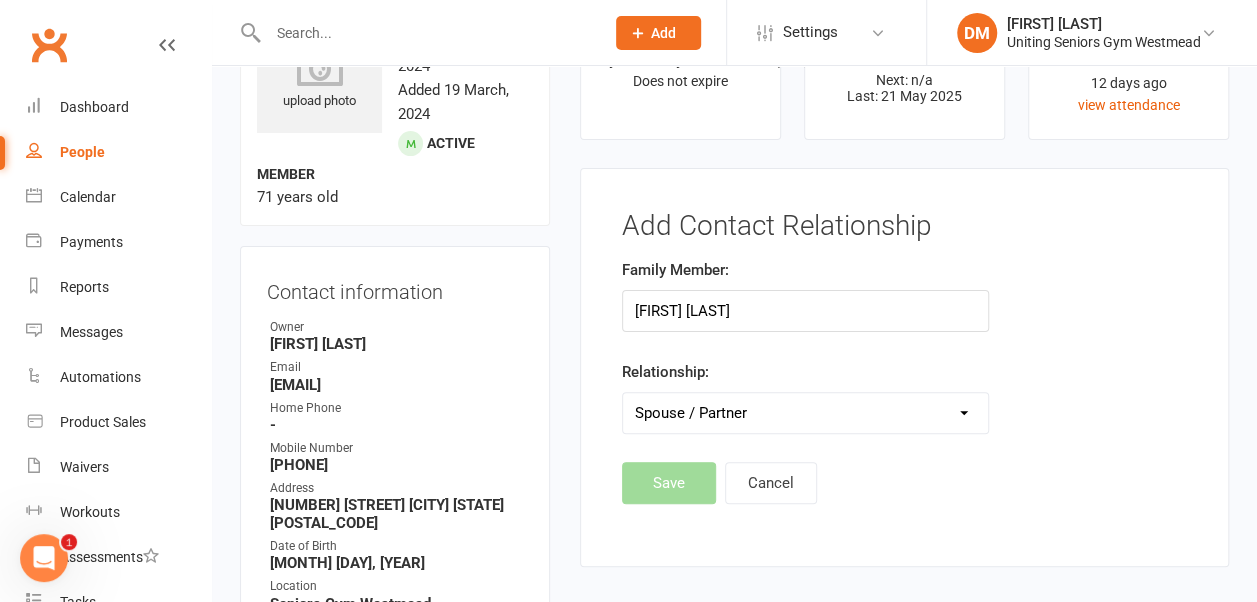 click on "Parent / Guardian Child Sibling (parent not in system) Spouse / Partner Cousin / Other Family Friend Other" at bounding box center [805, 413] 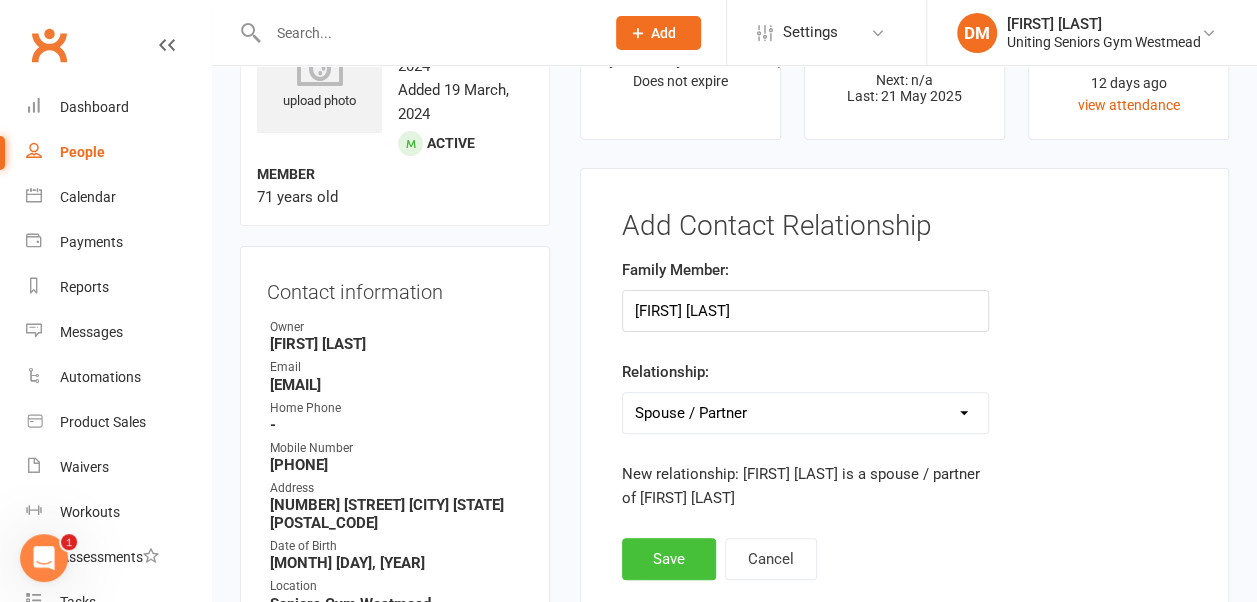 click on "Save" at bounding box center (669, 559) 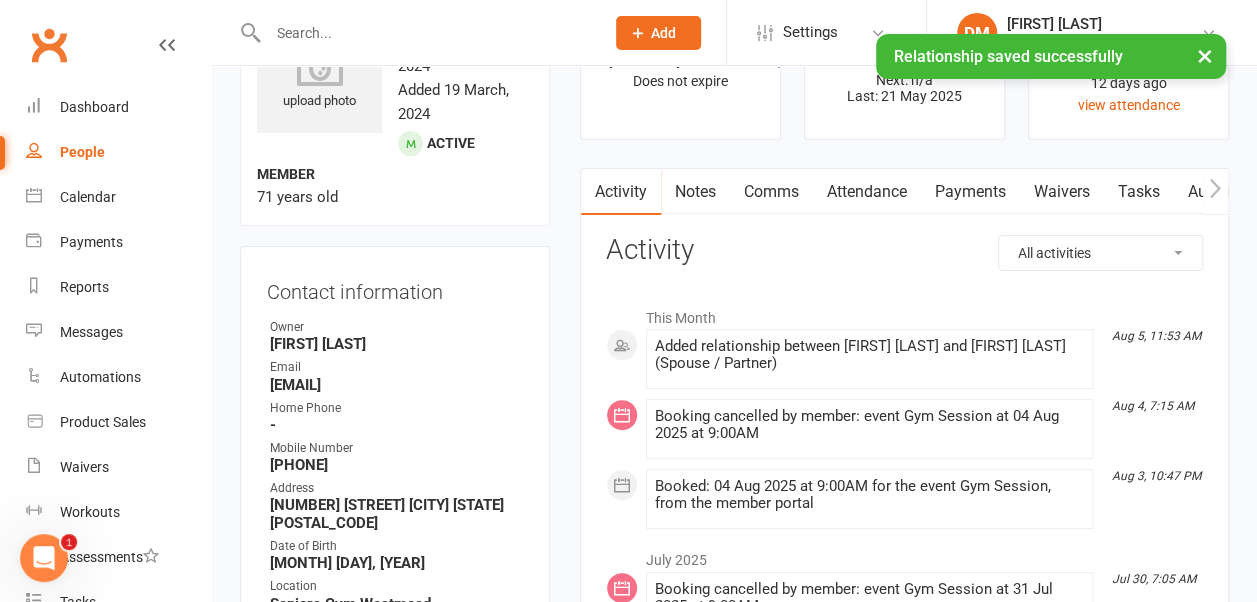 click at bounding box center [426, 33] 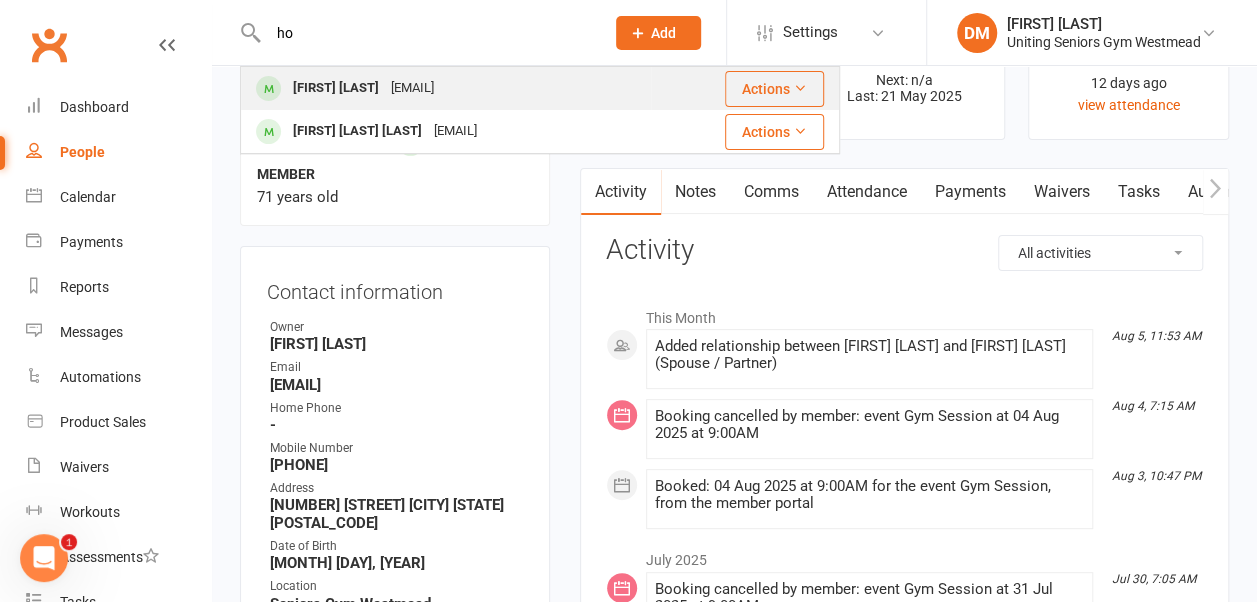 type on "ho" 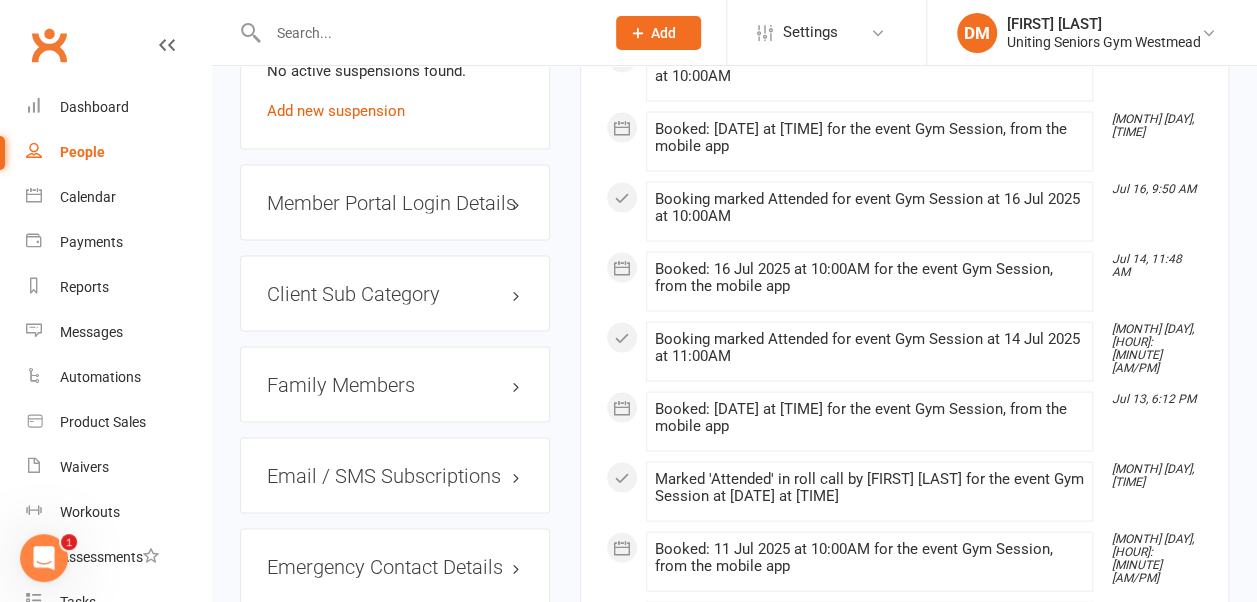 scroll, scrollTop: 1827, scrollLeft: 0, axis: vertical 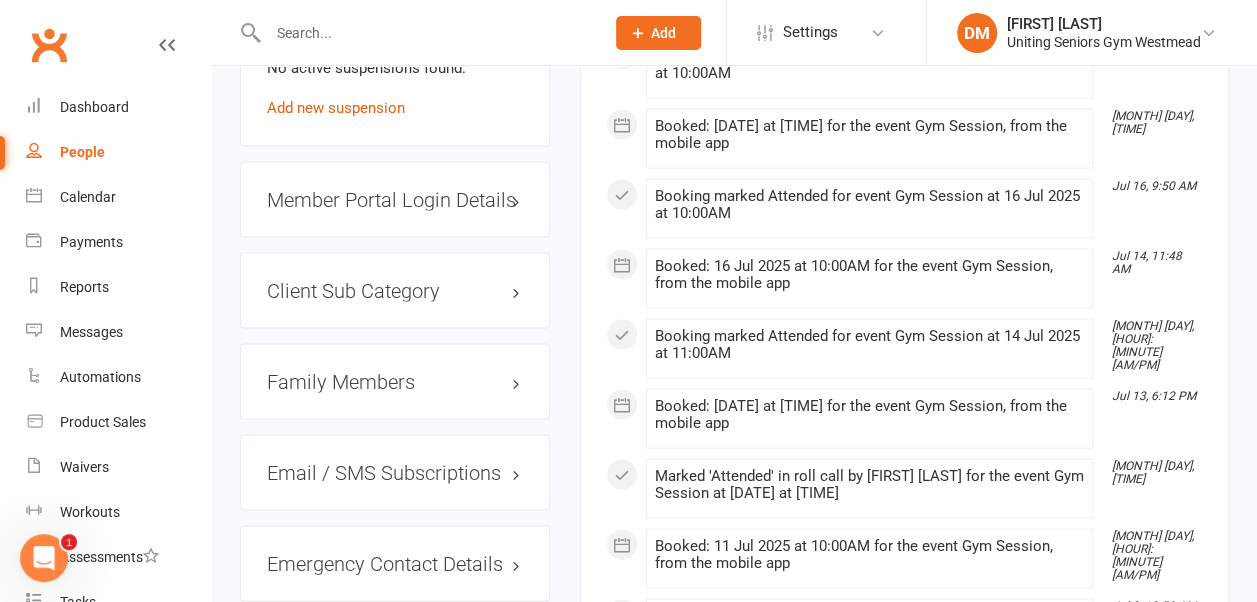 click on "Family Members" at bounding box center (395, 381) 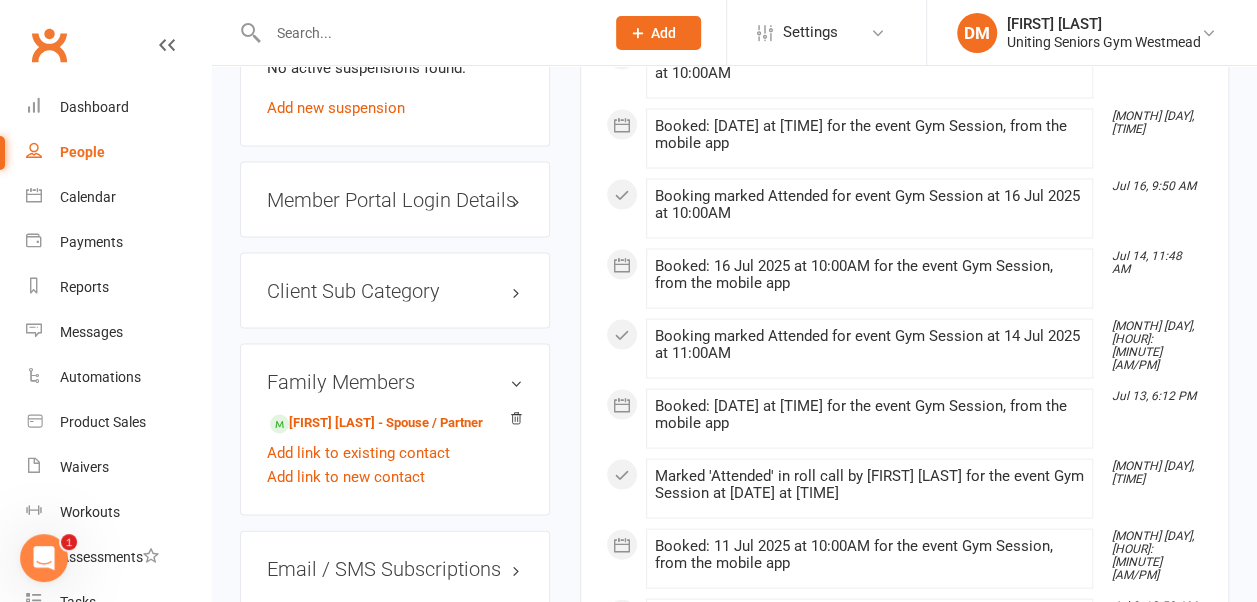 click at bounding box center (426, 33) 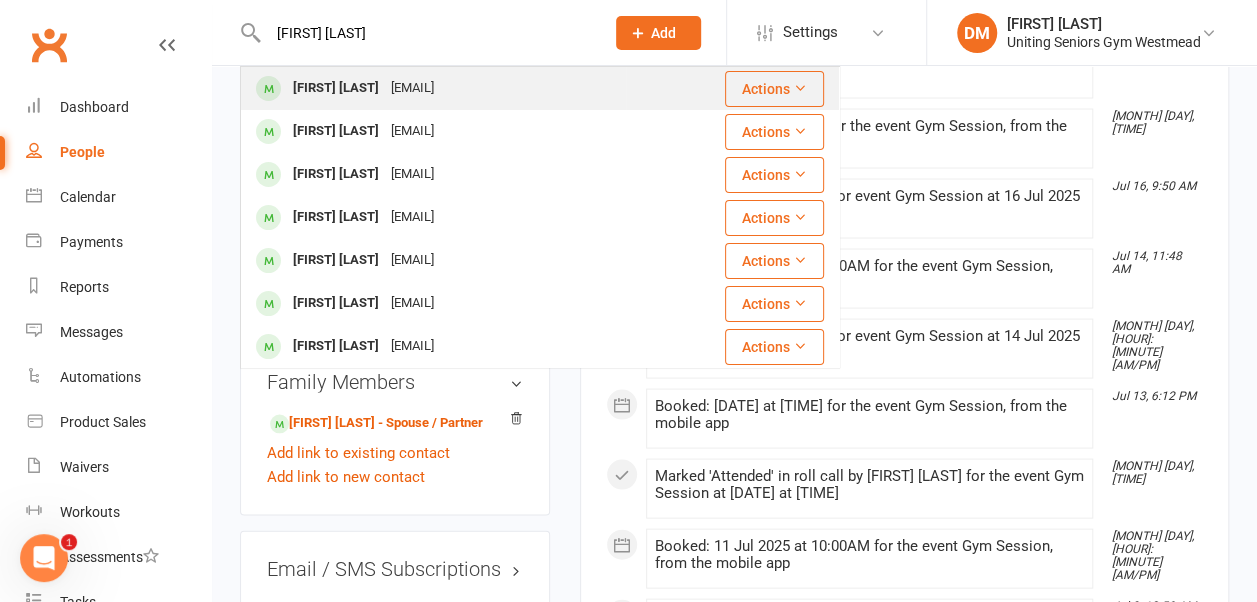 type on "[FIRST] [LAST]" 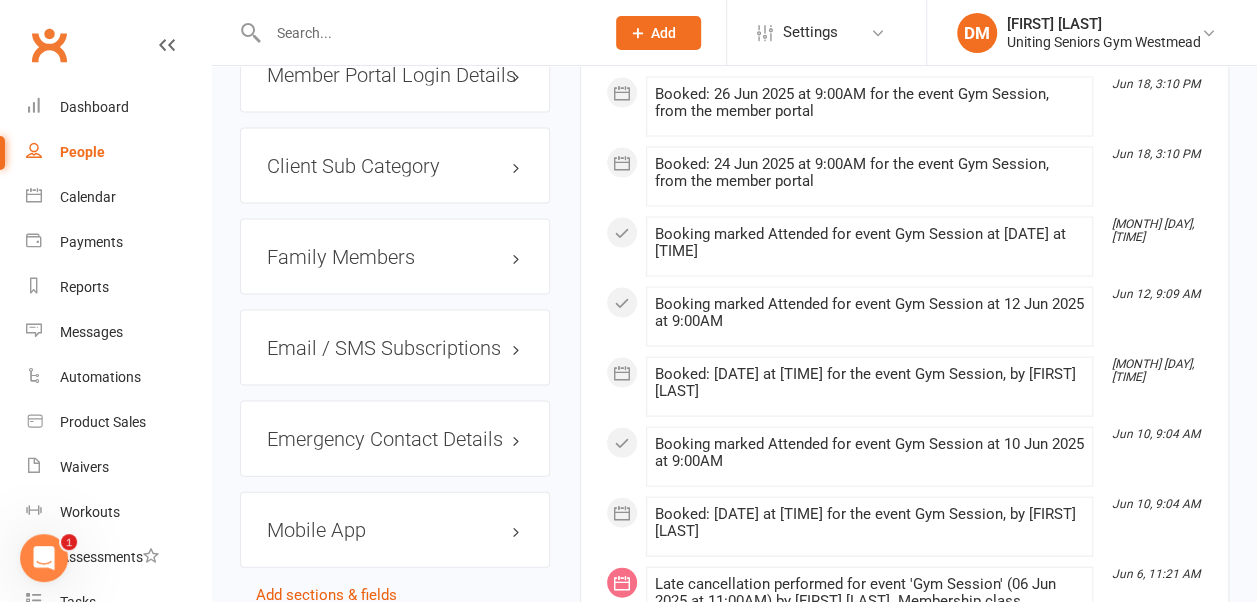 scroll, scrollTop: 1952, scrollLeft: 0, axis: vertical 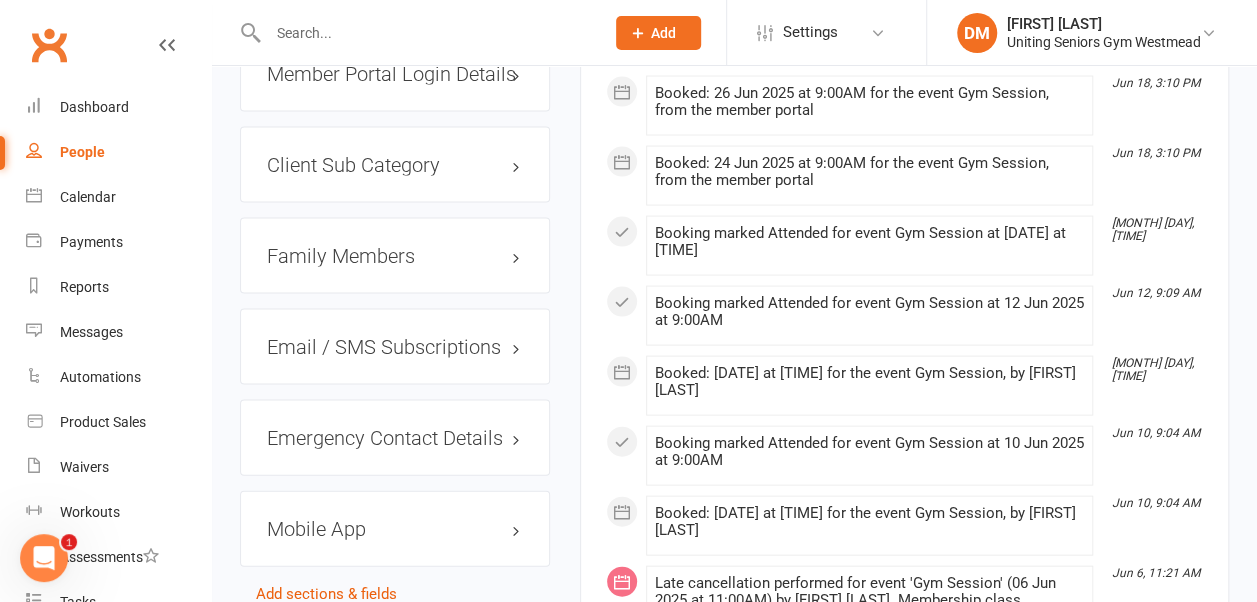 click on "Family Members" at bounding box center [395, 256] 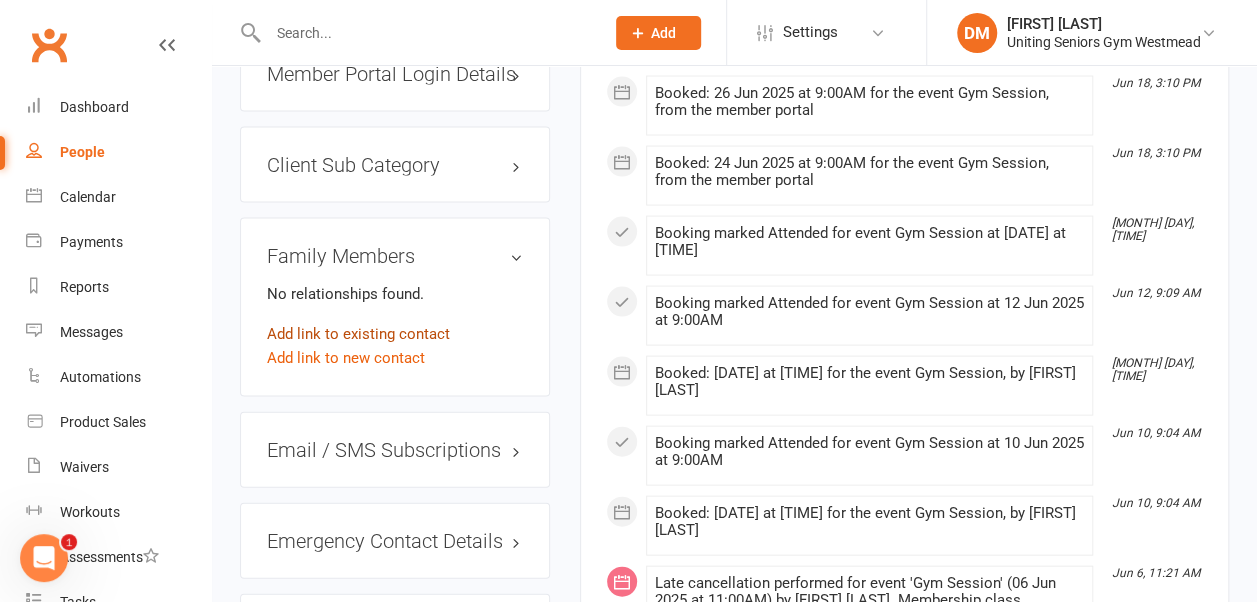 click on "Add link to existing contact" at bounding box center (358, 334) 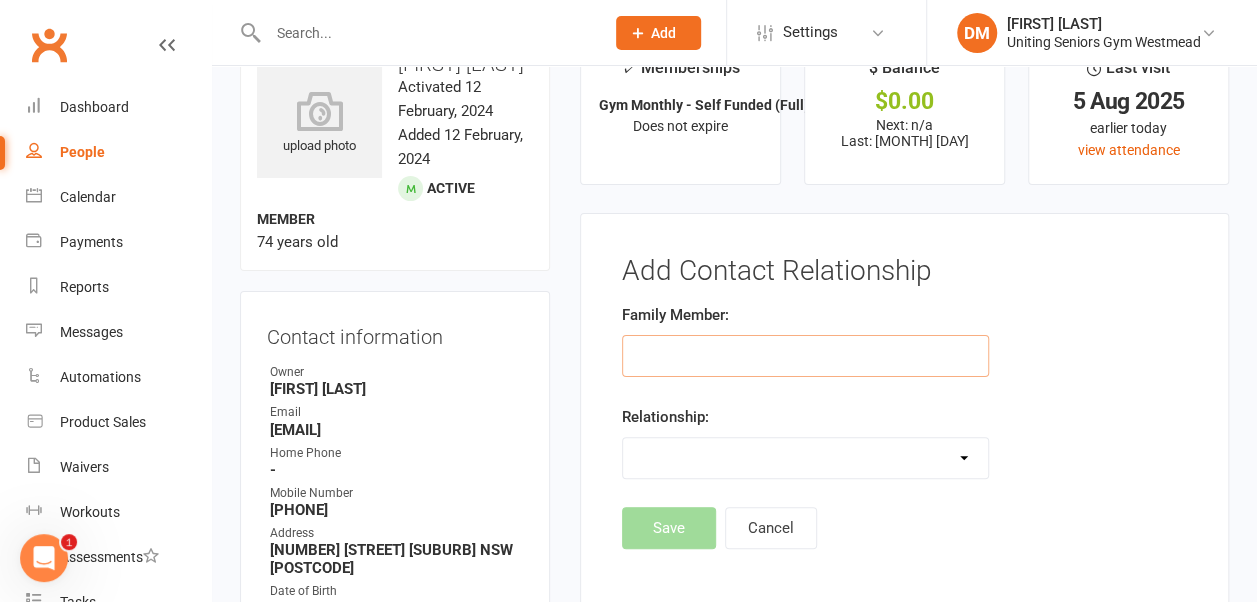 scroll, scrollTop: 0, scrollLeft: 0, axis: both 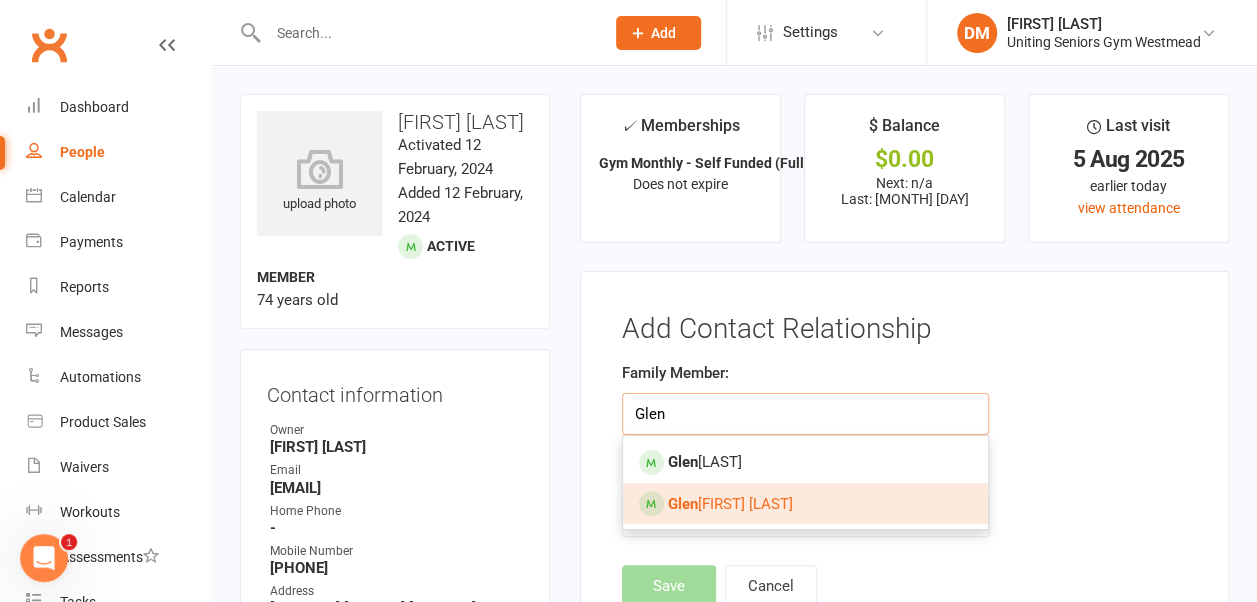 type on "Glen" 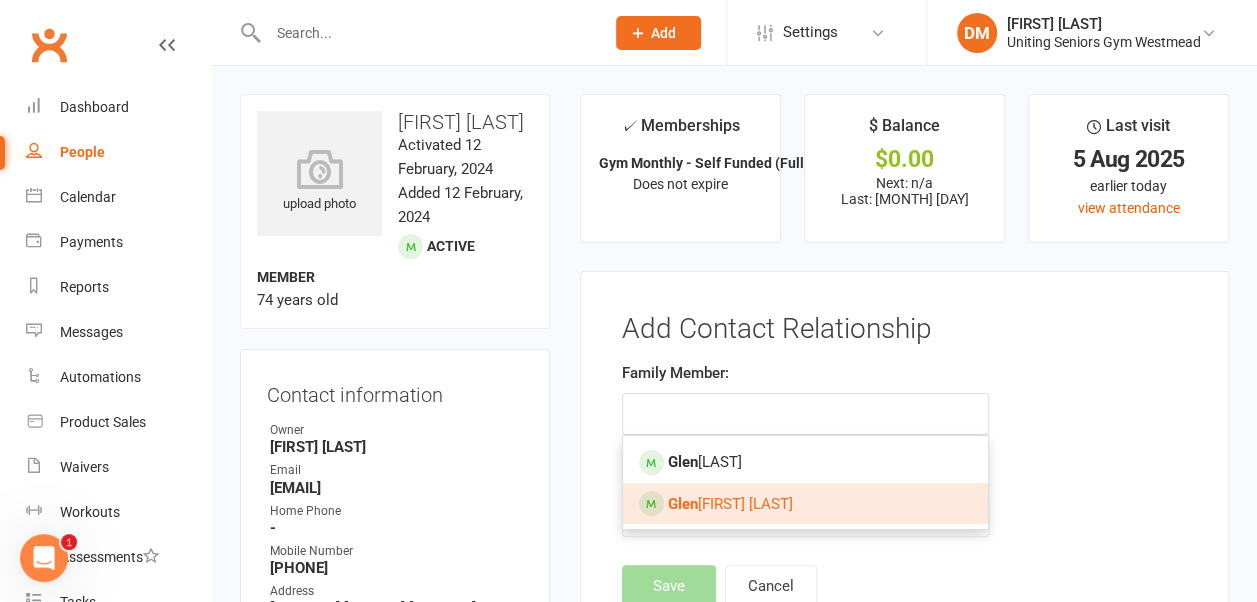 click on "Glen" at bounding box center (683, 504) 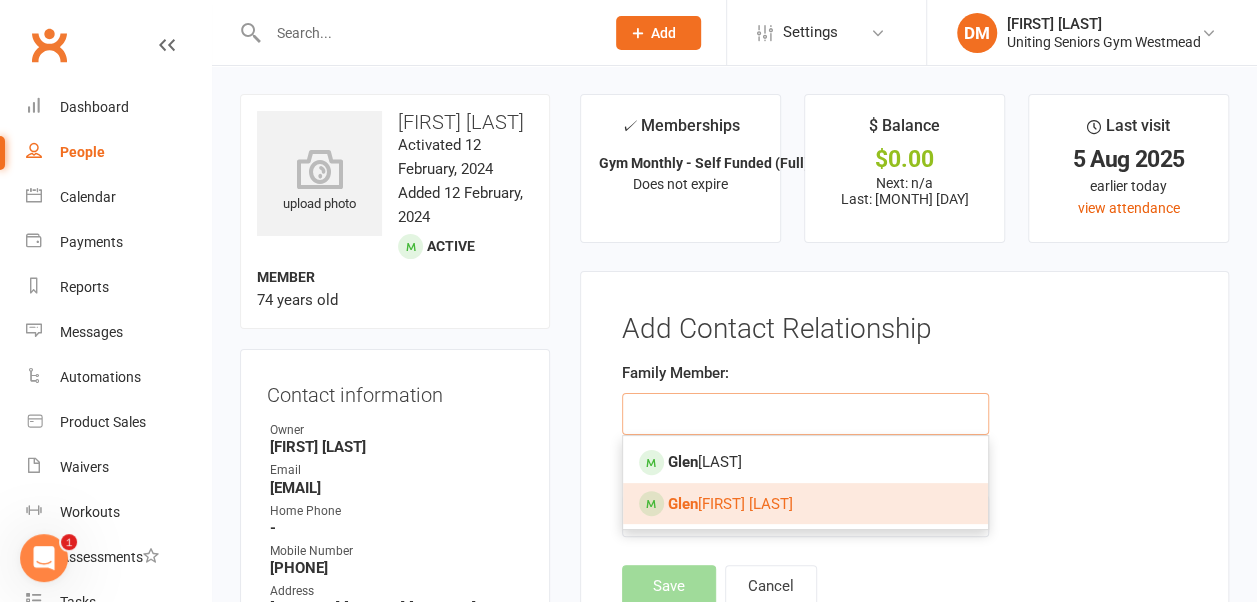 type on "[FIRST] [LAST]" 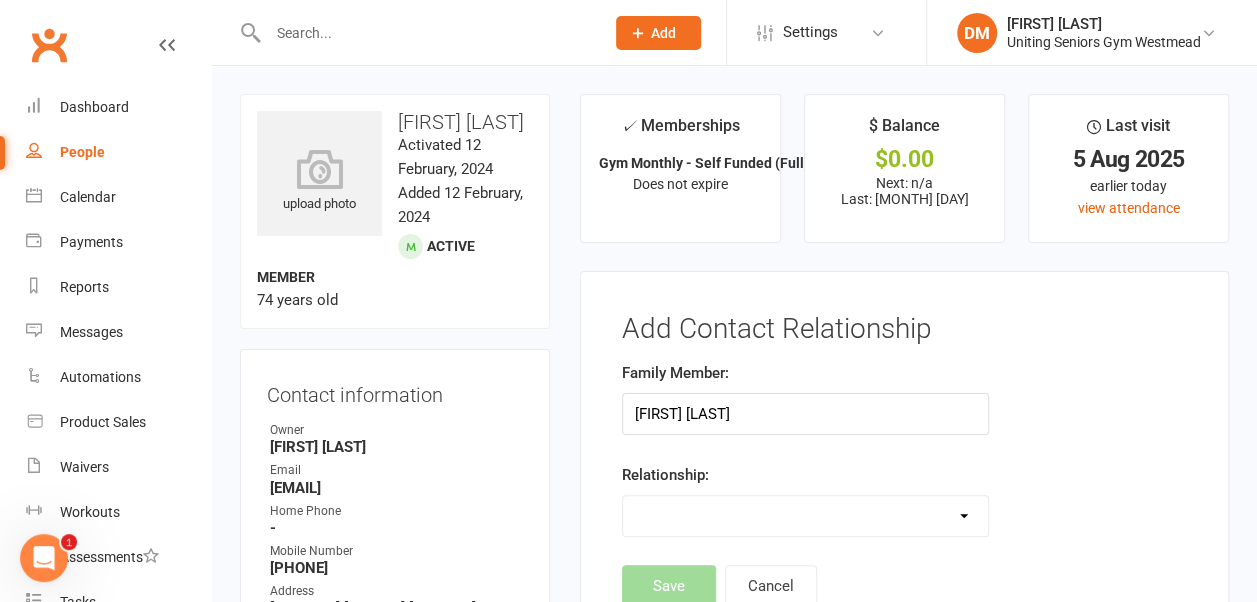click on "Parent / Guardian Child Sibling (parent not in system) Spouse / Partner Cousin / Other Family Friend Other" at bounding box center (805, 516) 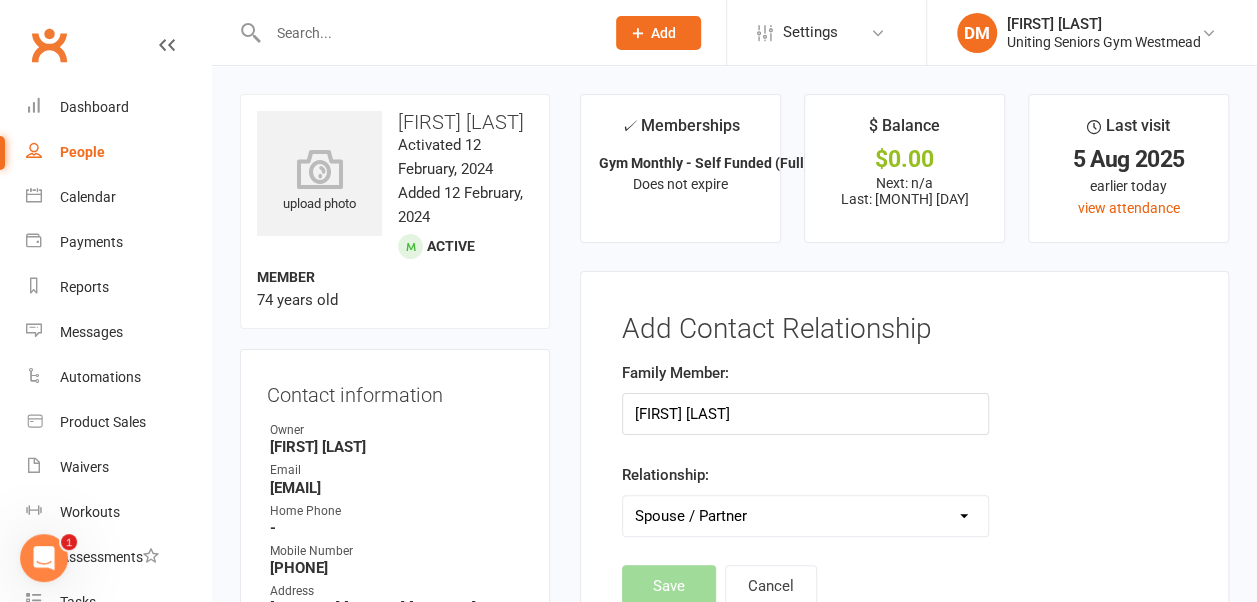 click on "Parent / Guardian Child Sibling (parent not in system) Spouse / Partner Cousin / Other Family Friend Other" at bounding box center [805, 516] 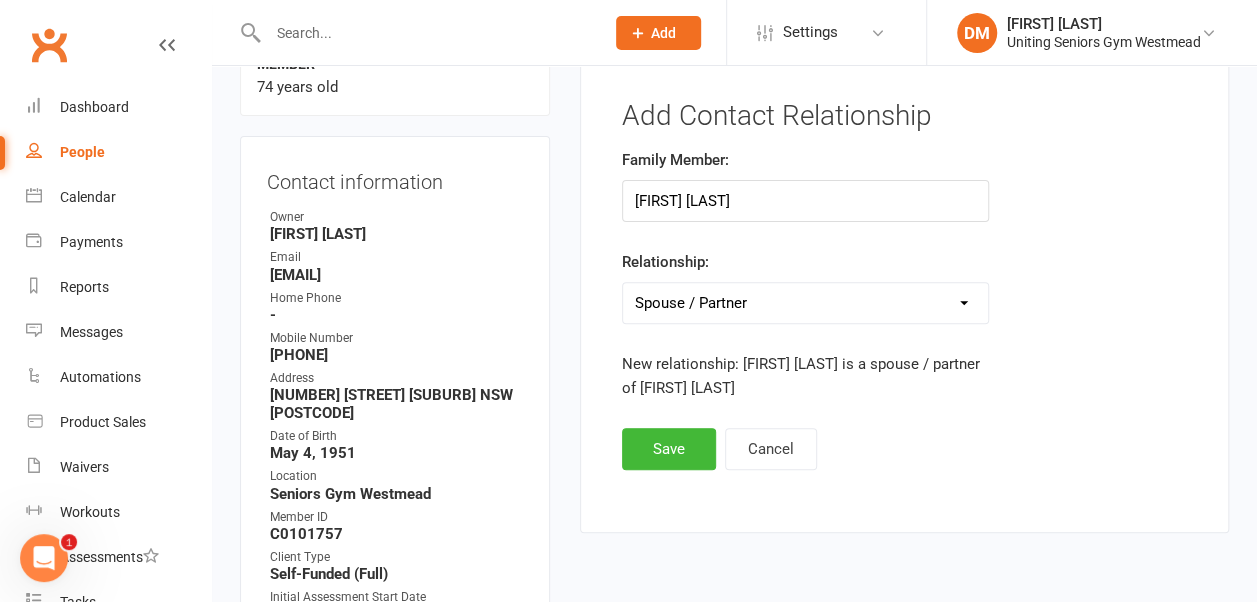scroll, scrollTop: 214, scrollLeft: 0, axis: vertical 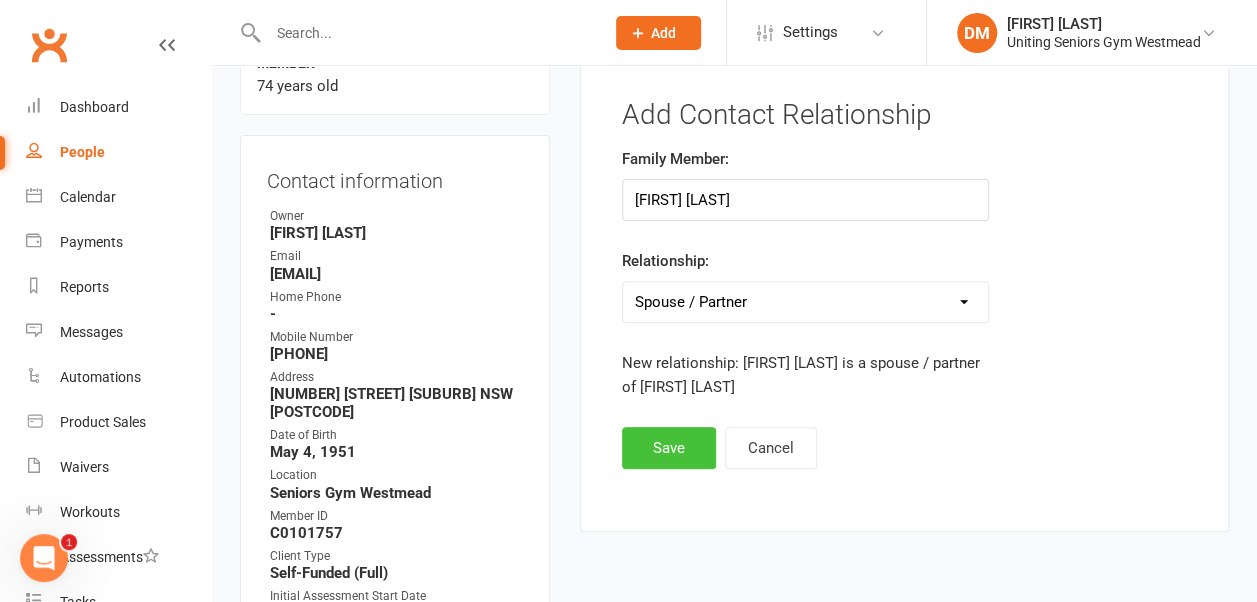 click on "Save" at bounding box center (669, 448) 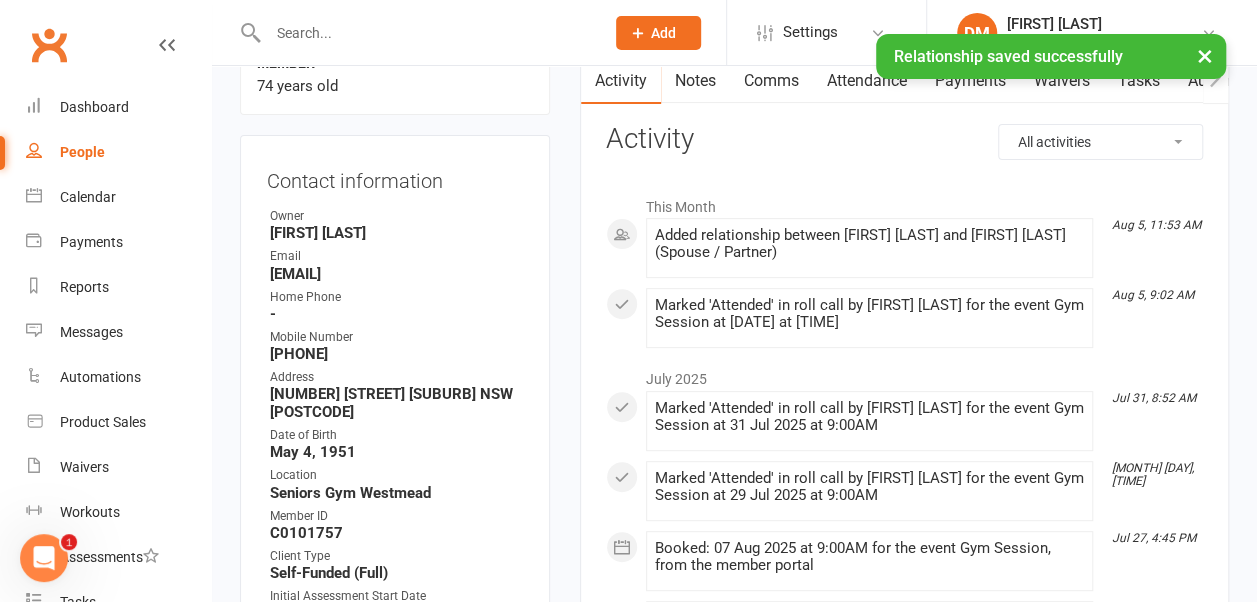 click on "× Relationship saved successfully" at bounding box center [615, 34] 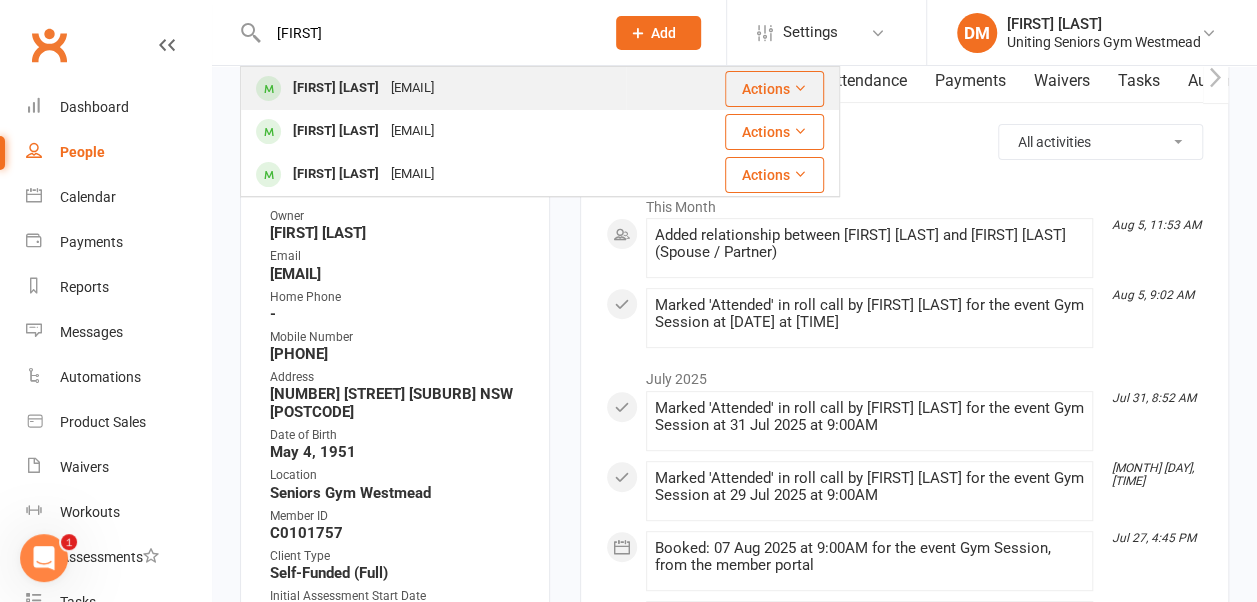 type on "[FIRST]" 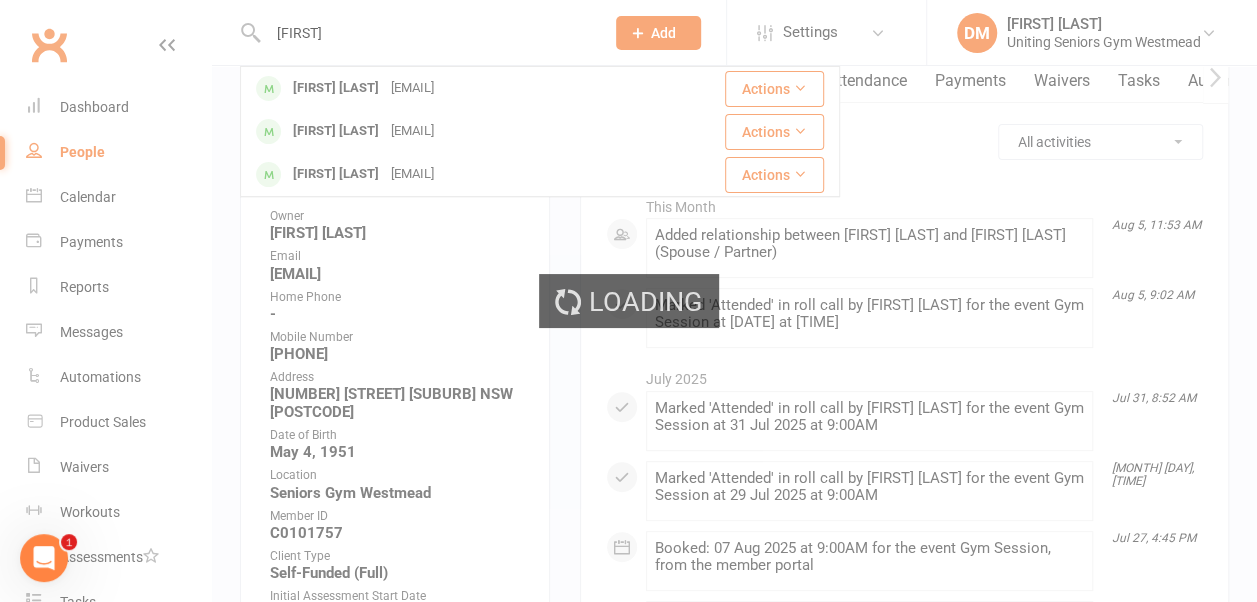 type 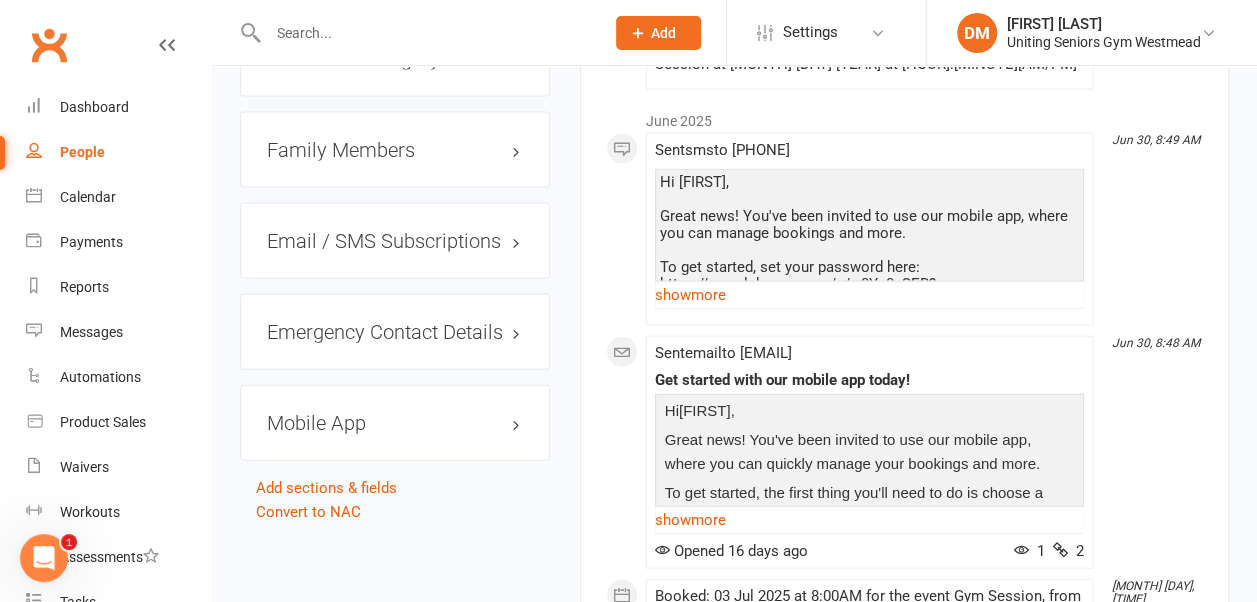 scroll, scrollTop: 2035, scrollLeft: 0, axis: vertical 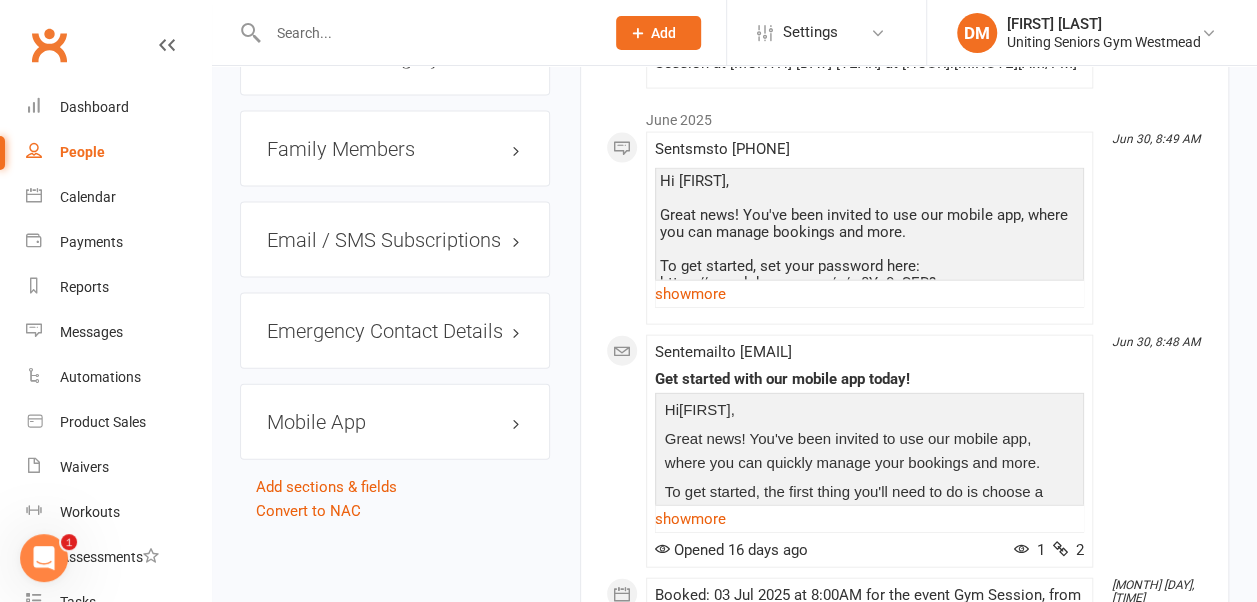 click on "Family Members" at bounding box center [395, 149] 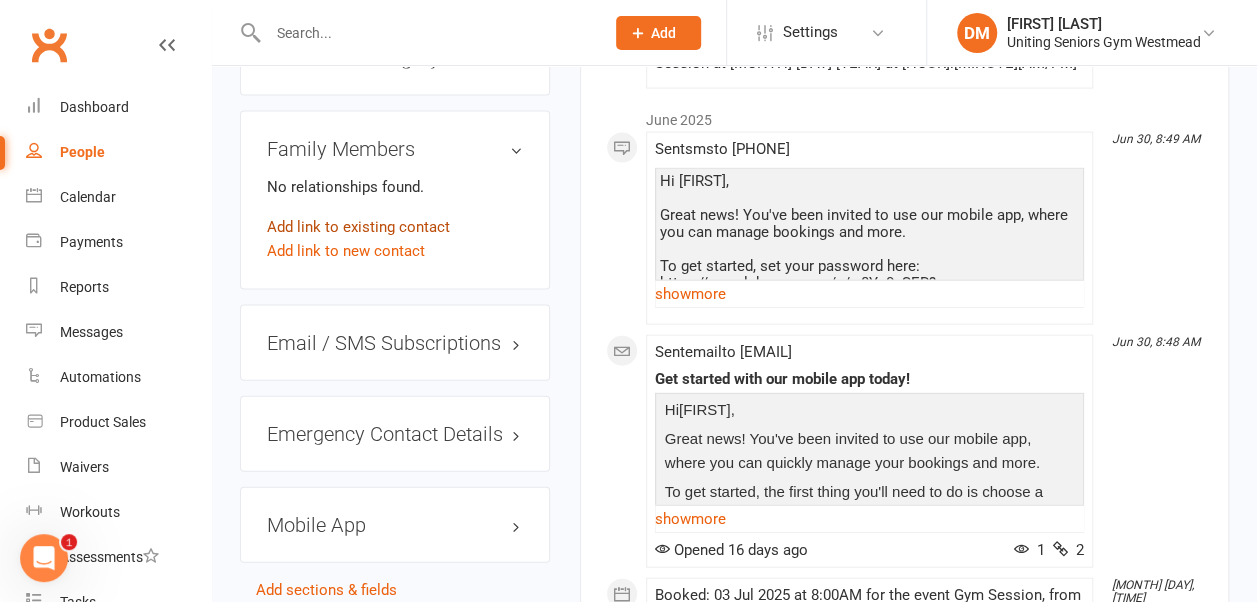 click on "Add link to existing contact" at bounding box center [358, 227] 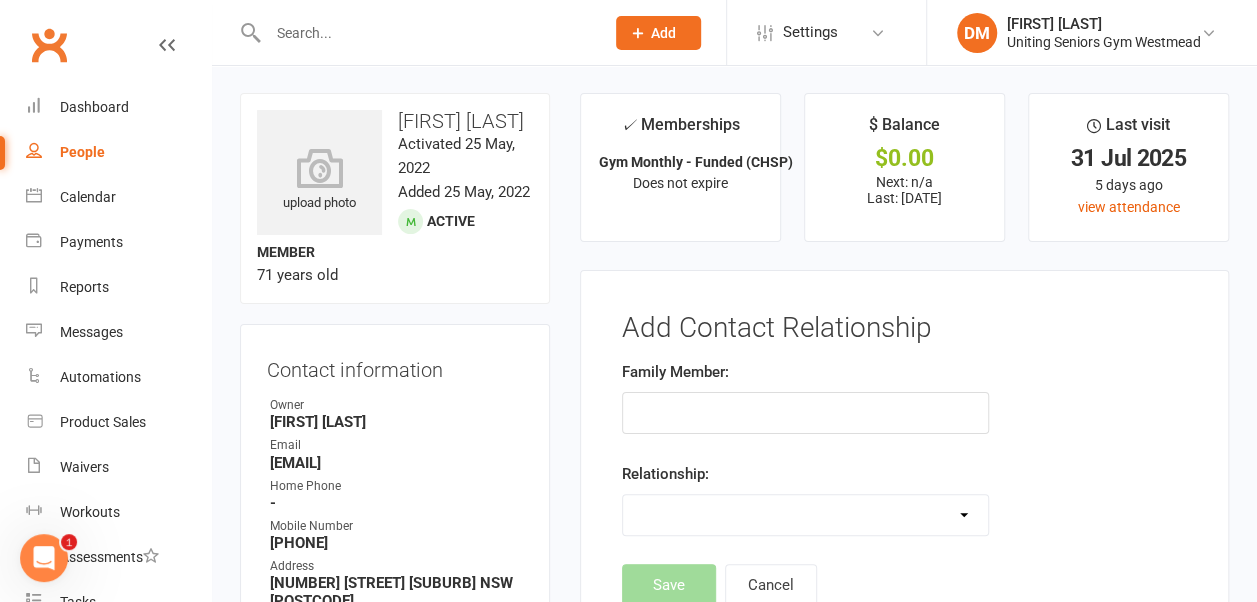 scroll, scrollTop: 0, scrollLeft: 0, axis: both 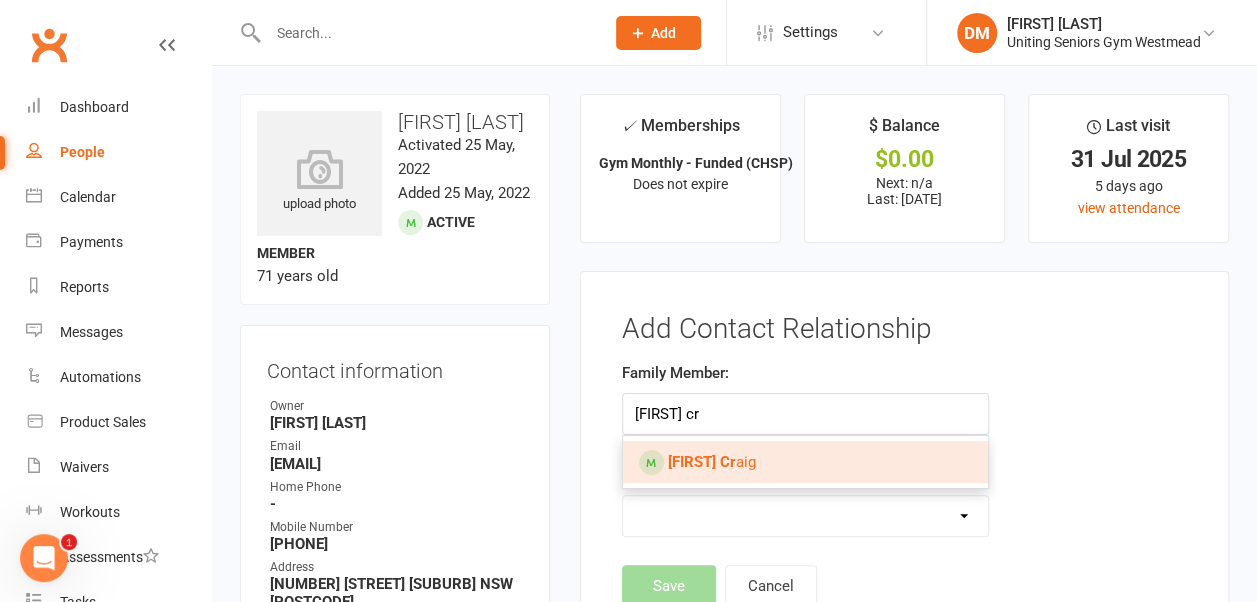 type on "[FIRST] cr" 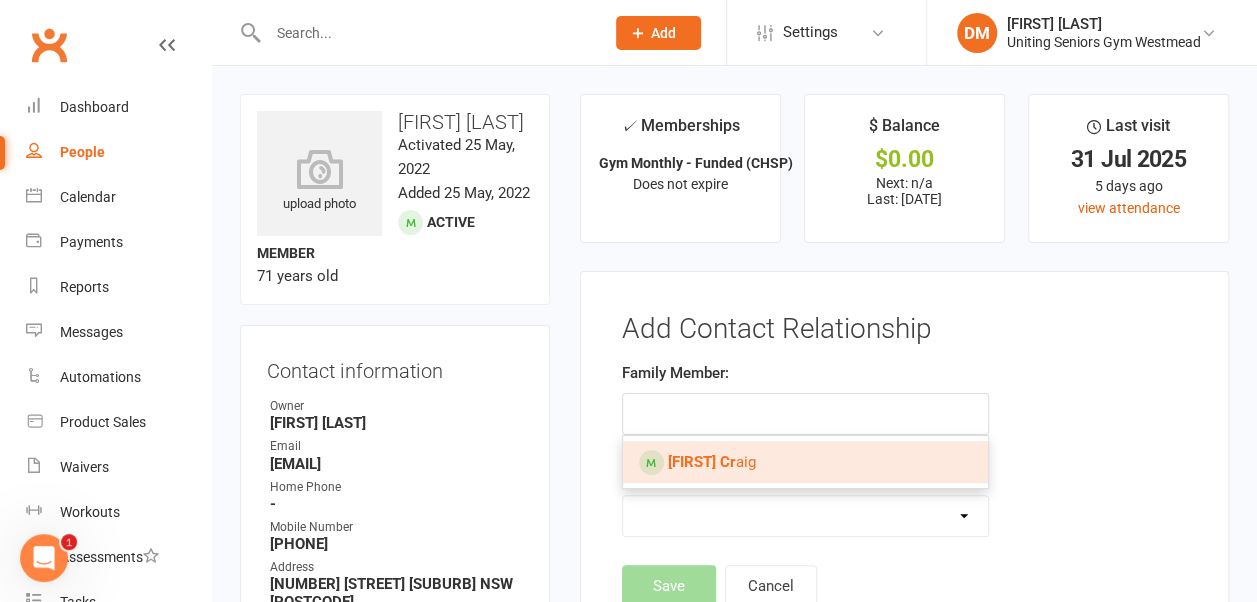 click on "[FIRST] Cr" at bounding box center (702, 462) 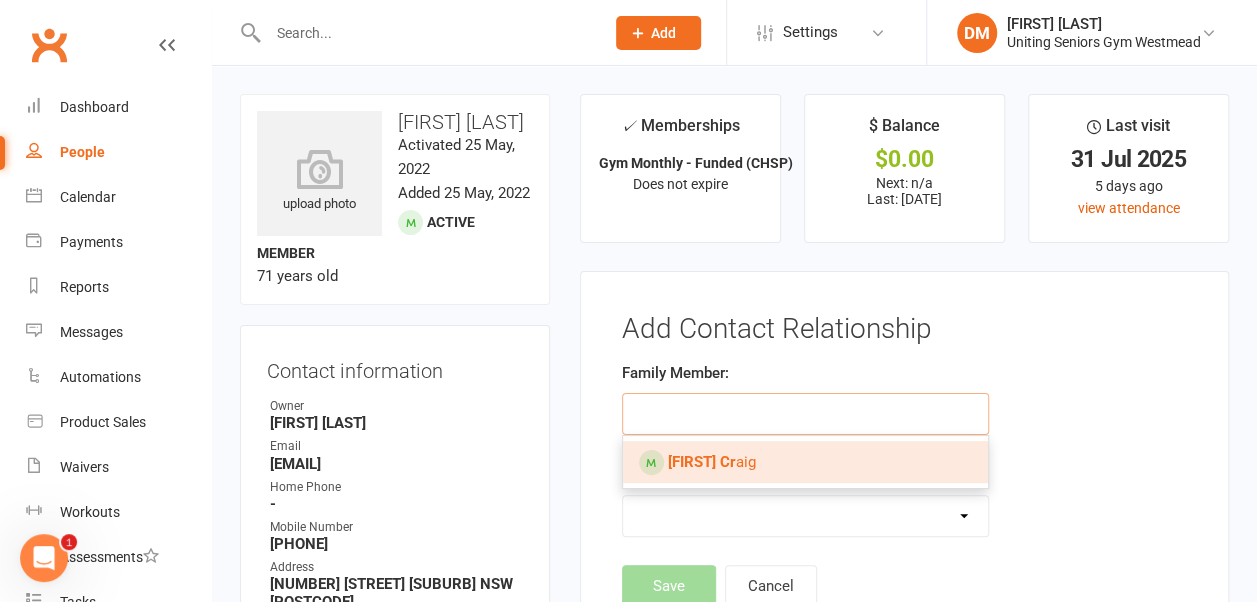 type on "[FIRST] [LAST]" 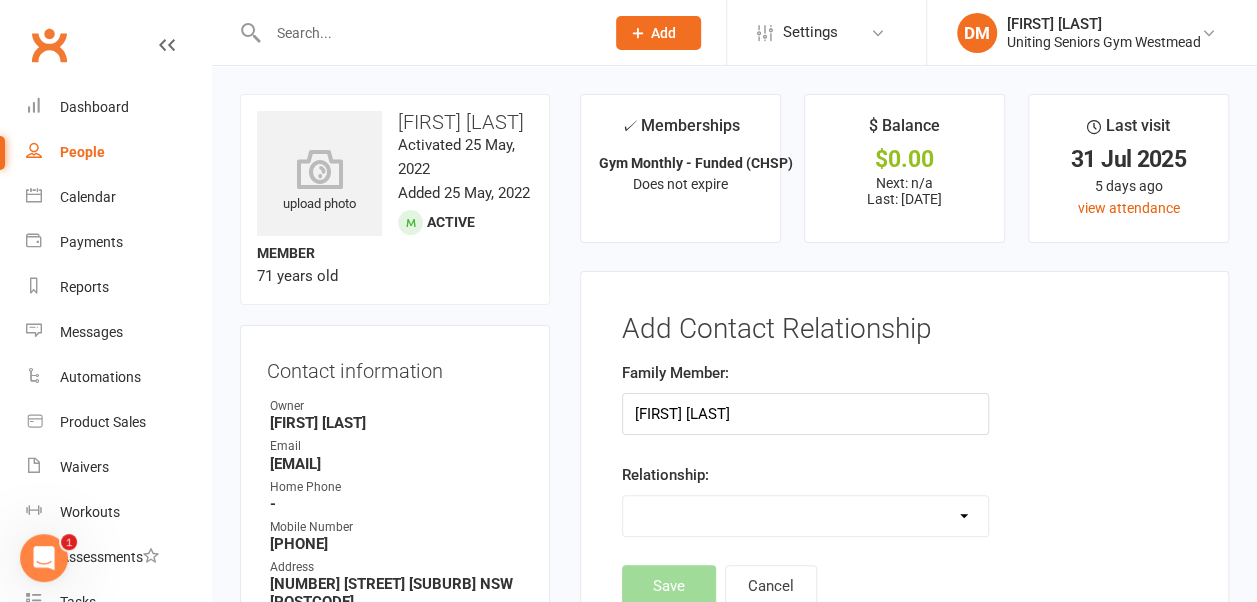 click on "Relationship:" at bounding box center (665, 475) 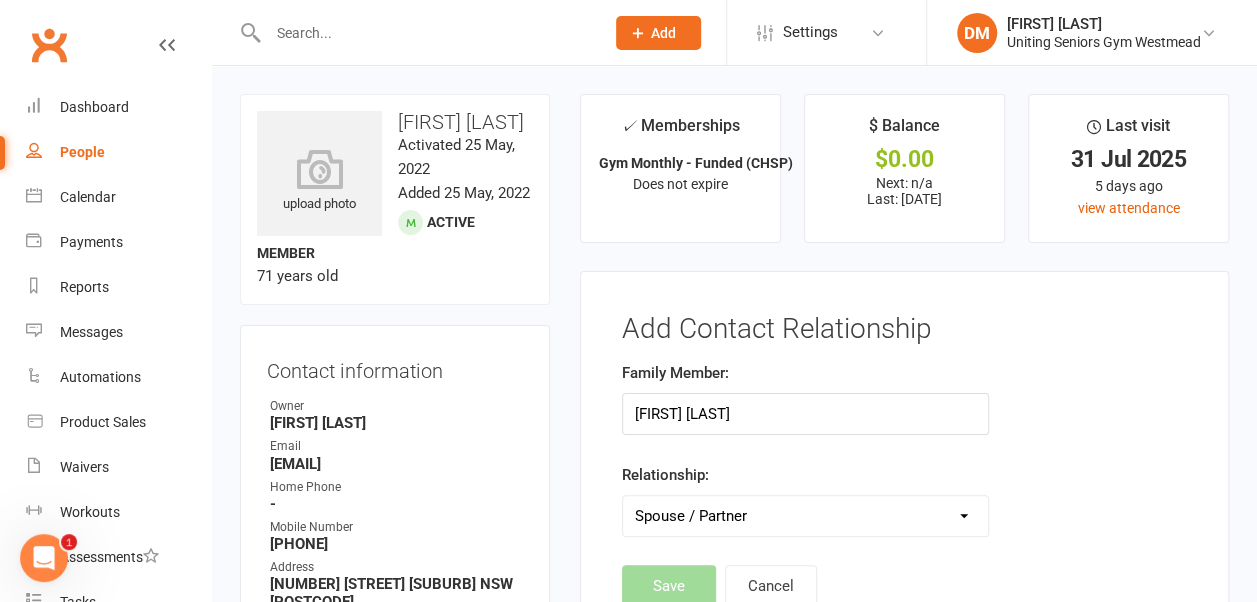click on "Parent / Guardian Child Sibling (parent not in system) Spouse / Partner Cousin / Other Family Friend Other" at bounding box center (805, 516) 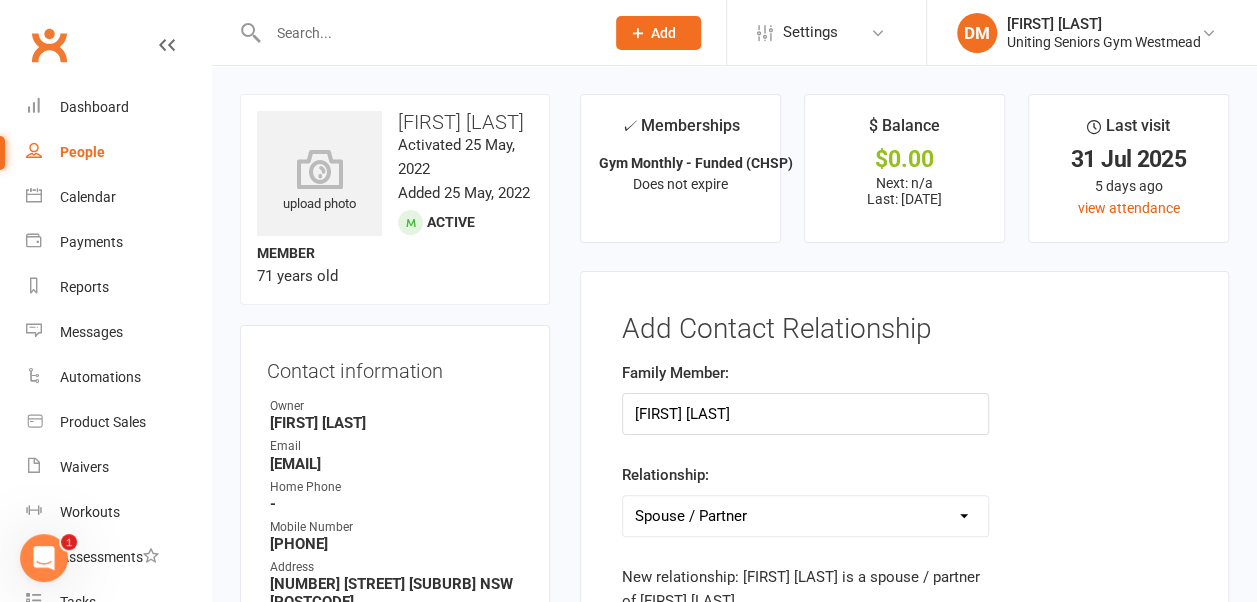 scroll, scrollTop: 138, scrollLeft: 0, axis: vertical 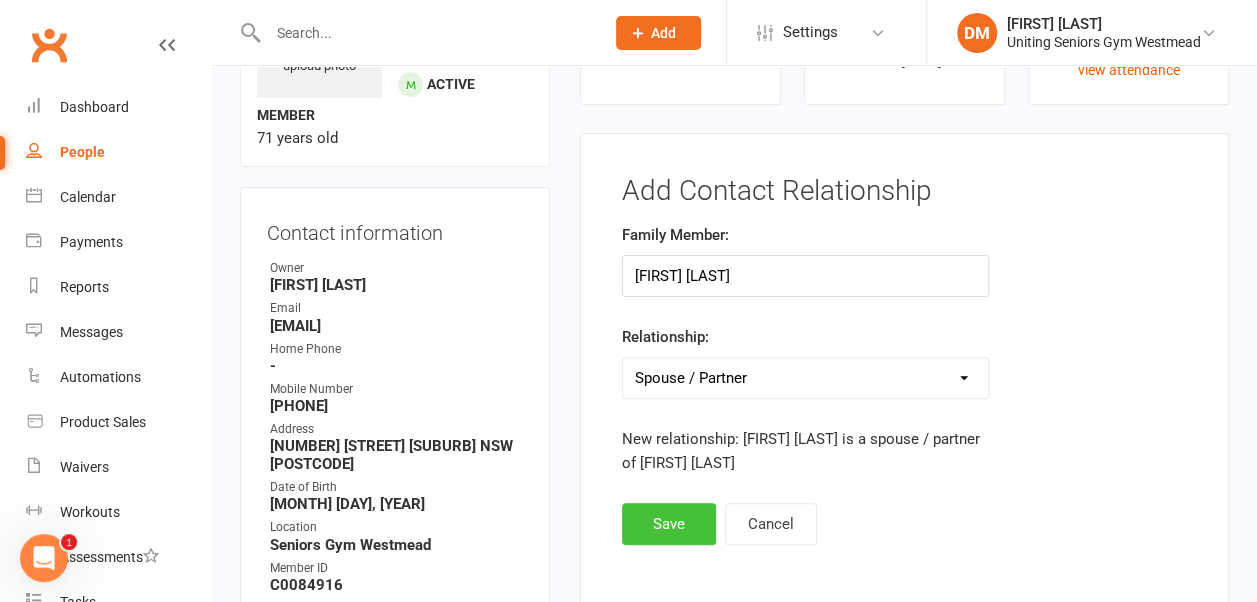 click on "Save" at bounding box center [669, 524] 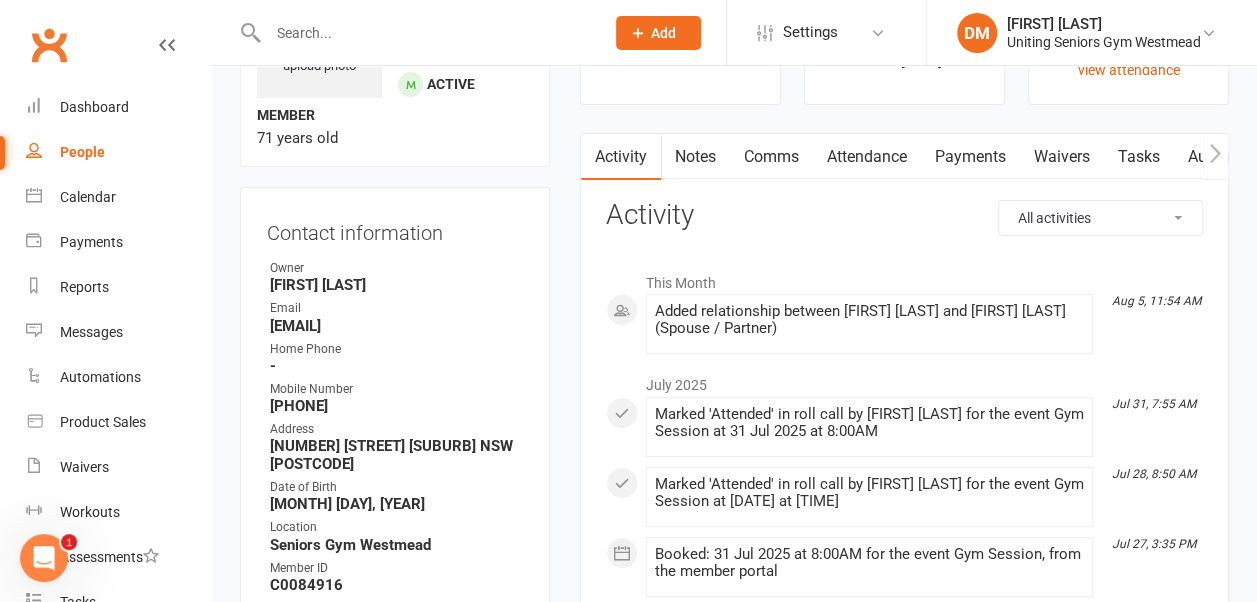 click at bounding box center (426, 33) 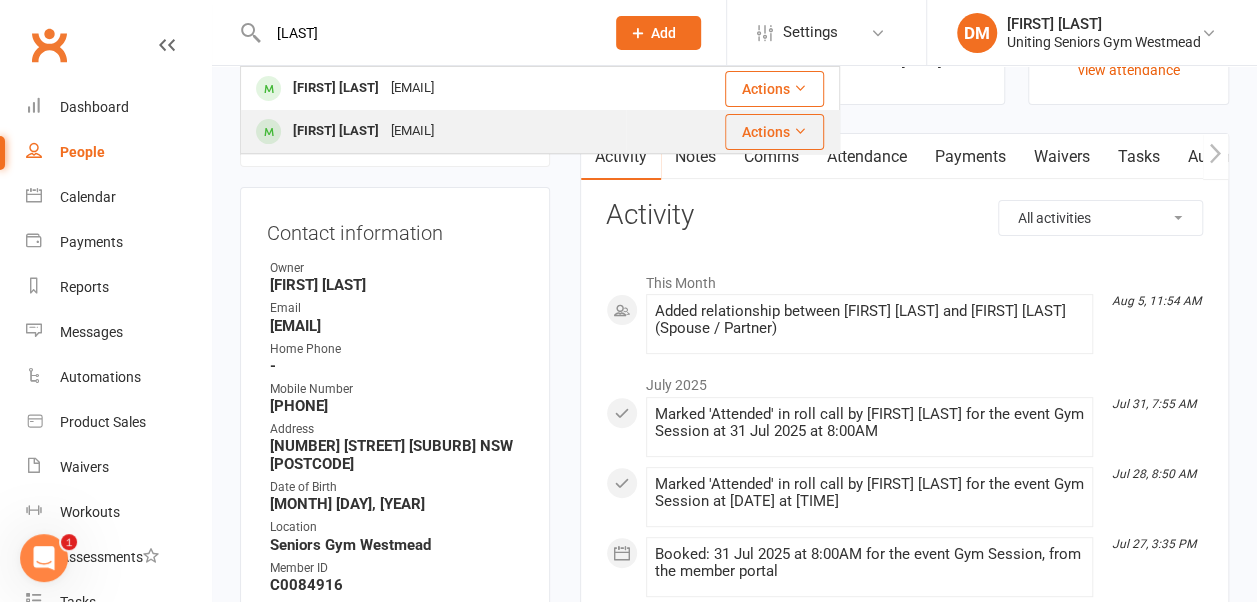 type on "[LAST]" 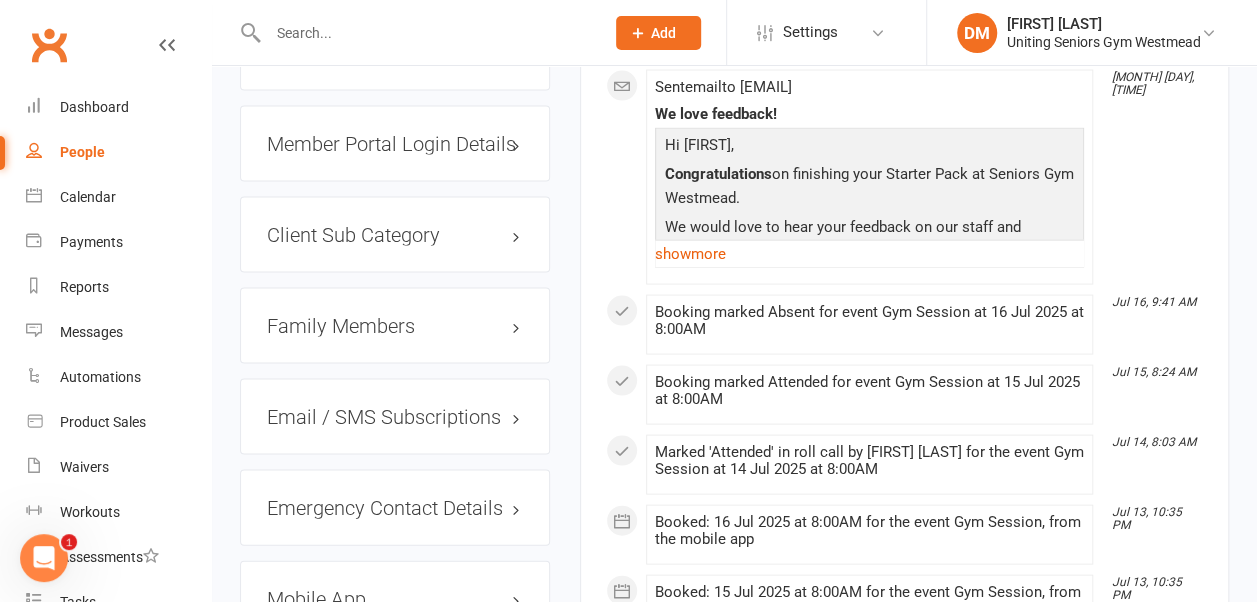 scroll, scrollTop: 1976, scrollLeft: 0, axis: vertical 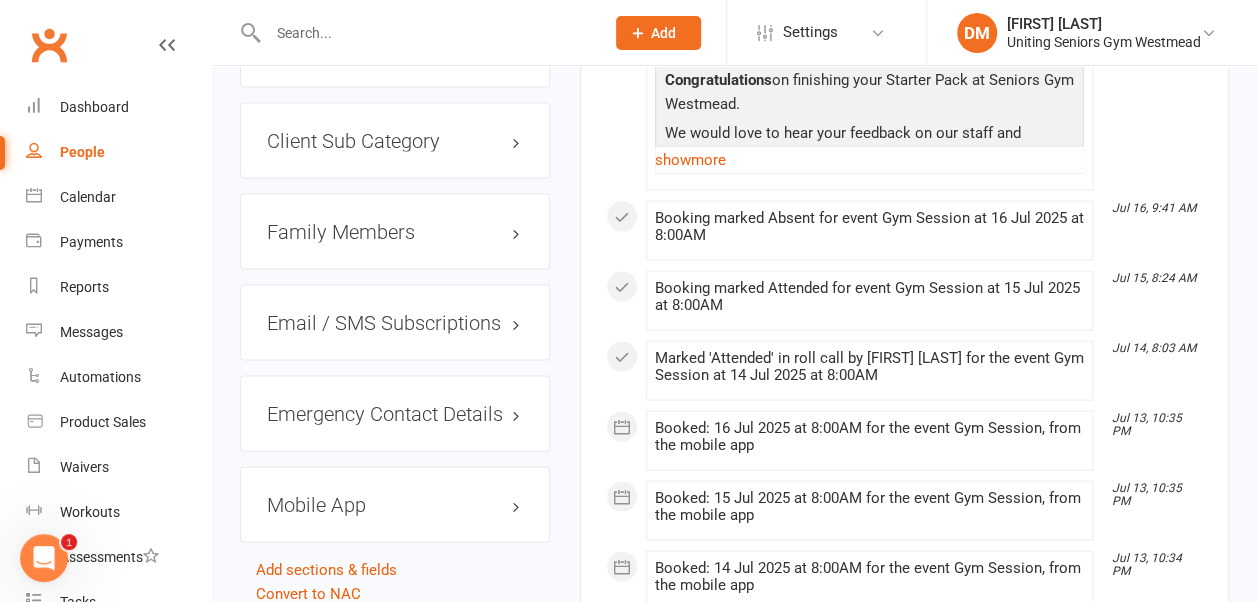 click on "Family Members" at bounding box center [395, 232] 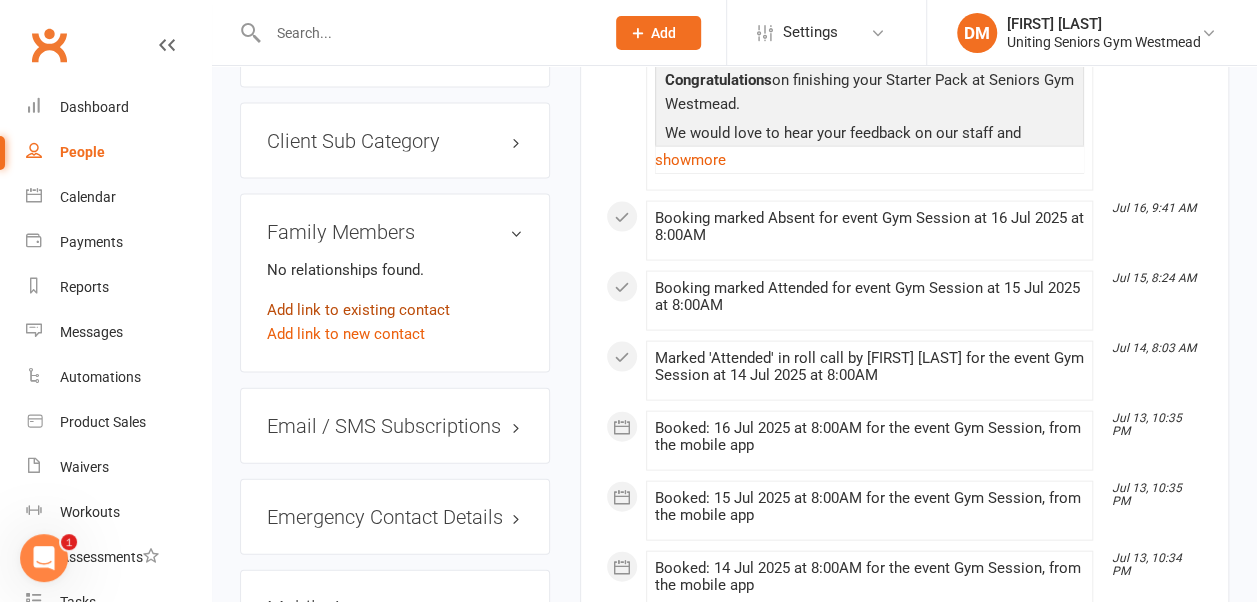 click on "Add link to existing contact" at bounding box center [358, 310] 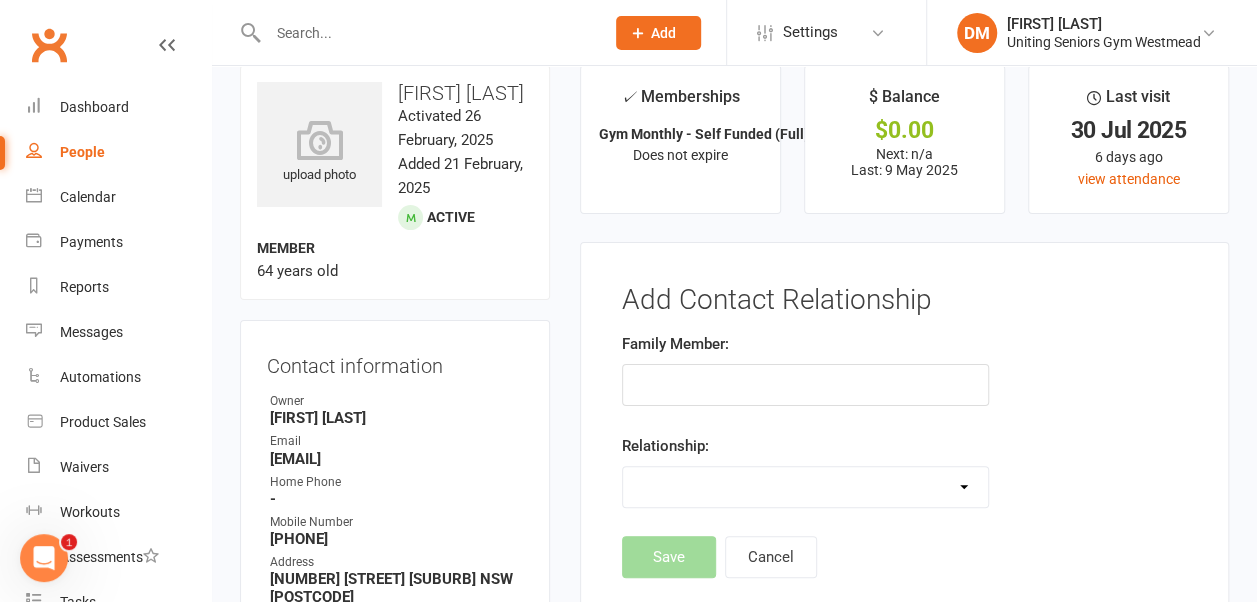 scroll, scrollTop: 27, scrollLeft: 0, axis: vertical 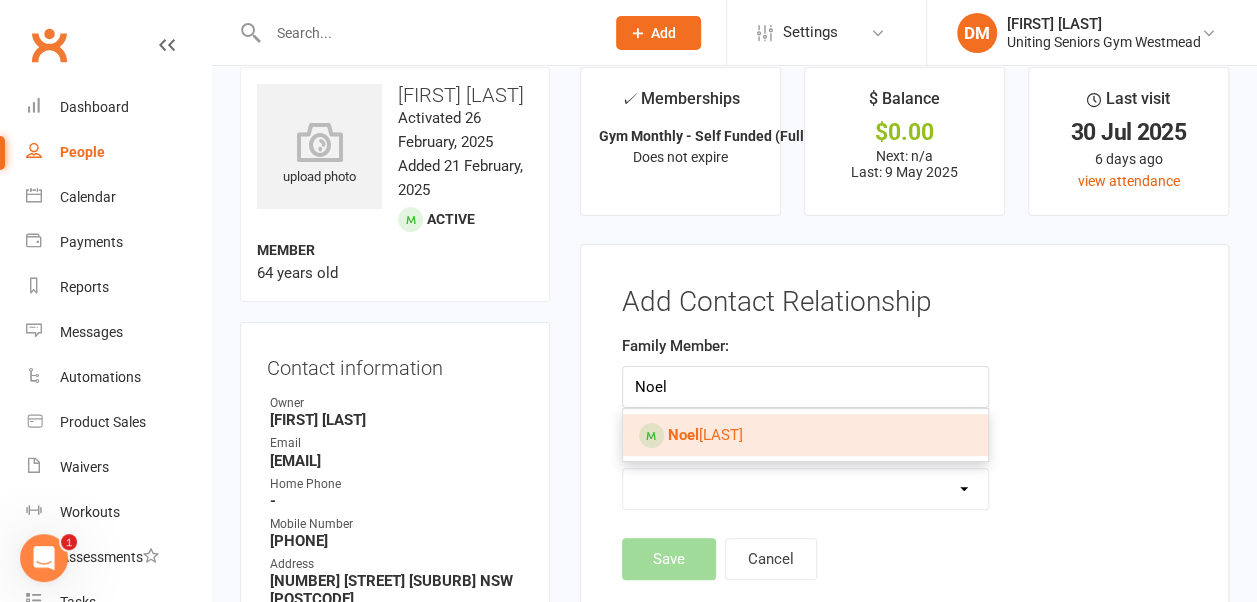 type on "Noel" 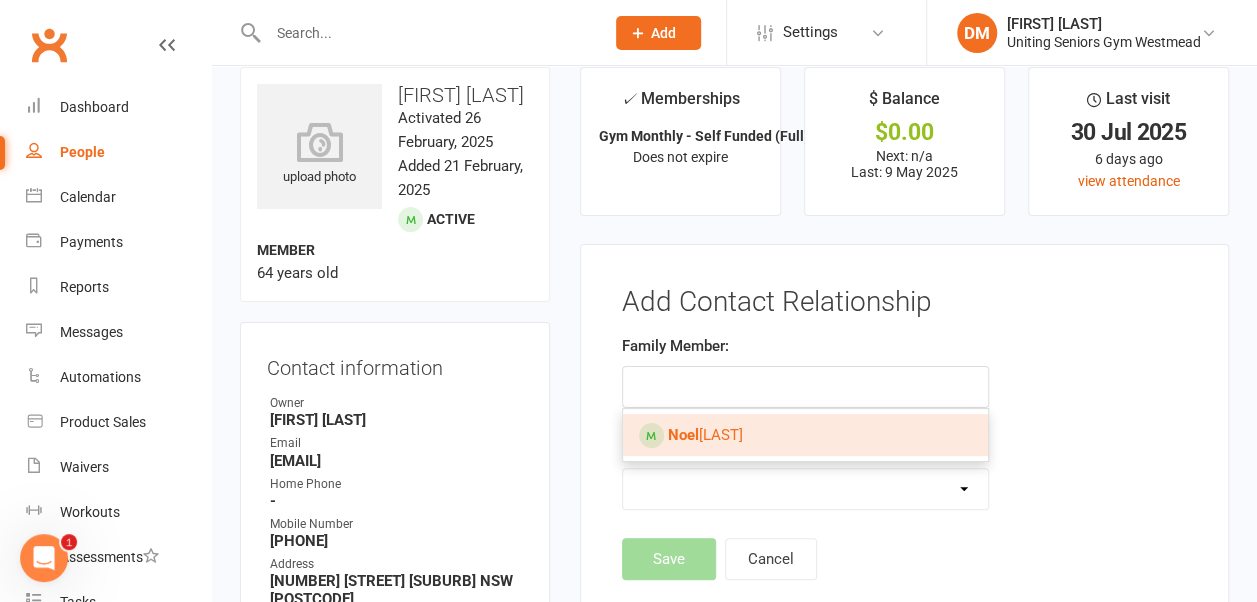 click on "Noel" at bounding box center [683, 435] 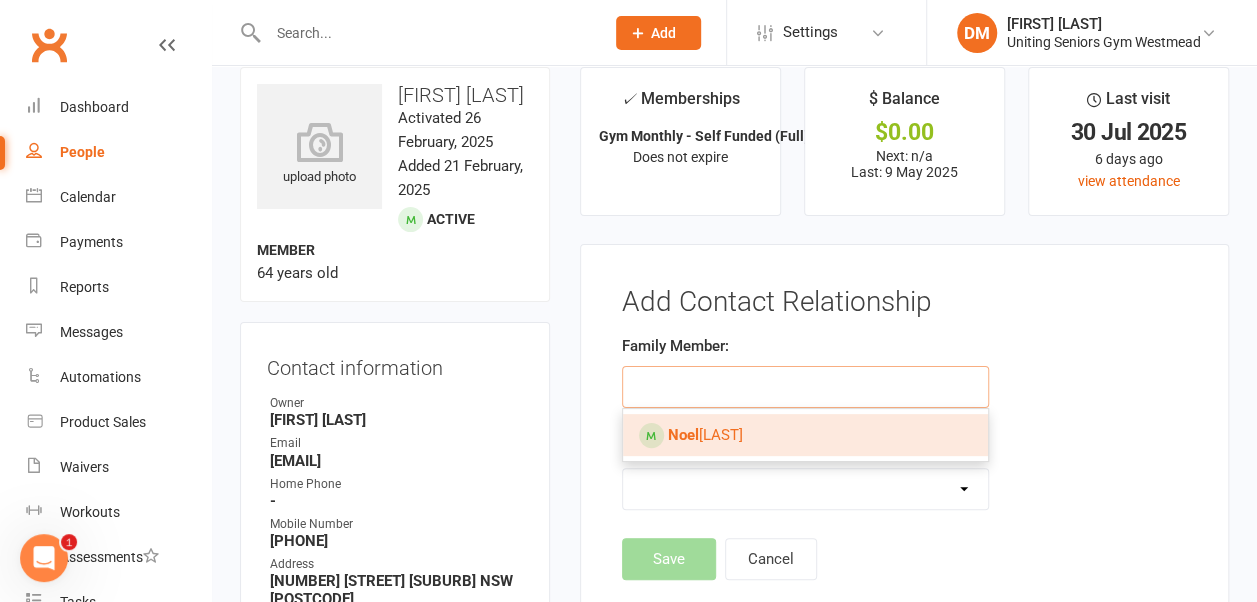 type on "[FIRST] [LAST]" 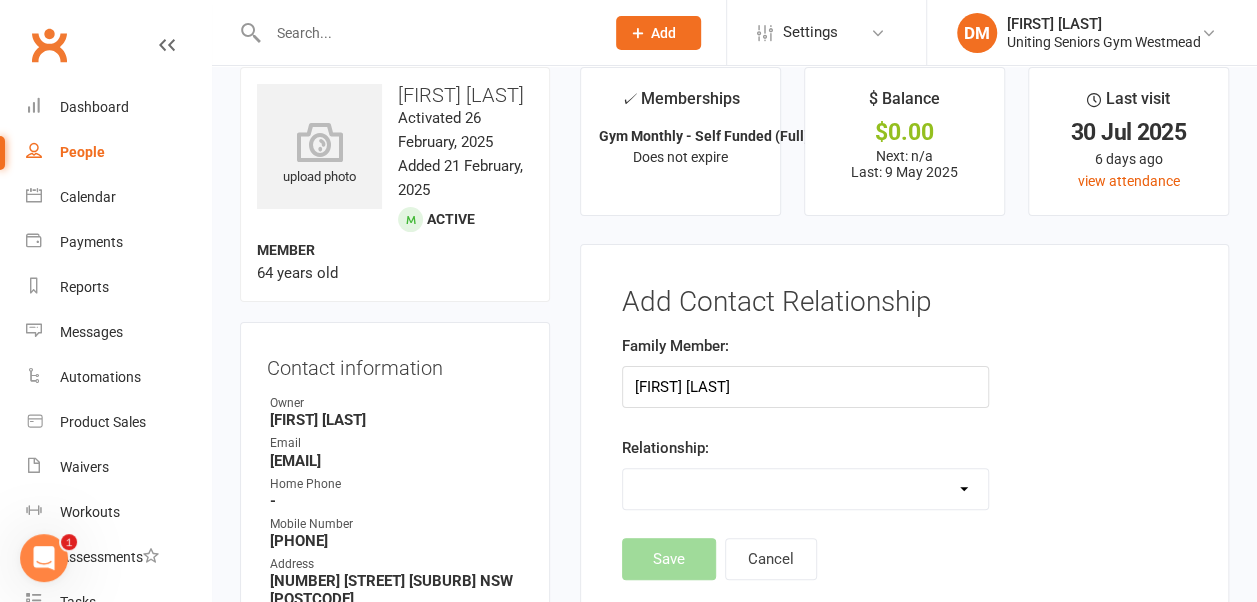 click on "Parent / Guardian Child Sibling (parent not in system) Spouse / Partner Cousin / Other Family Friend Other" at bounding box center (805, 489) 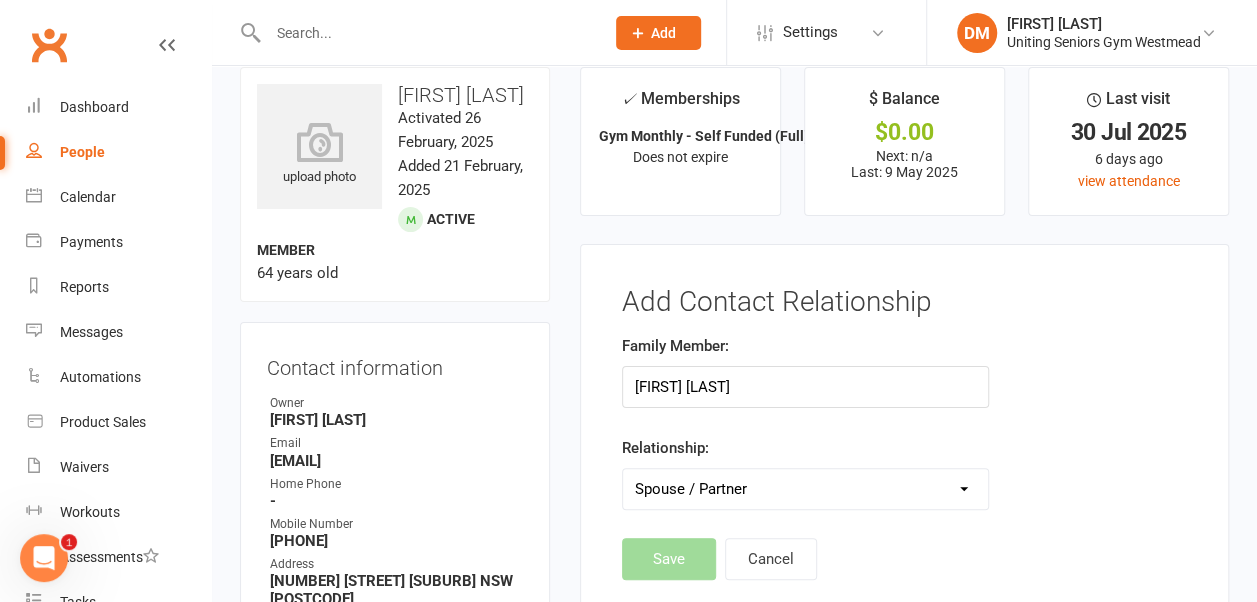 click on "Parent / Guardian Child Sibling (parent not in system) Spouse / Partner Cousin / Other Family Friend Other" at bounding box center [805, 489] 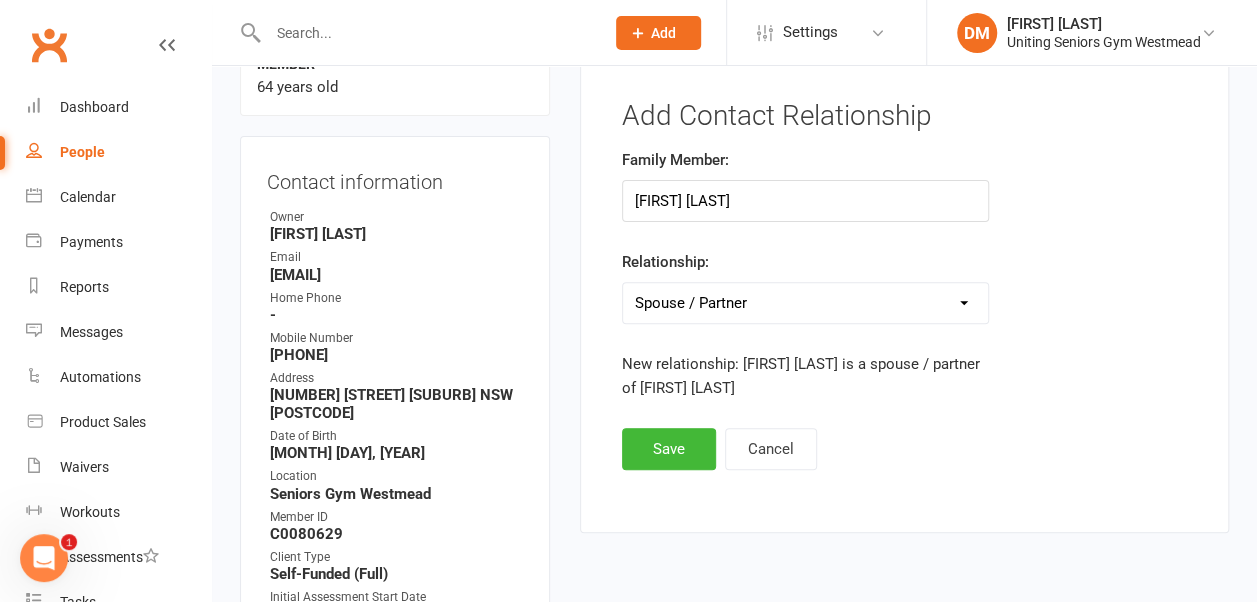 scroll, scrollTop: 223, scrollLeft: 0, axis: vertical 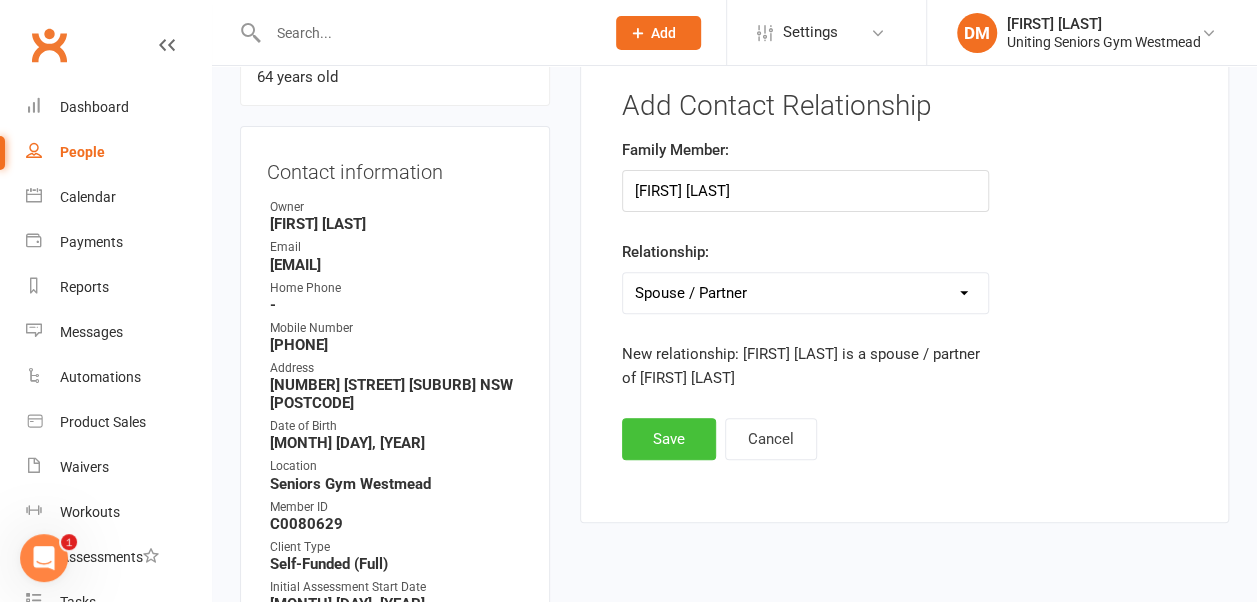 click on "Save" at bounding box center (669, 439) 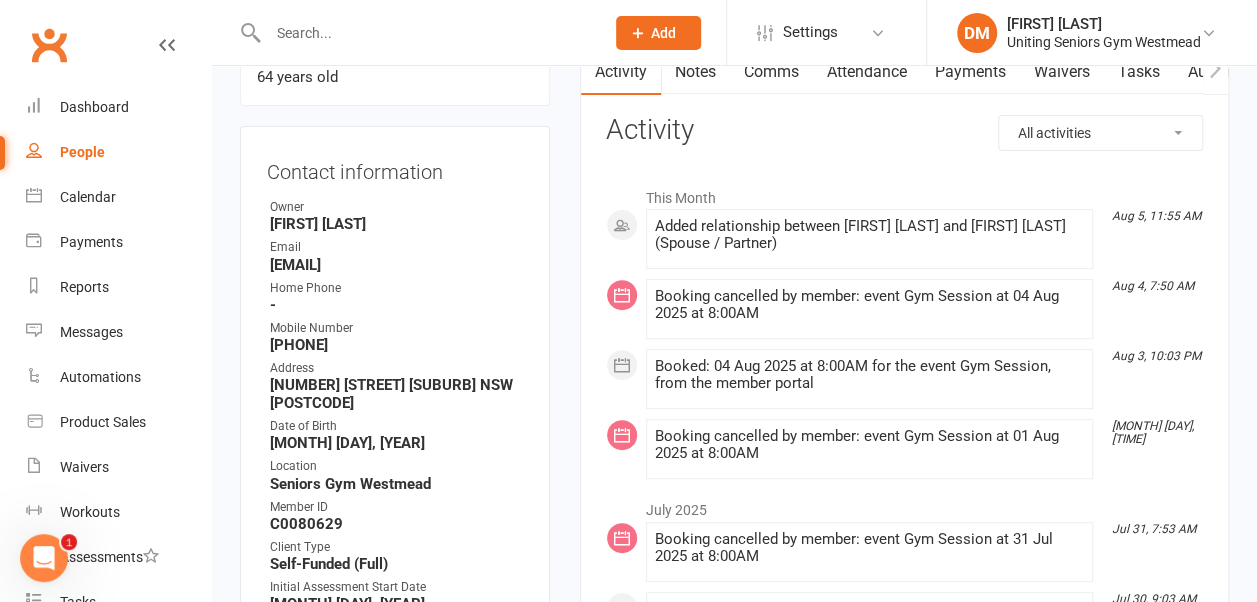 click at bounding box center (426, 33) 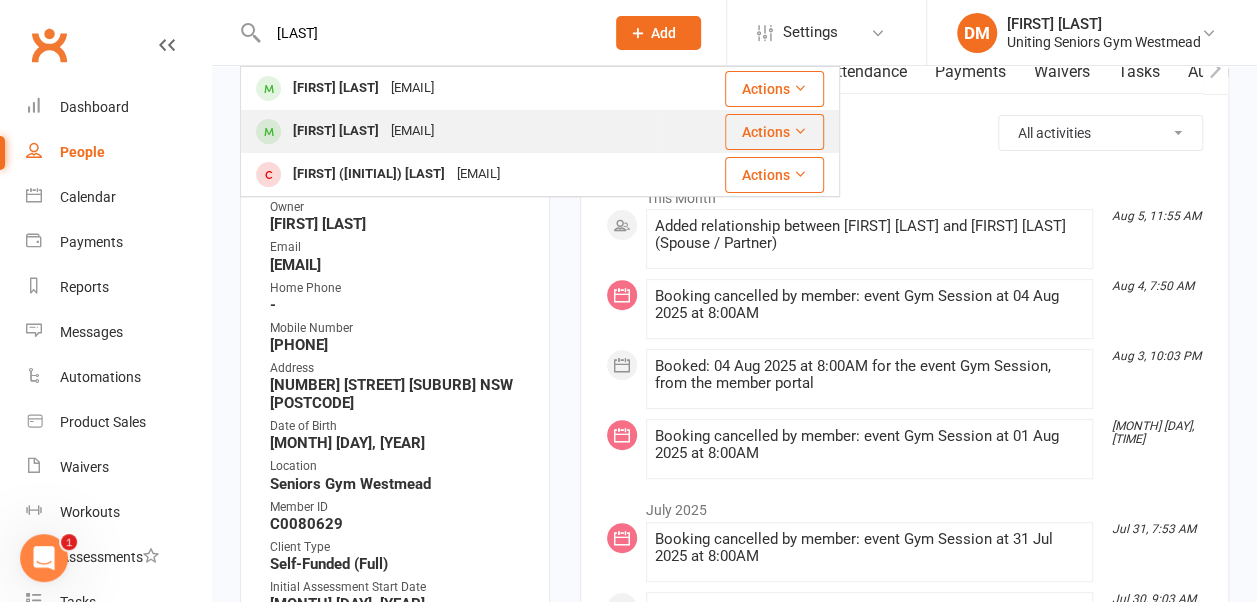 type on "[LAST]" 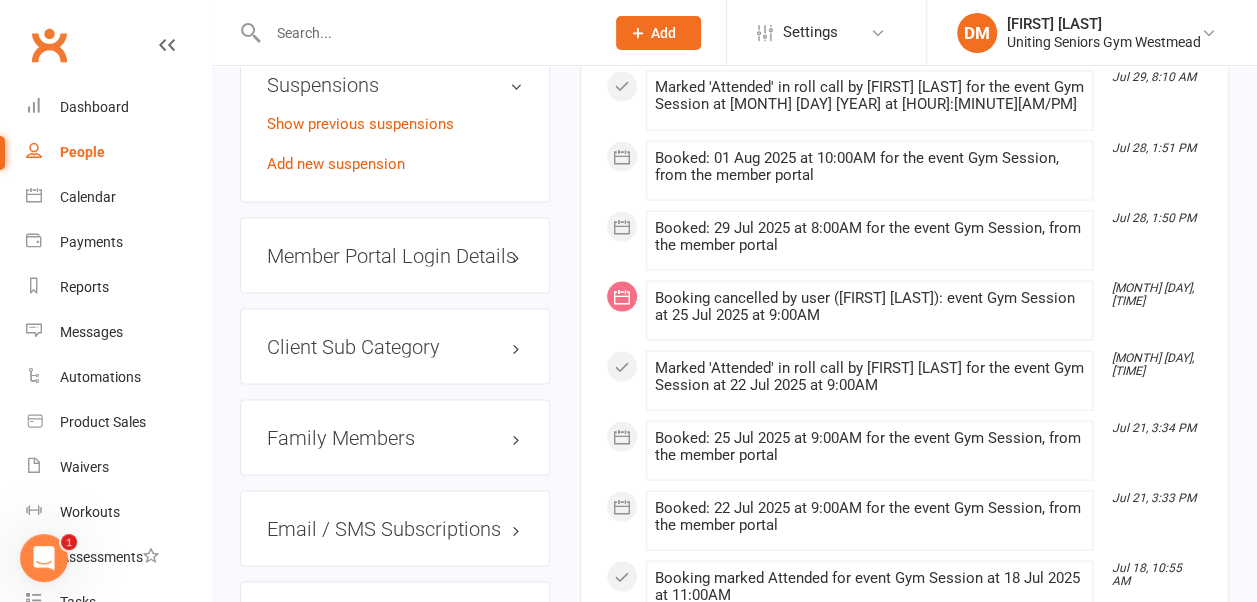 scroll, scrollTop: 1813, scrollLeft: 0, axis: vertical 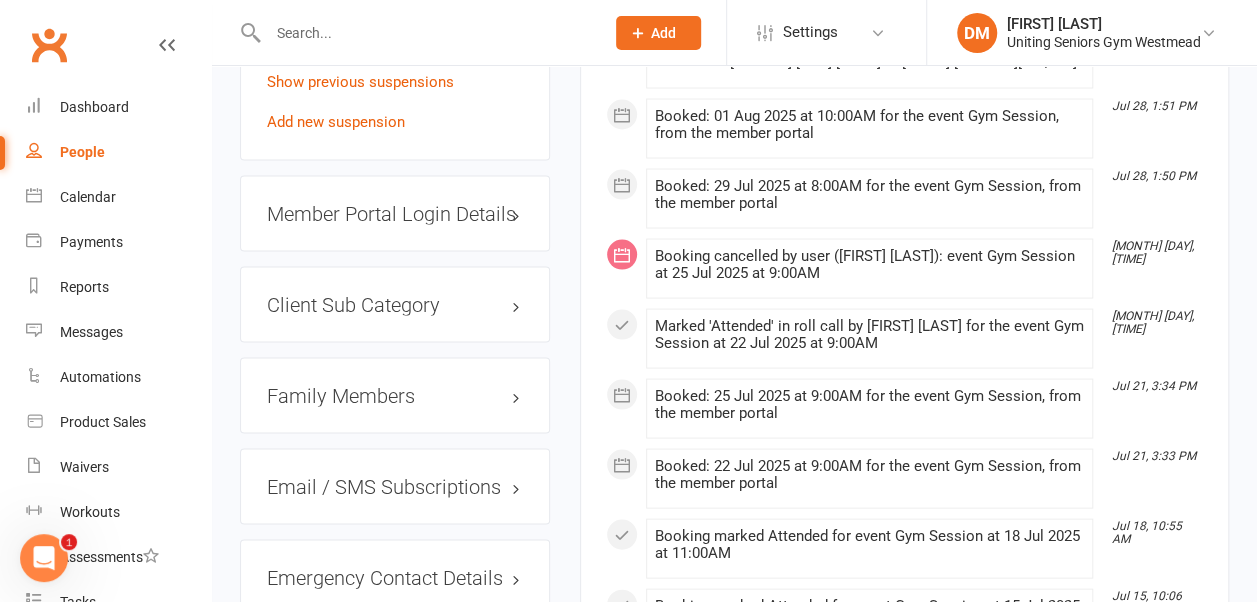 click on "Family Members" at bounding box center (395, 395) 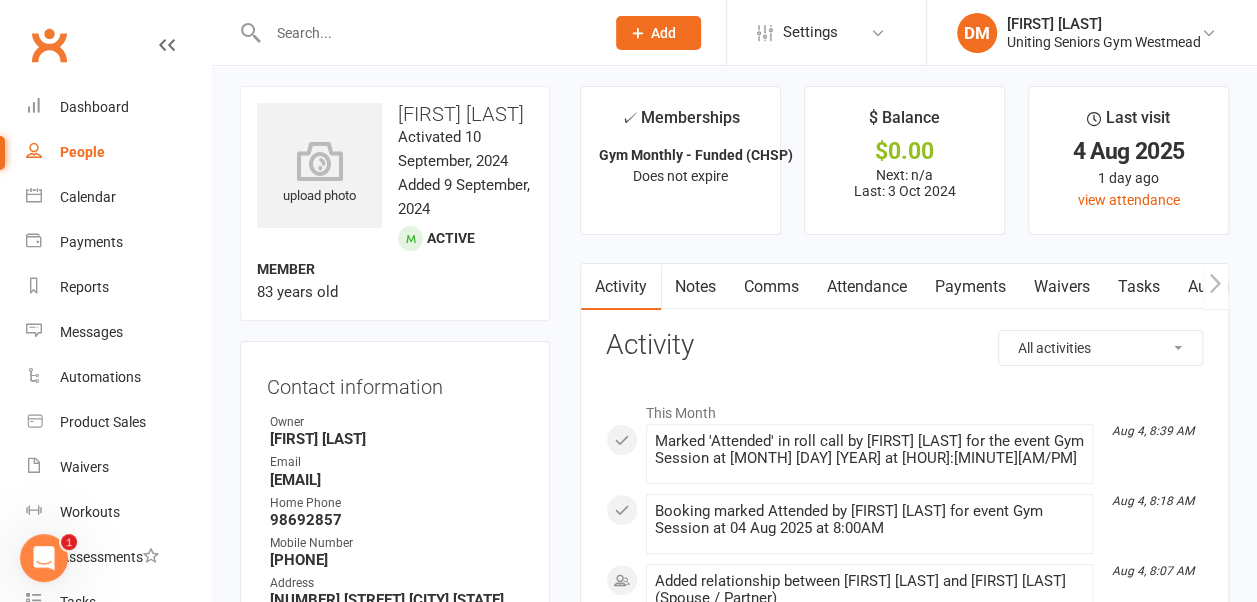 scroll, scrollTop: 0, scrollLeft: 0, axis: both 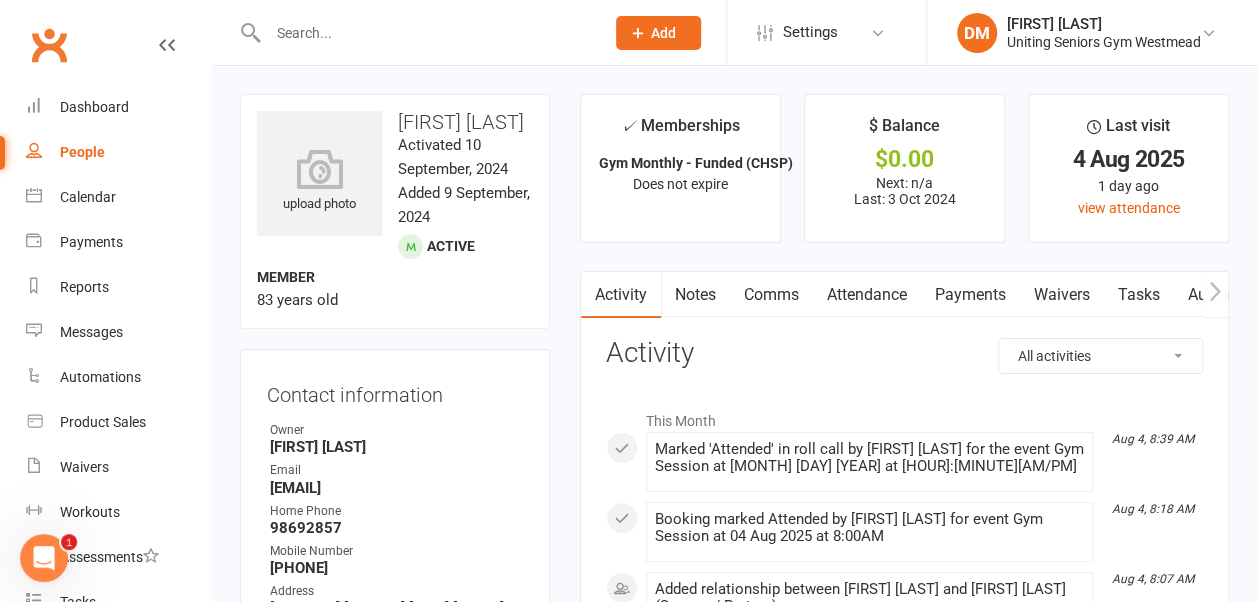 click at bounding box center [426, 33] 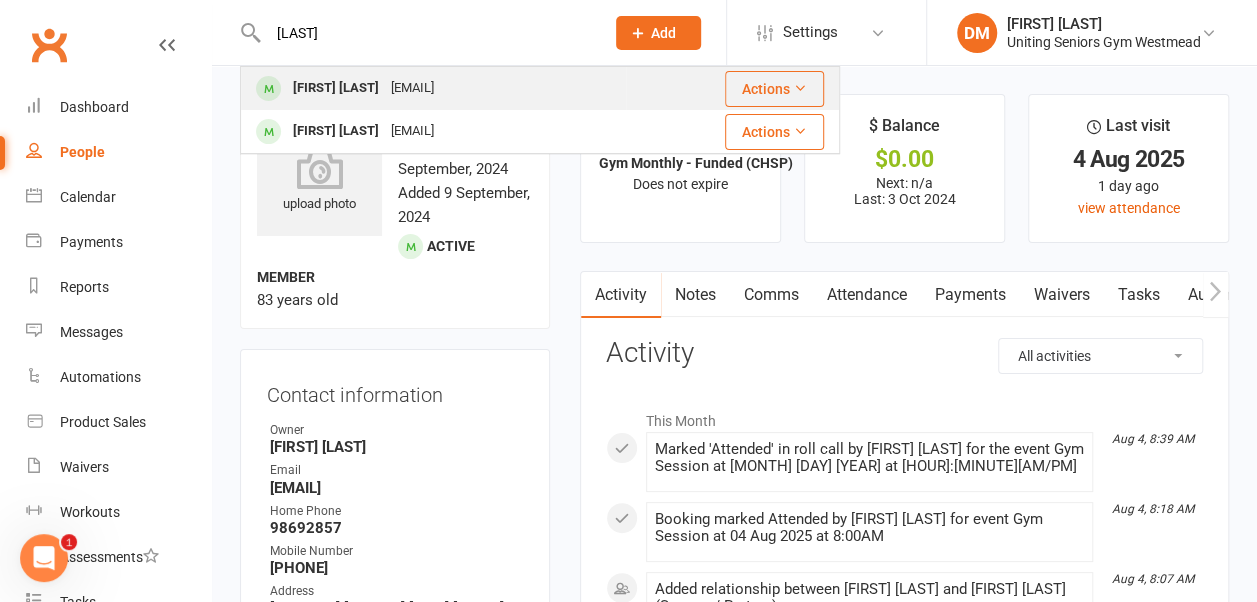 type on "[LAST]" 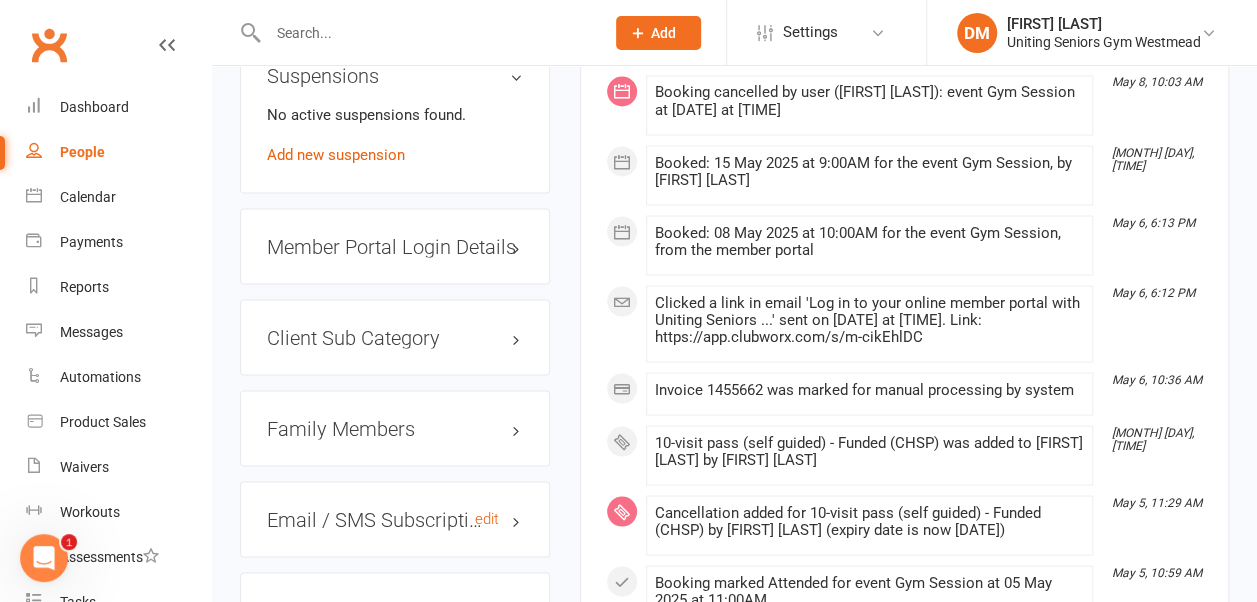 scroll, scrollTop: 1778, scrollLeft: 0, axis: vertical 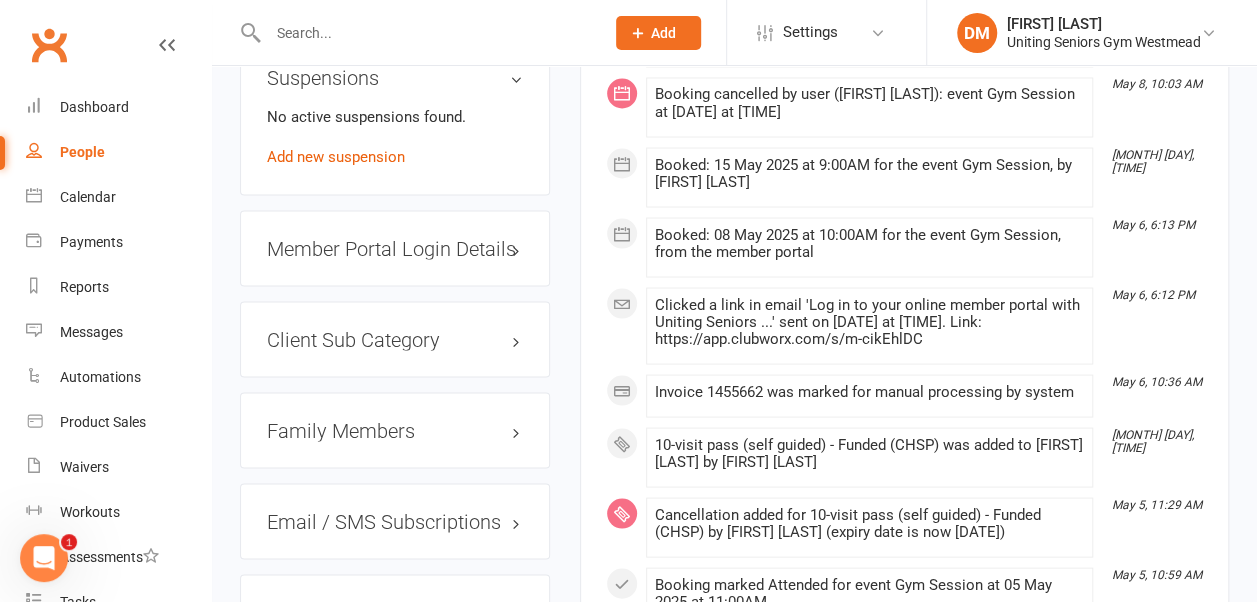 click on "Member Portal Login Details" at bounding box center (395, 248) 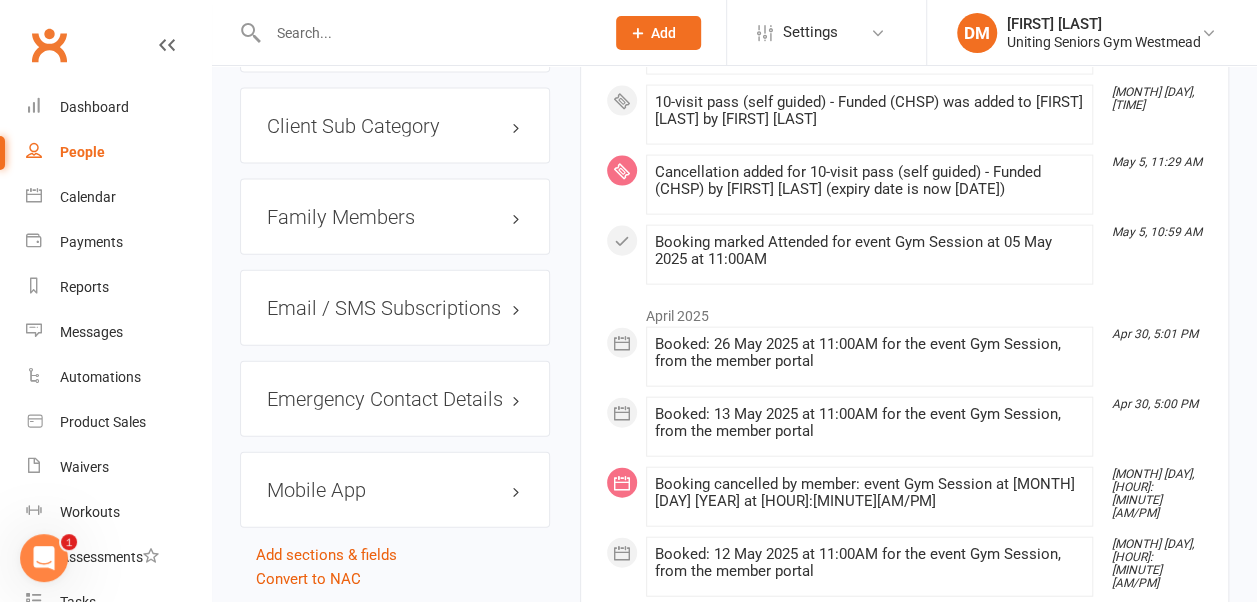 scroll, scrollTop: 2121, scrollLeft: 0, axis: vertical 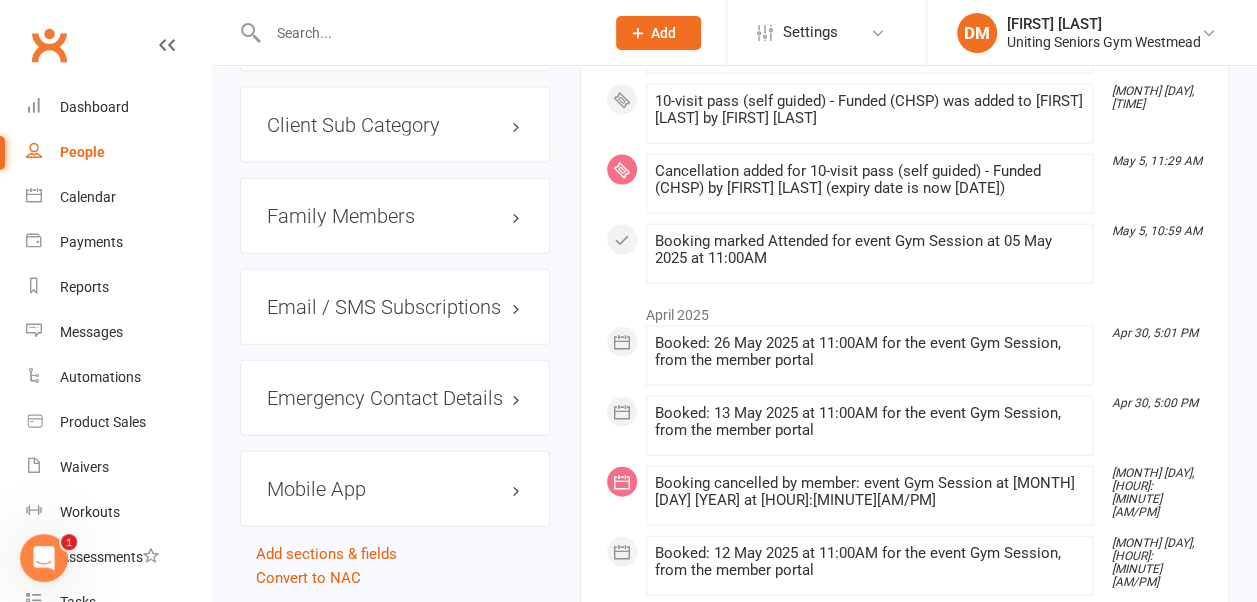 click on "Family Members" at bounding box center (395, 216) 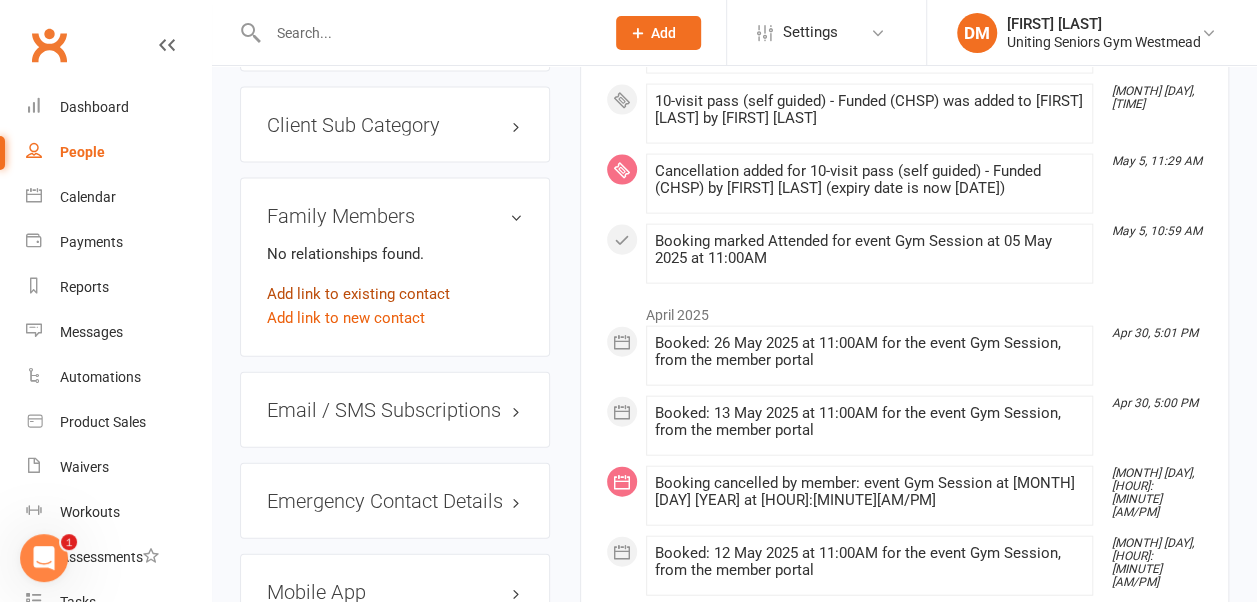 click on "Add link to existing contact" at bounding box center [358, 294] 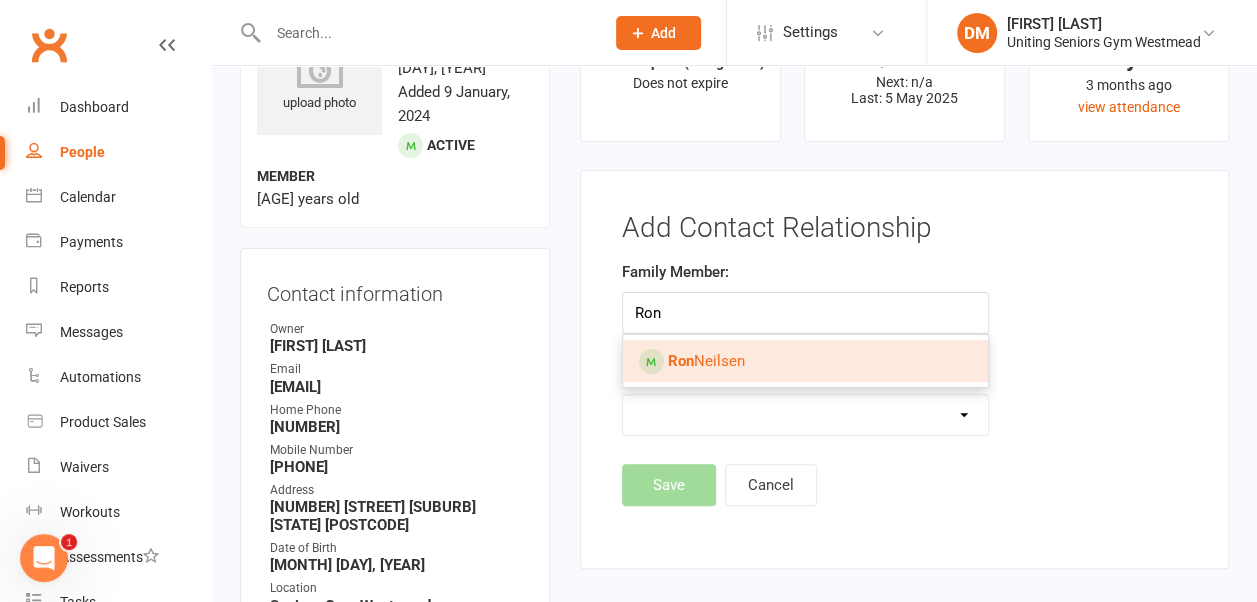 type on "Ron" 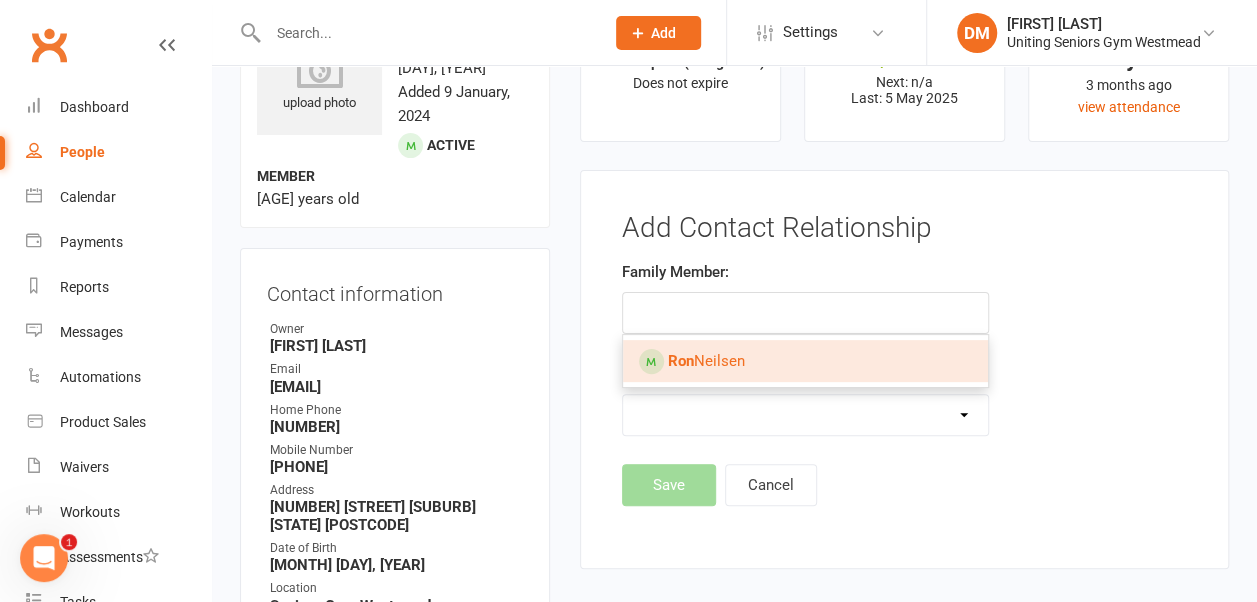 click at bounding box center [651, 361] 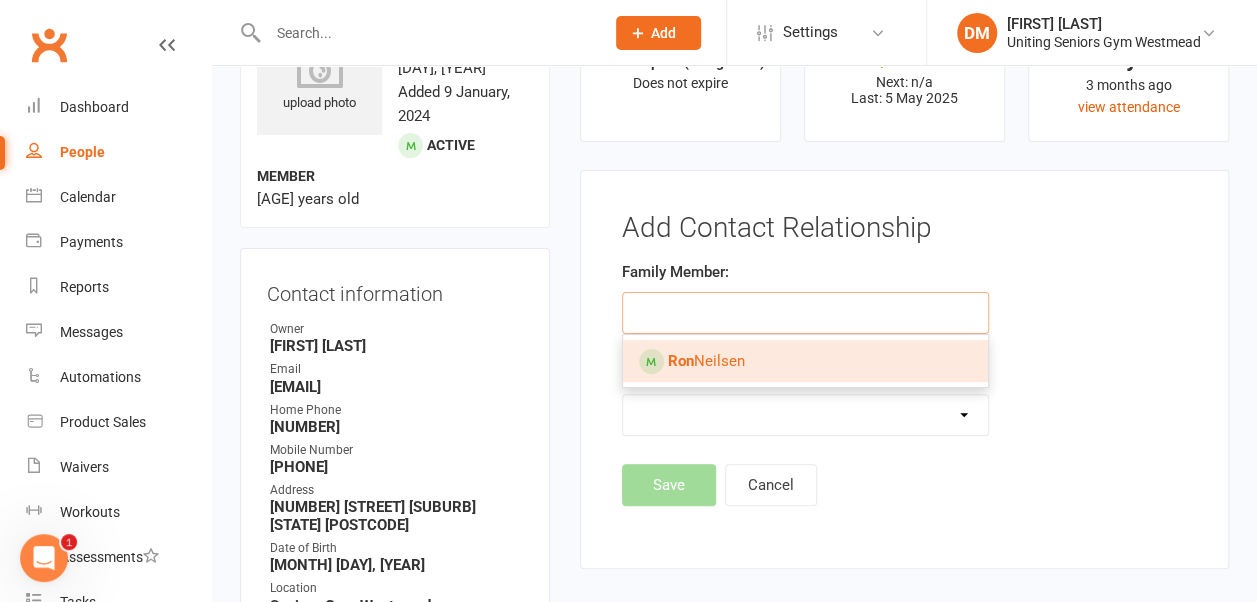type on "[FIRST] [LAST]" 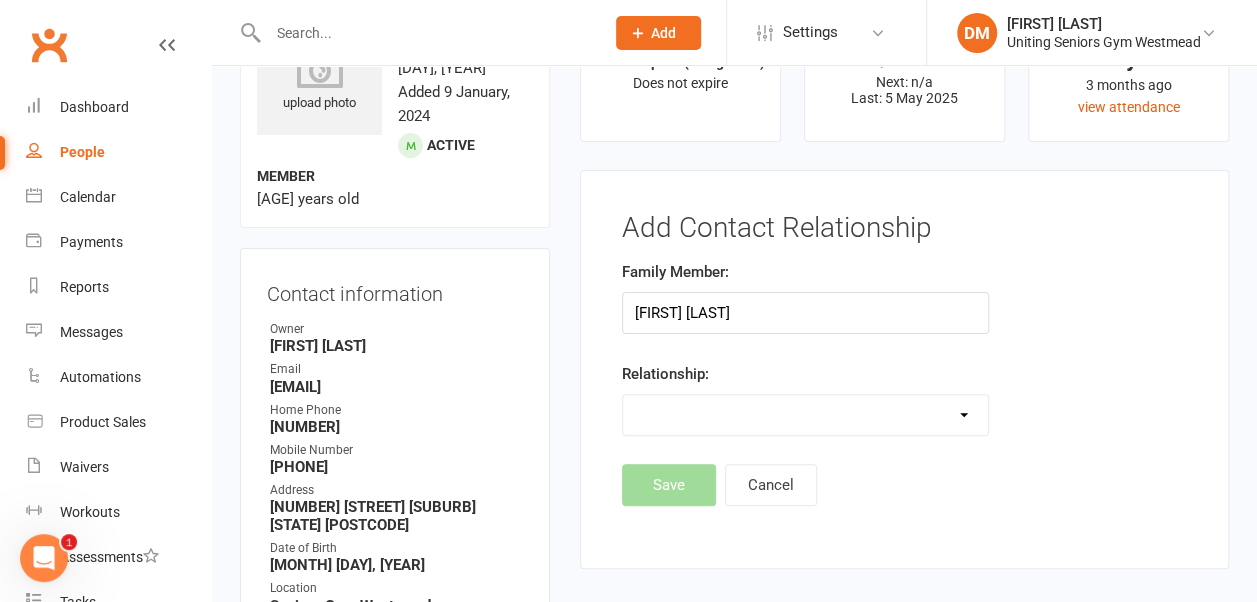click on "Parent / Guardian Child Sibling (parent not in system) Spouse / Partner Cousin / Other Family Friend Other" at bounding box center (805, 415) 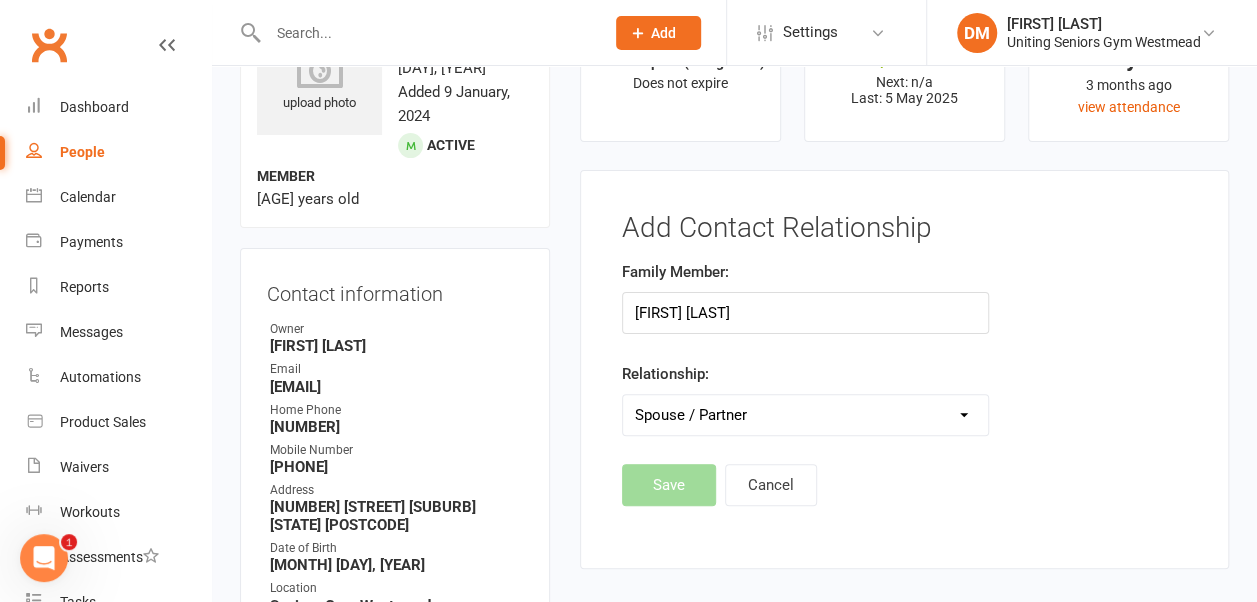 click on "Parent / Guardian Child Sibling (parent not in system) Spouse / Partner Cousin / Other Family Friend Other" at bounding box center [805, 415] 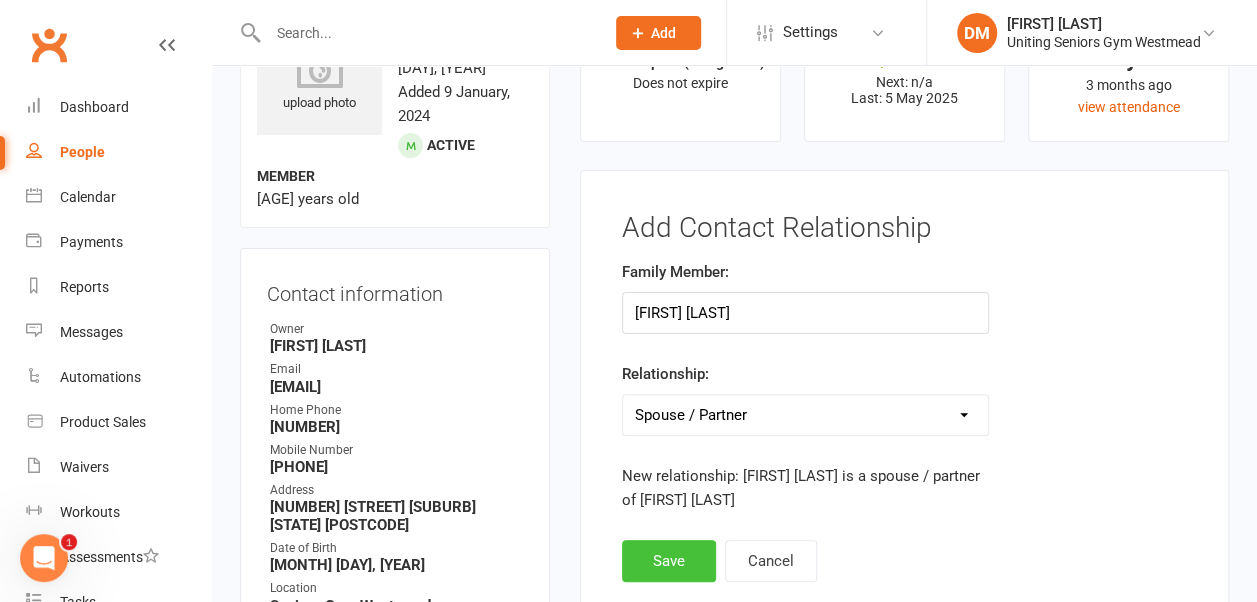 click on "Save" at bounding box center (669, 561) 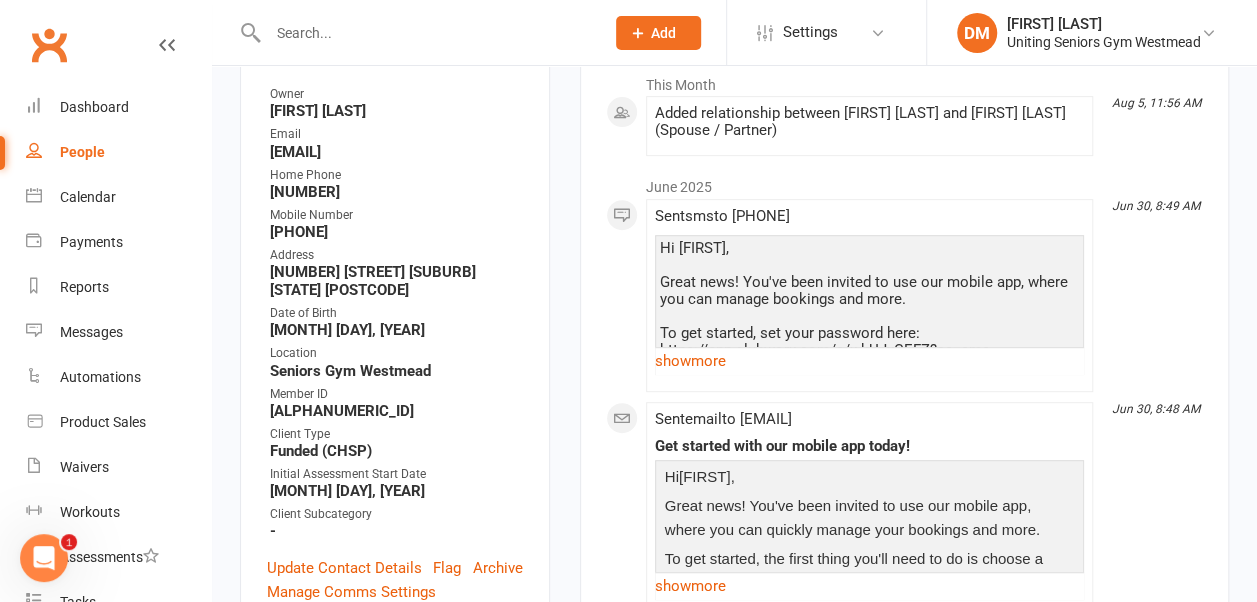 scroll, scrollTop: 345, scrollLeft: 0, axis: vertical 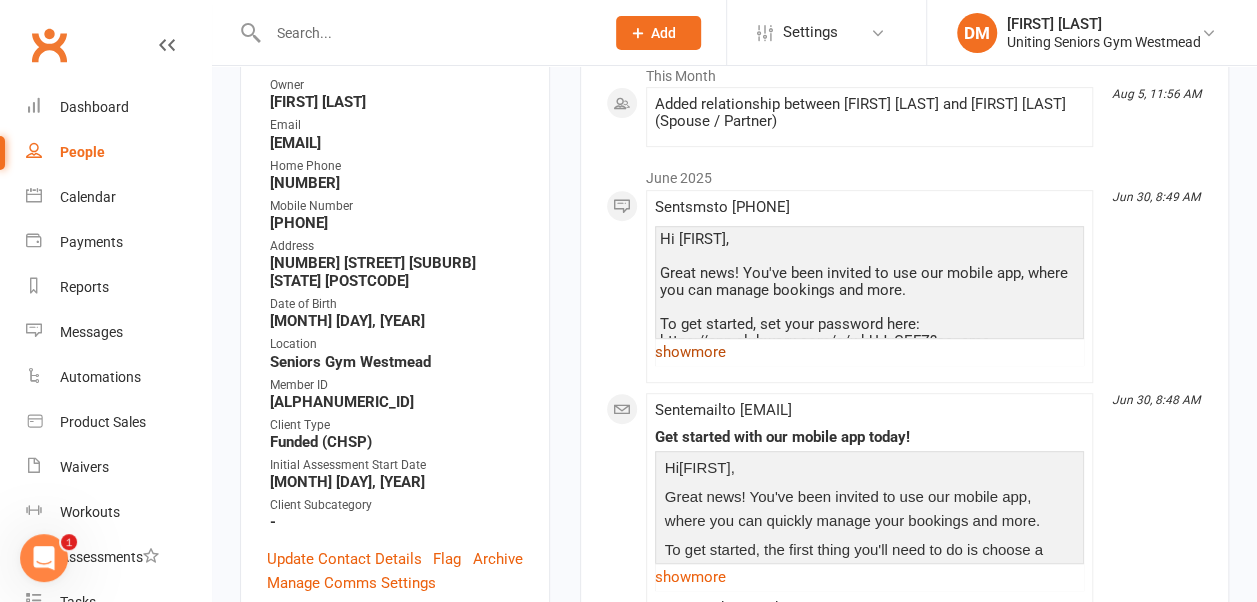 click on "show  more" at bounding box center (869, 352) 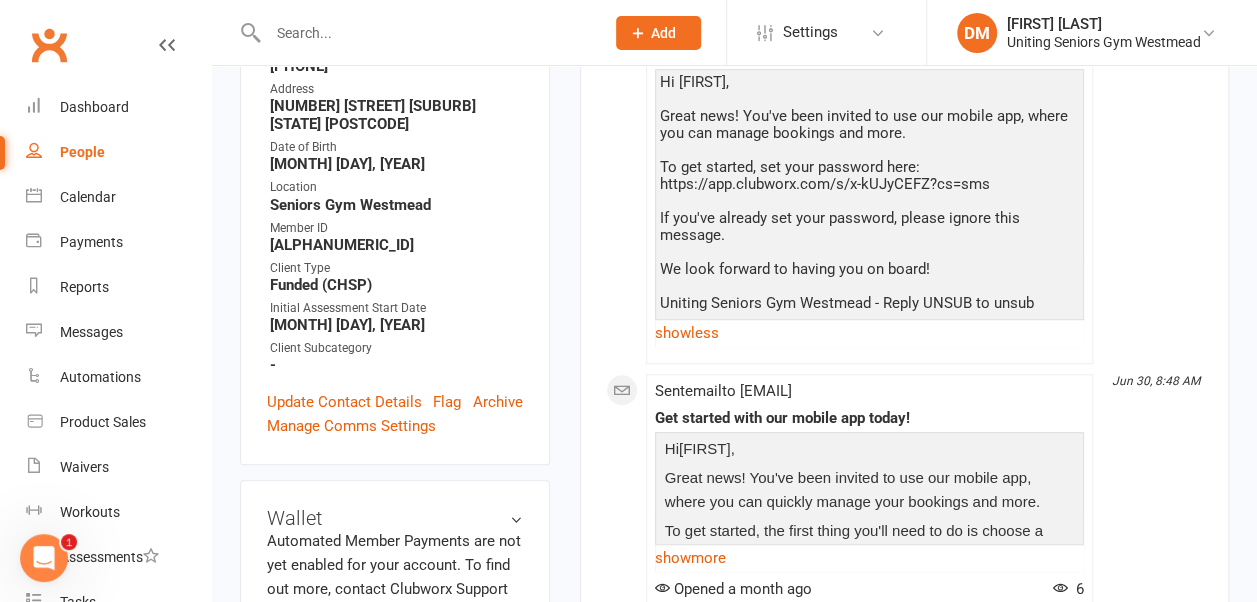 scroll, scrollTop: 681, scrollLeft: 0, axis: vertical 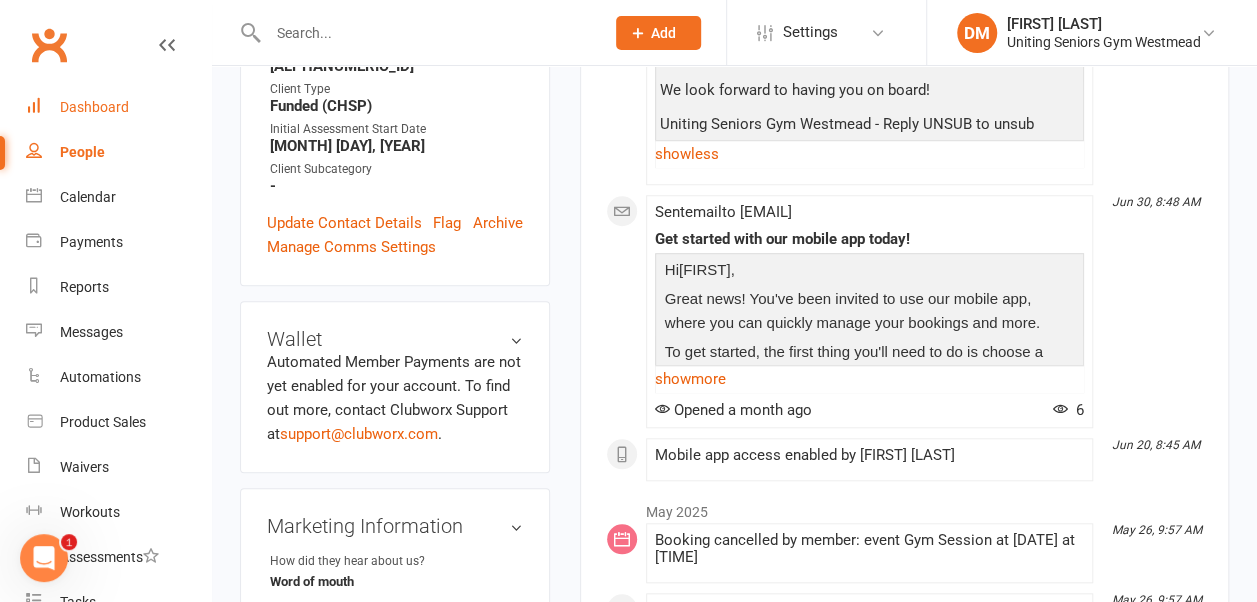click on "Dashboard" at bounding box center (94, 107) 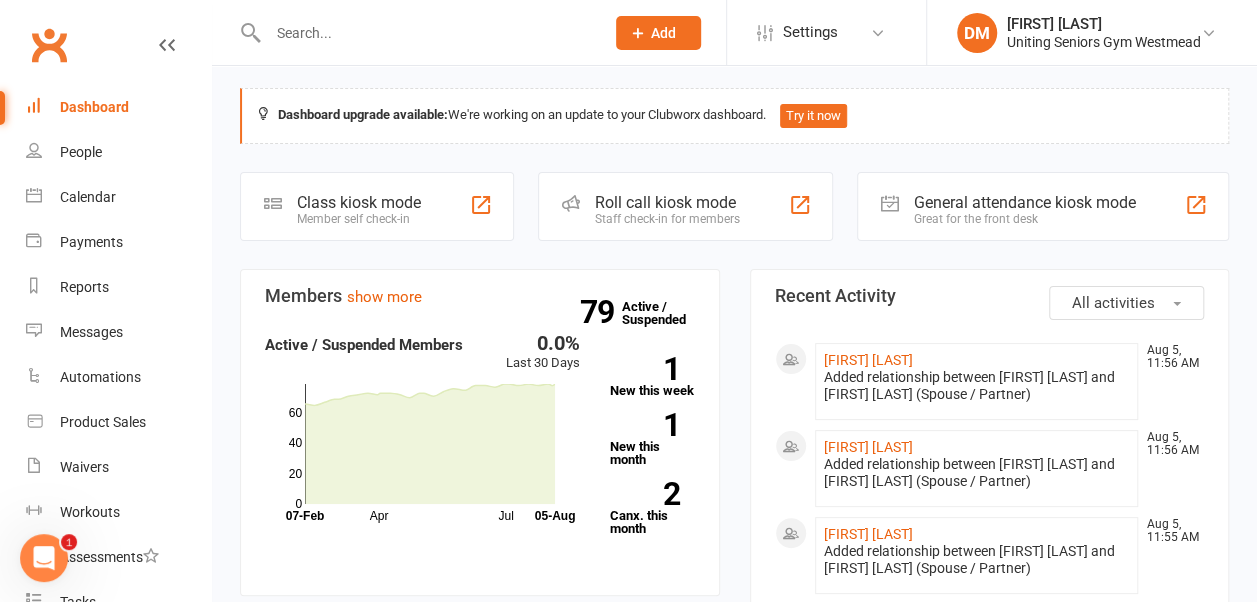 scroll, scrollTop: 0, scrollLeft: 0, axis: both 